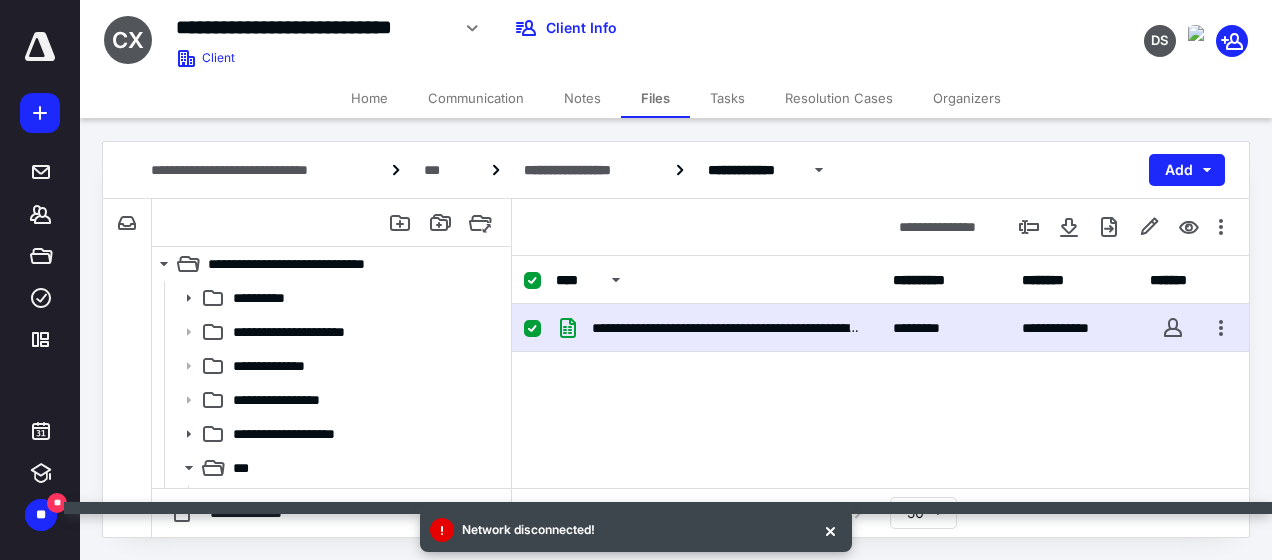 scroll, scrollTop: 0, scrollLeft: 0, axis: both 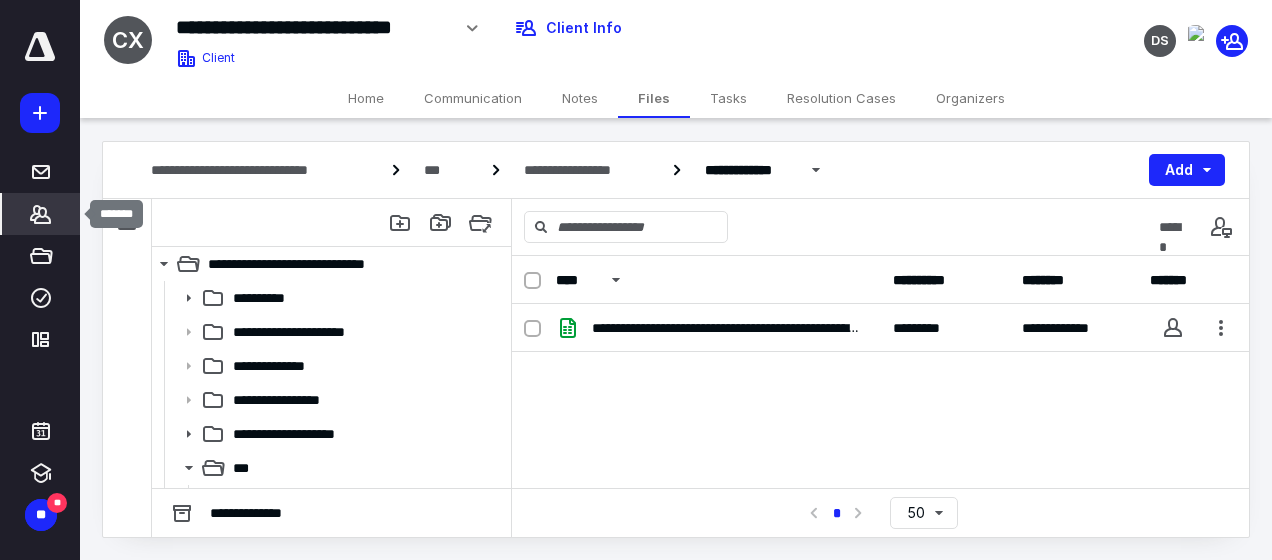 click 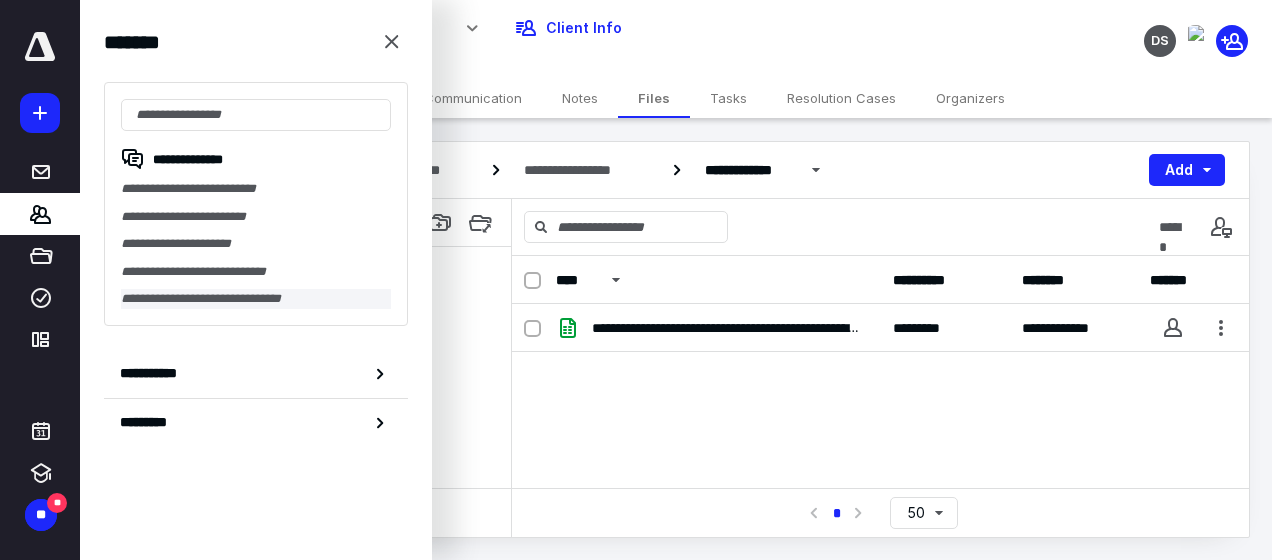 click on "**********" at bounding box center (256, 299) 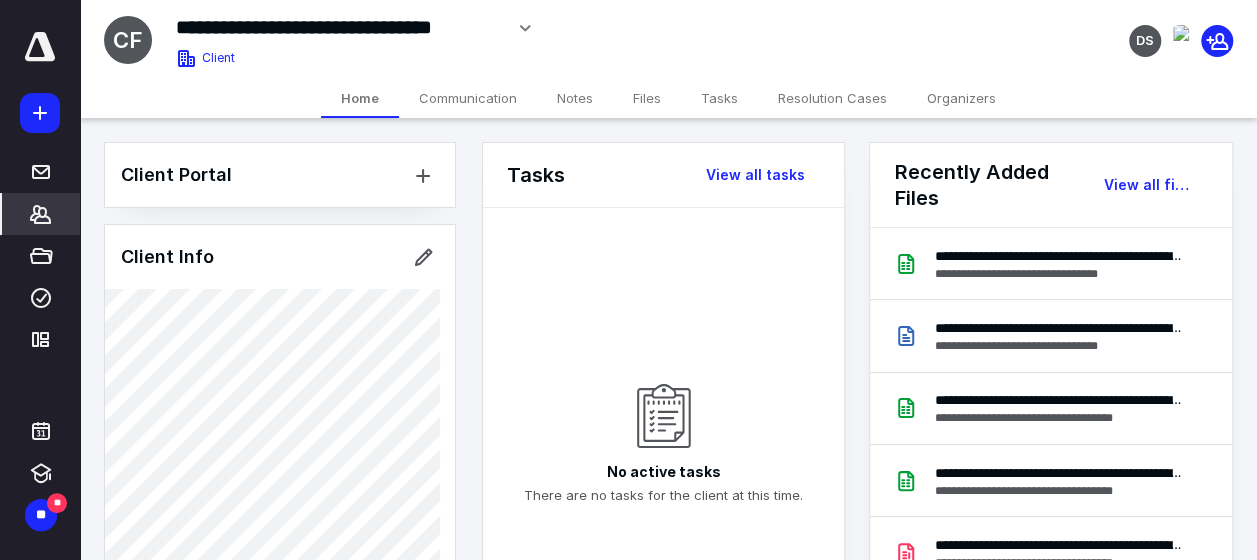 click on "Files" at bounding box center [647, 98] 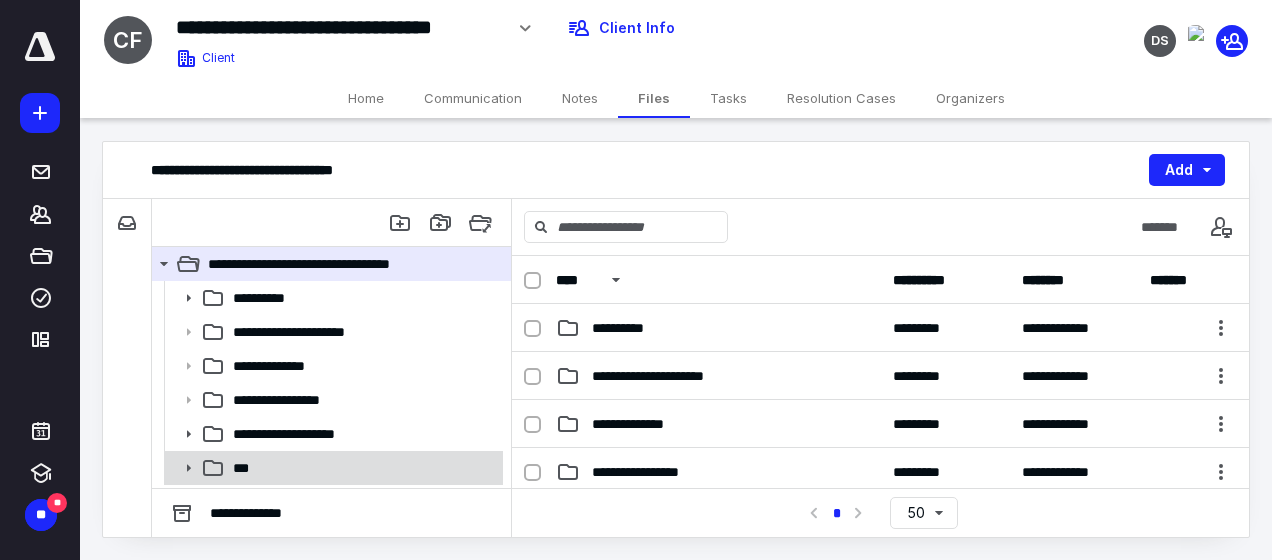 click on "***" at bounding box center [332, 468] 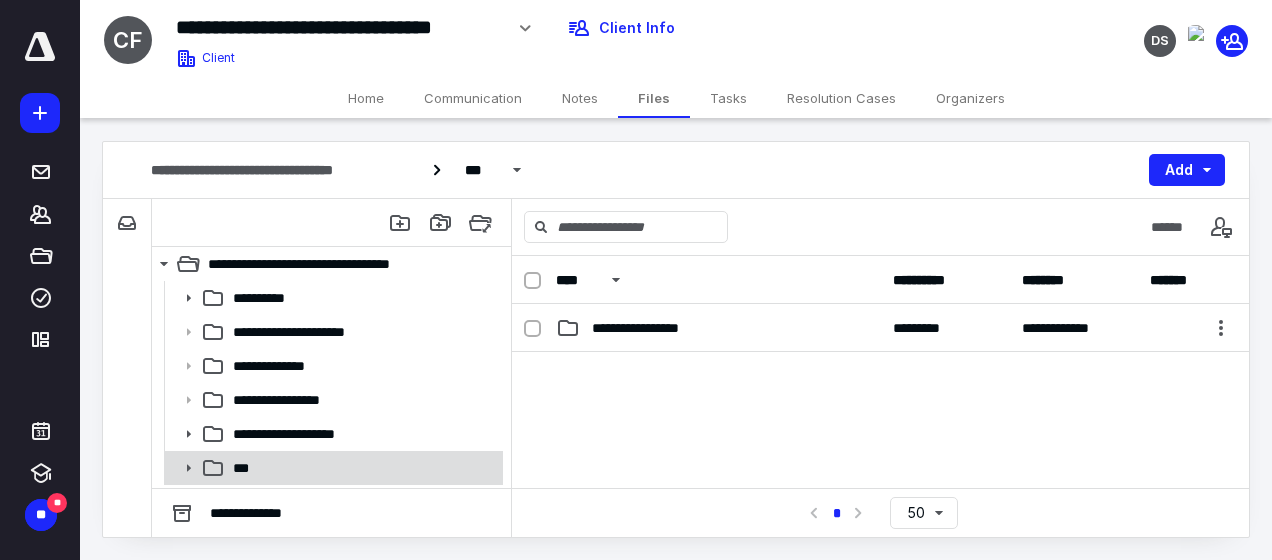 click on "***" at bounding box center [332, 468] 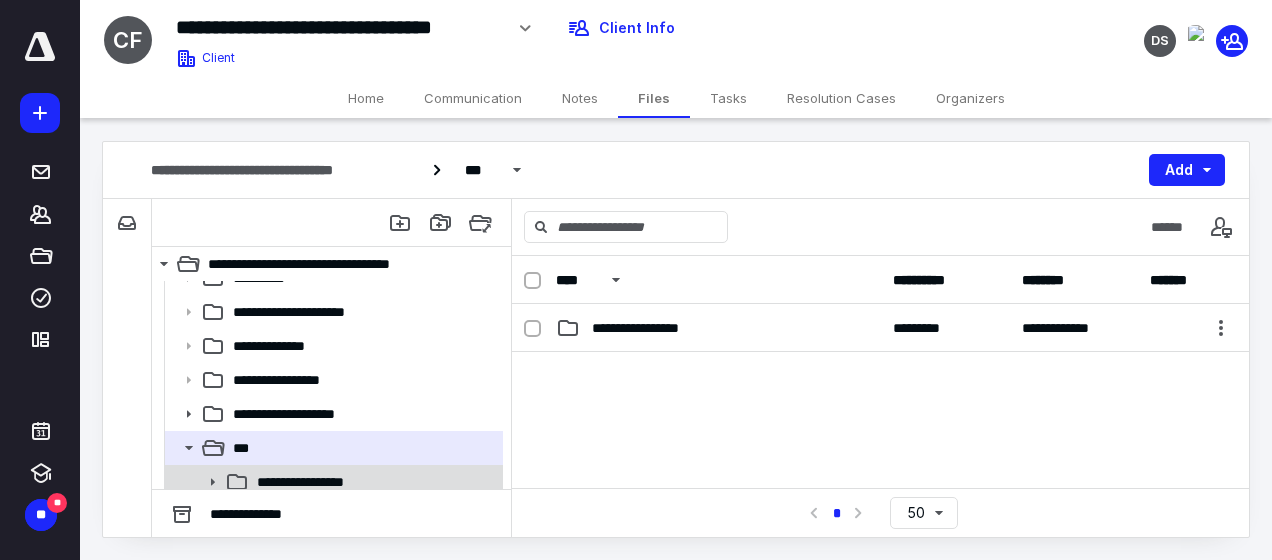 scroll, scrollTop: 29, scrollLeft: 0, axis: vertical 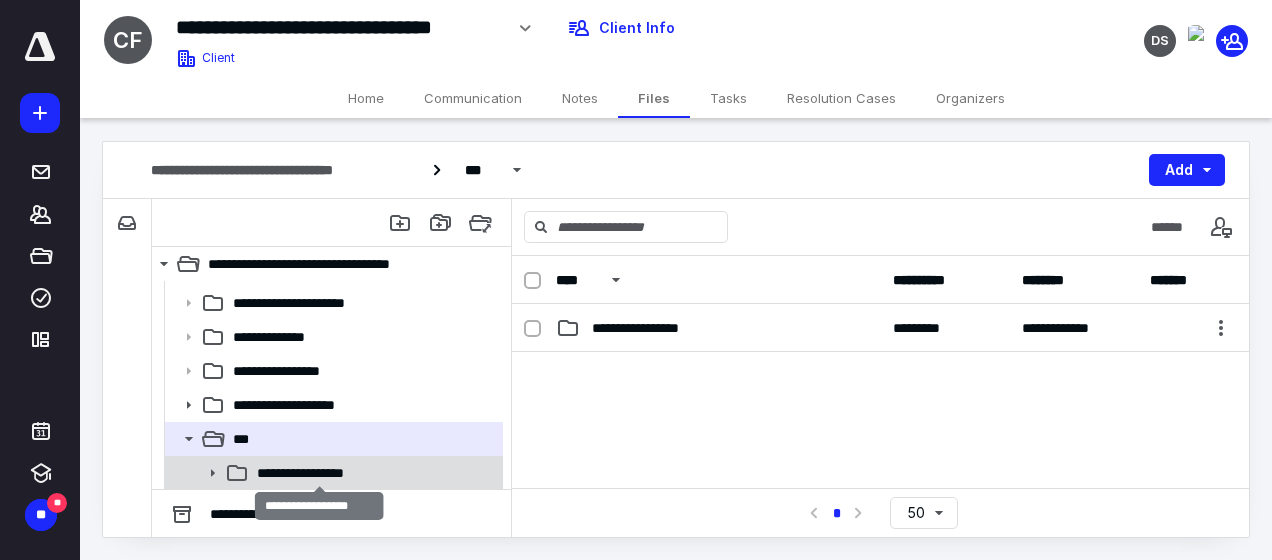 click on "**********" at bounding box center (320, 473) 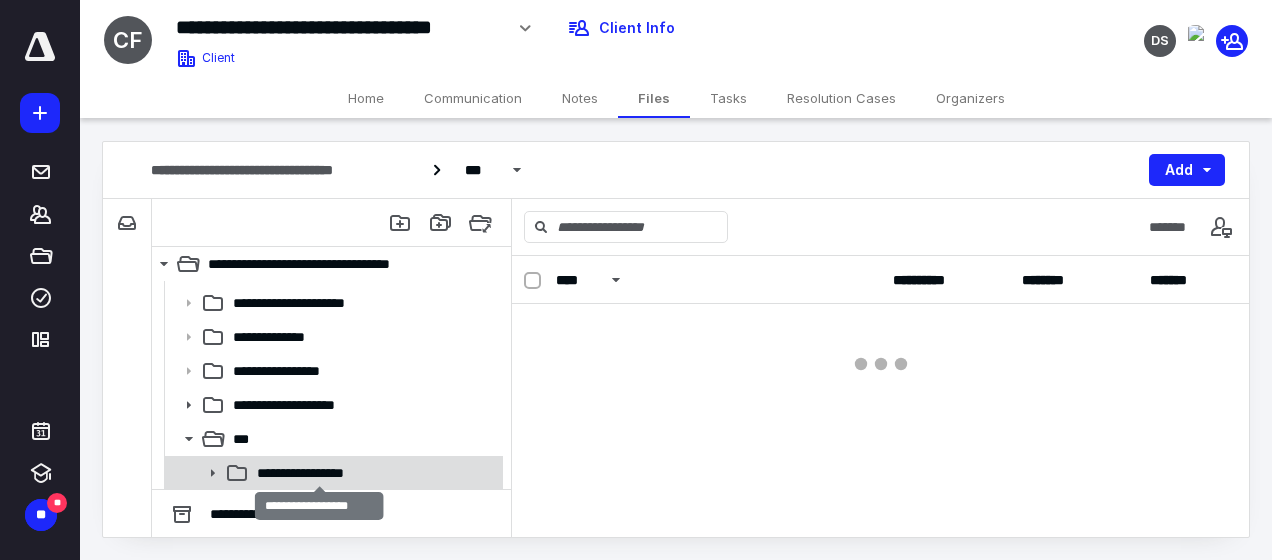 click on "**********" at bounding box center (320, 473) 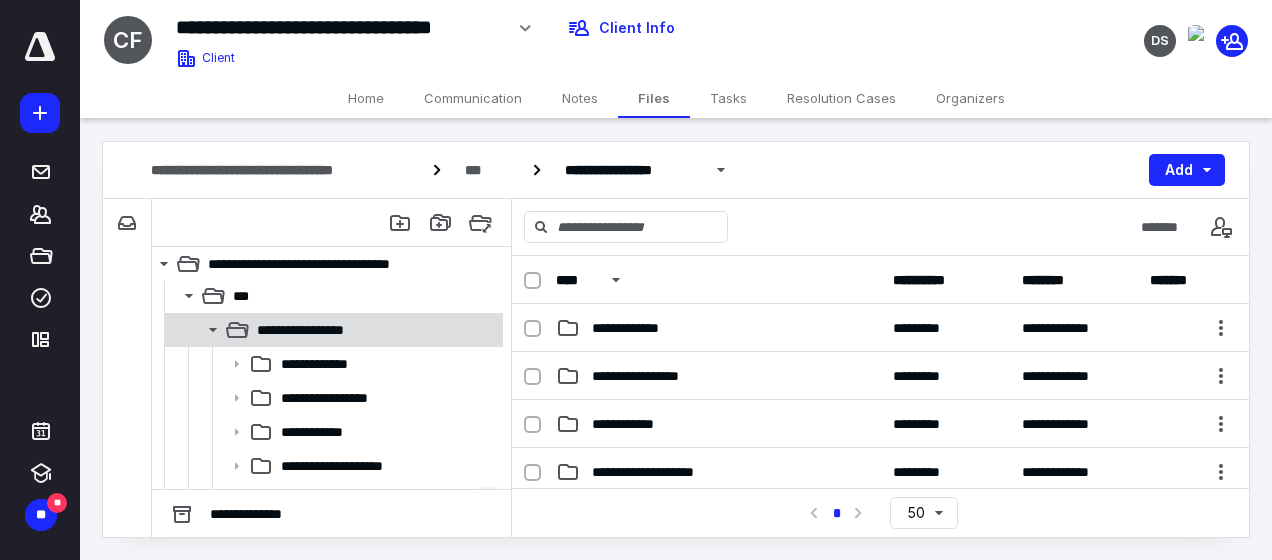scroll, scrollTop: 199, scrollLeft: 0, axis: vertical 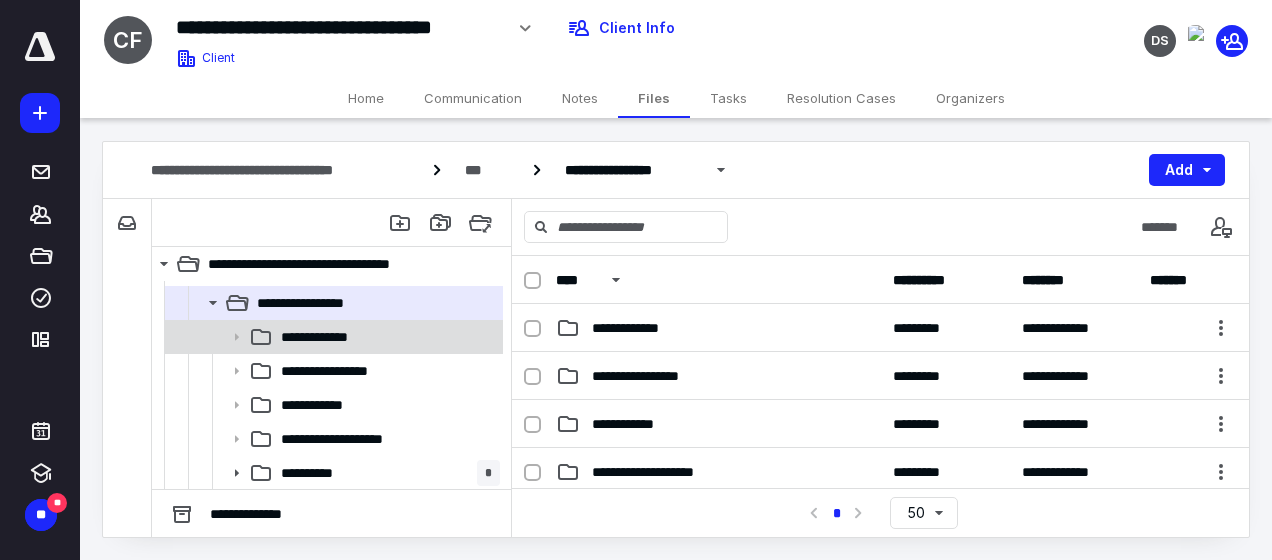 click on "**********" at bounding box center (329, 337) 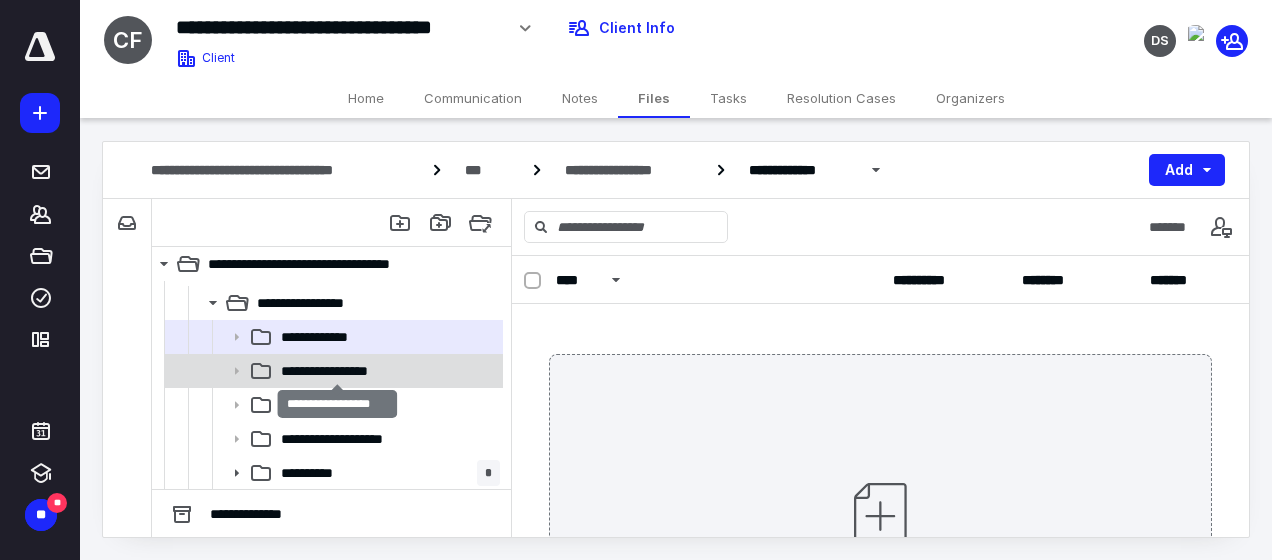 click on "**********" at bounding box center (338, 371) 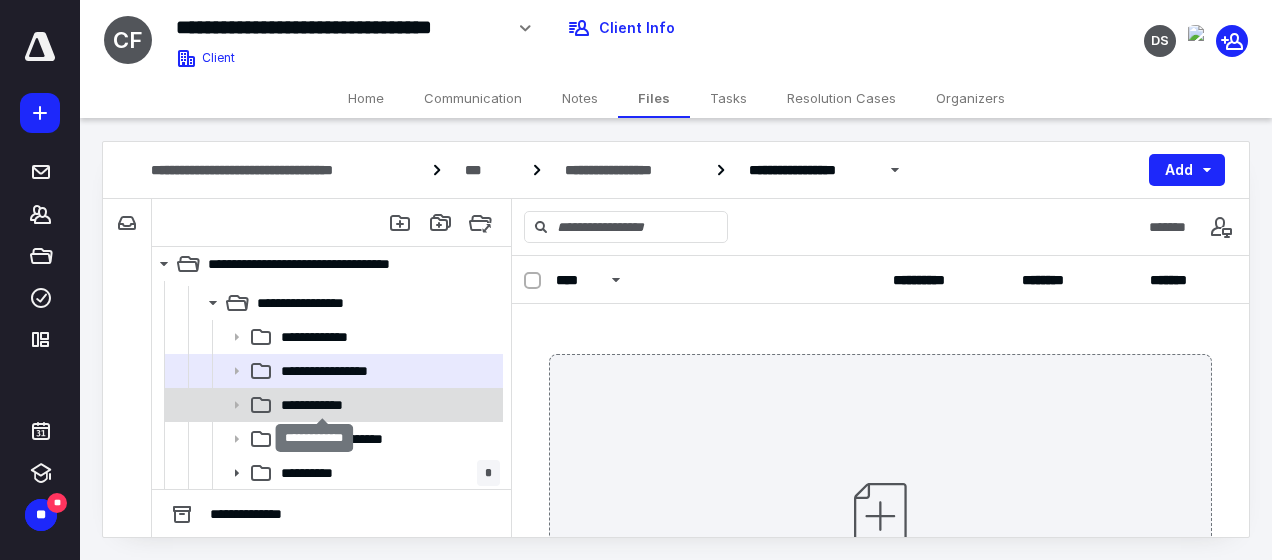 click on "**********" at bounding box center [323, 405] 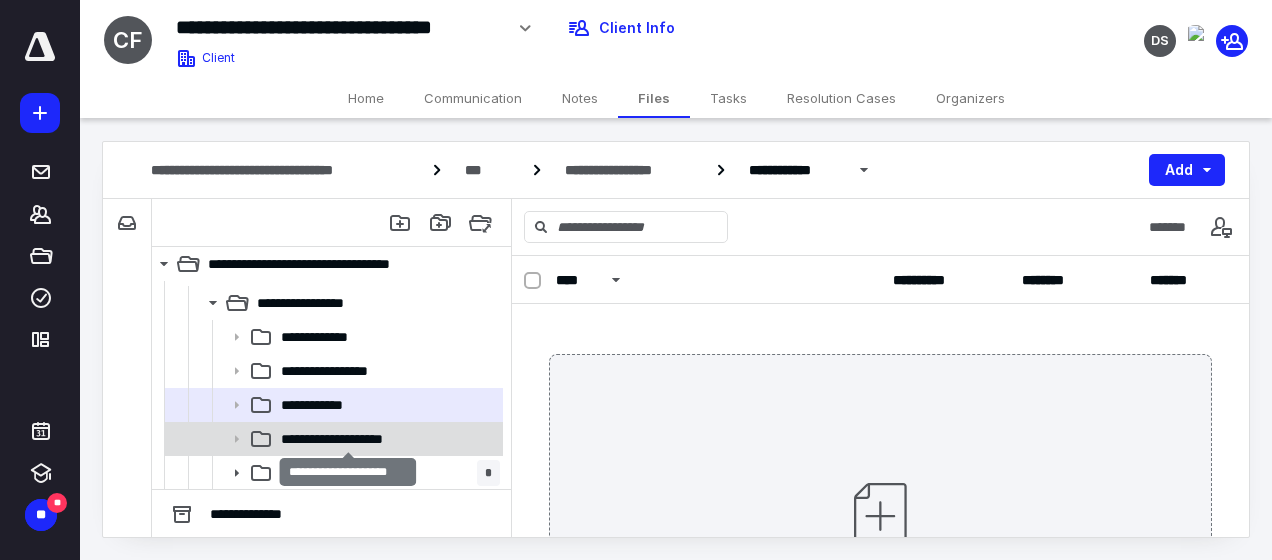 click on "**********" at bounding box center (348, 439) 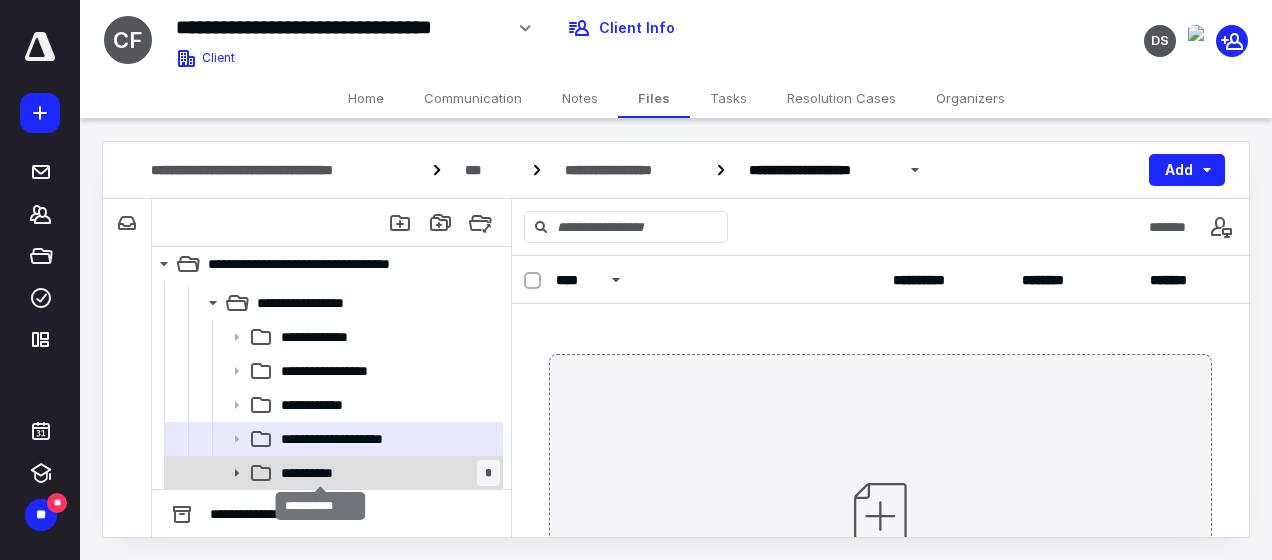 click on "**********" at bounding box center [321, 473] 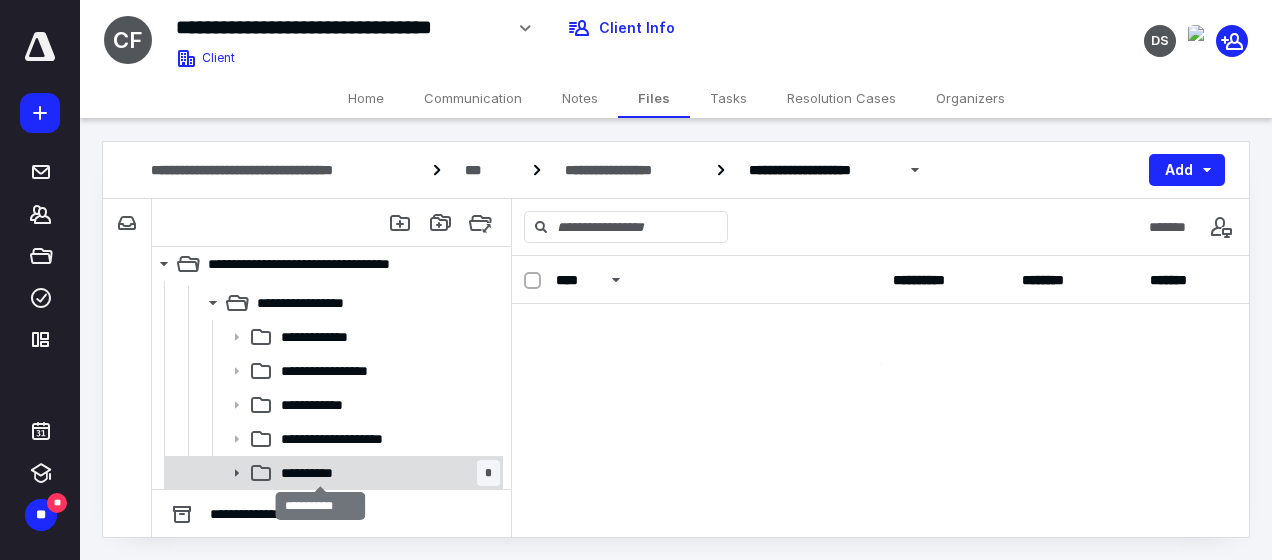 click on "**********" at bounding box center (321, 473) 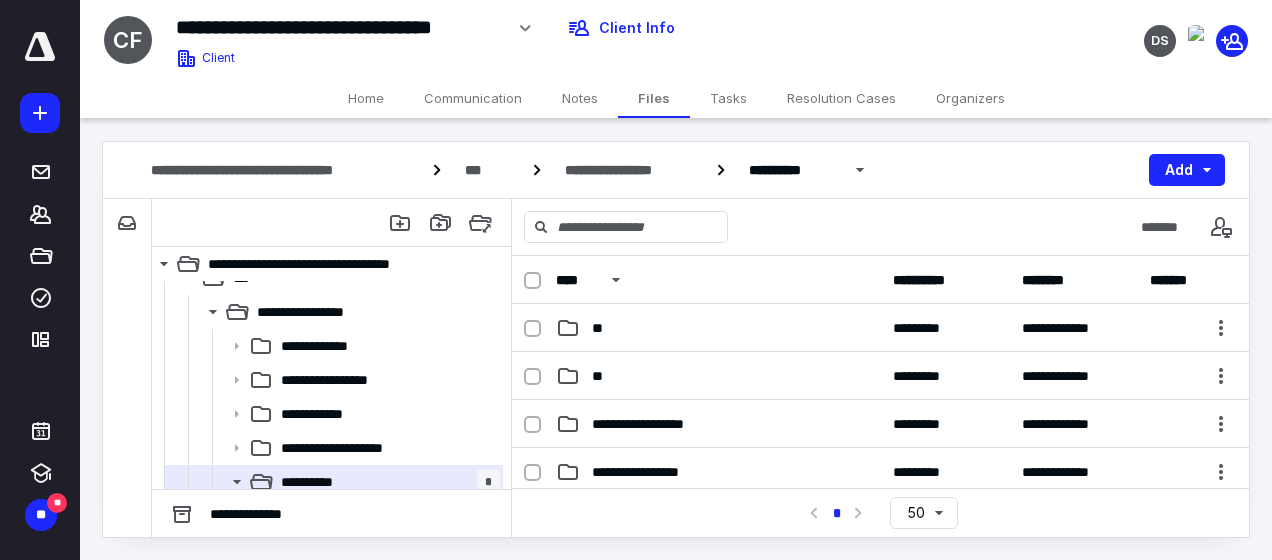 scroll, scrollTop: 170, scrollLeft: 0, axis: vertical 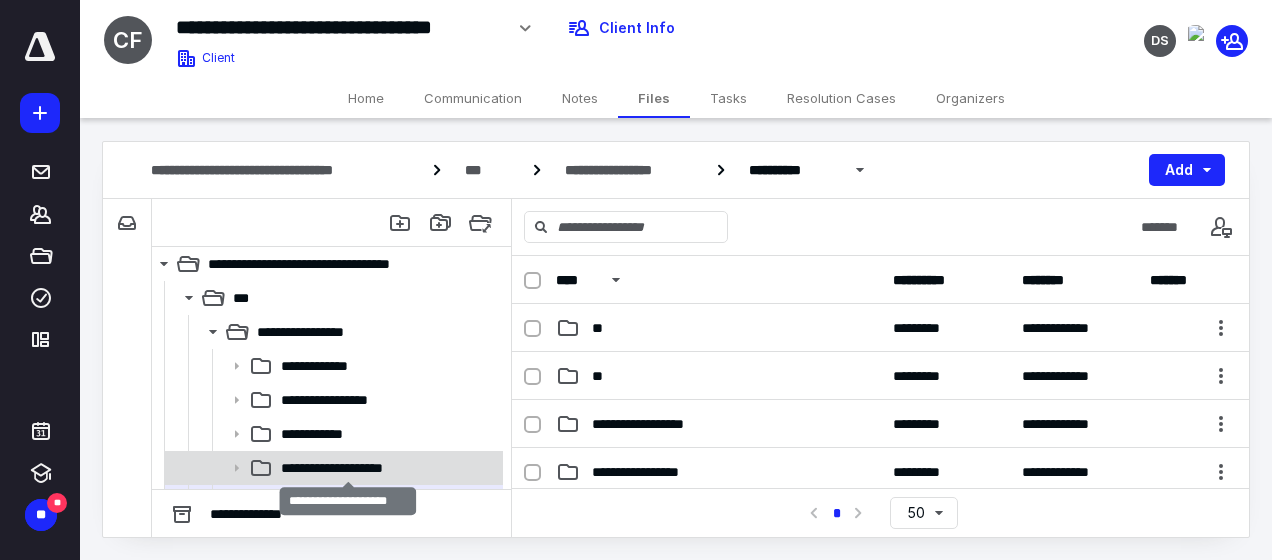 click on "**********" at bounding box center (348, 468) 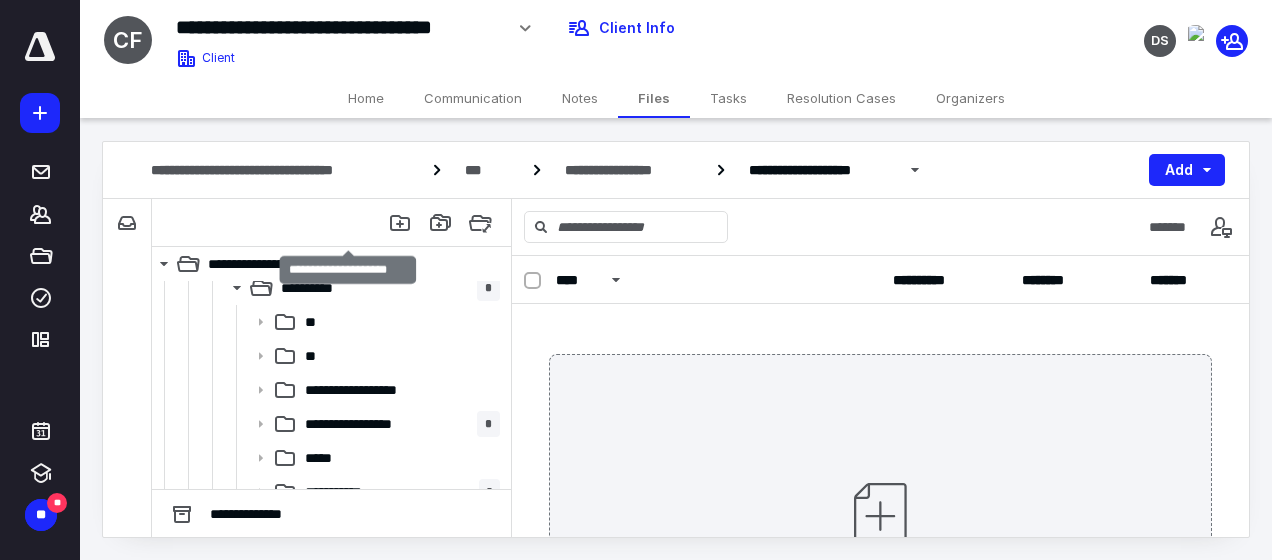 scroll, scrollTop: 403, scrollLeft: 0, axis: vertical 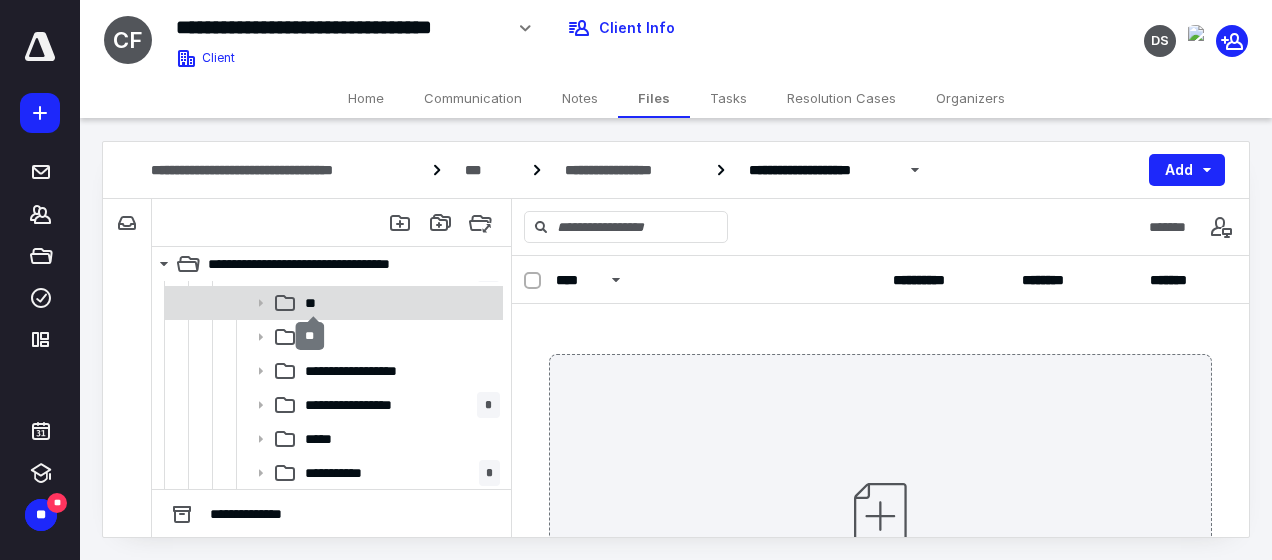 click on "**" at bounding box center (314, 303) 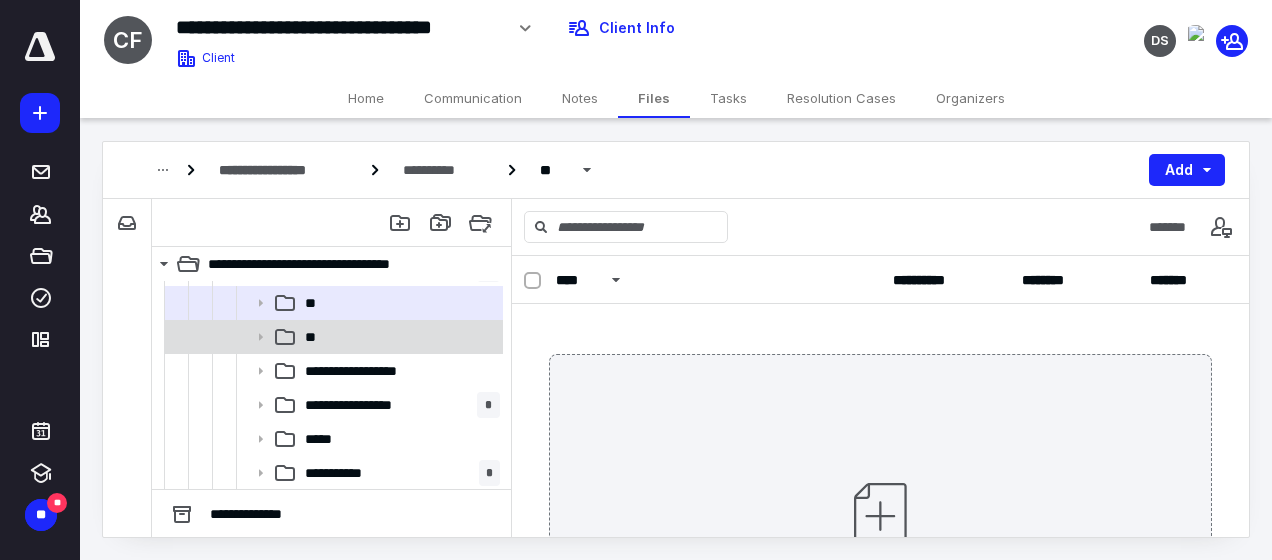 click on "**" at bounding box center (314, 337) 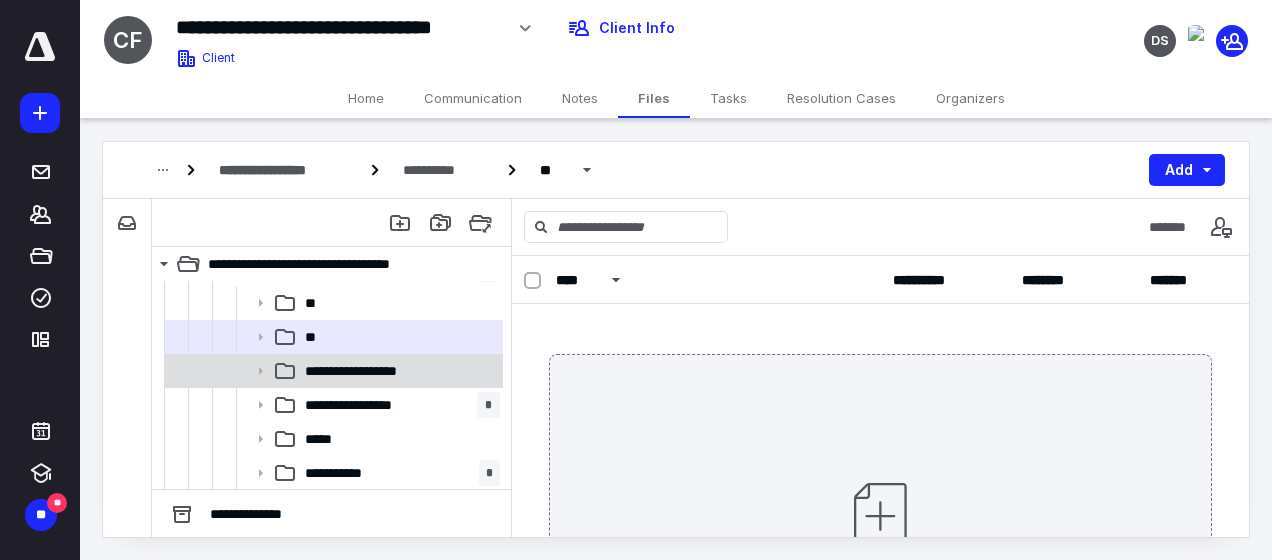 click on "**********" at bounding box center [369, 371] 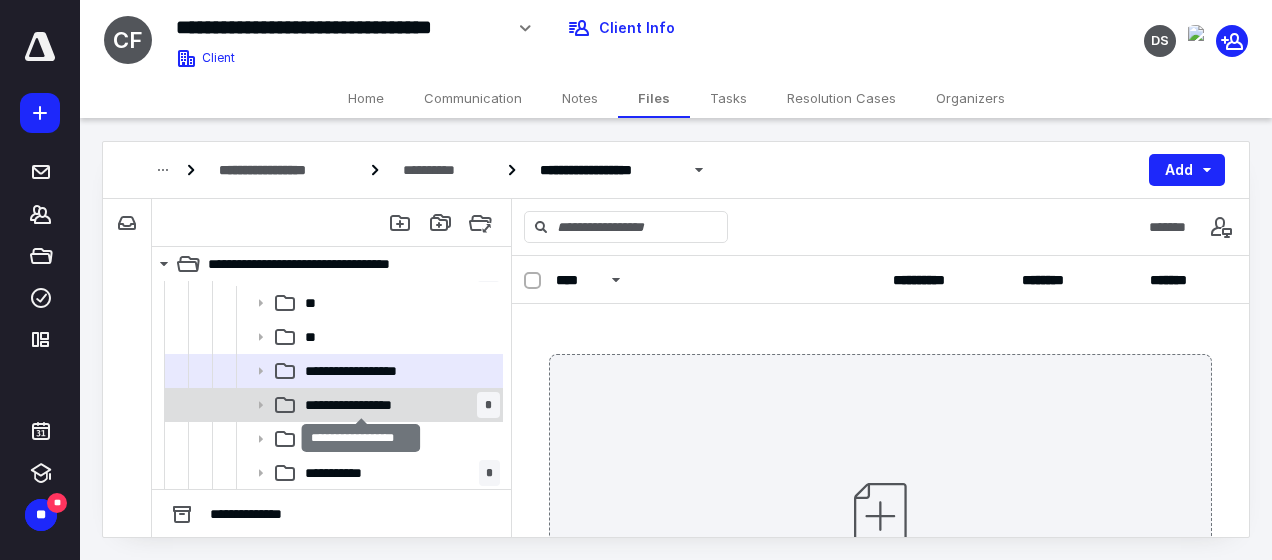 click on "**********" at bounding box center [362, 405] 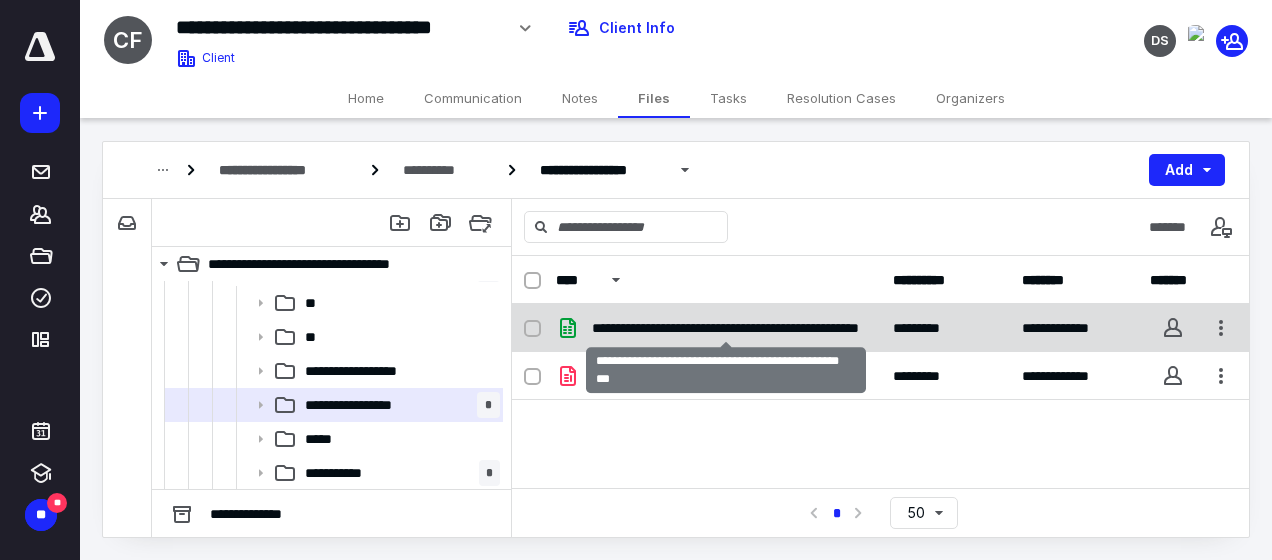 click on "**********" at bounding box center (726, 328) 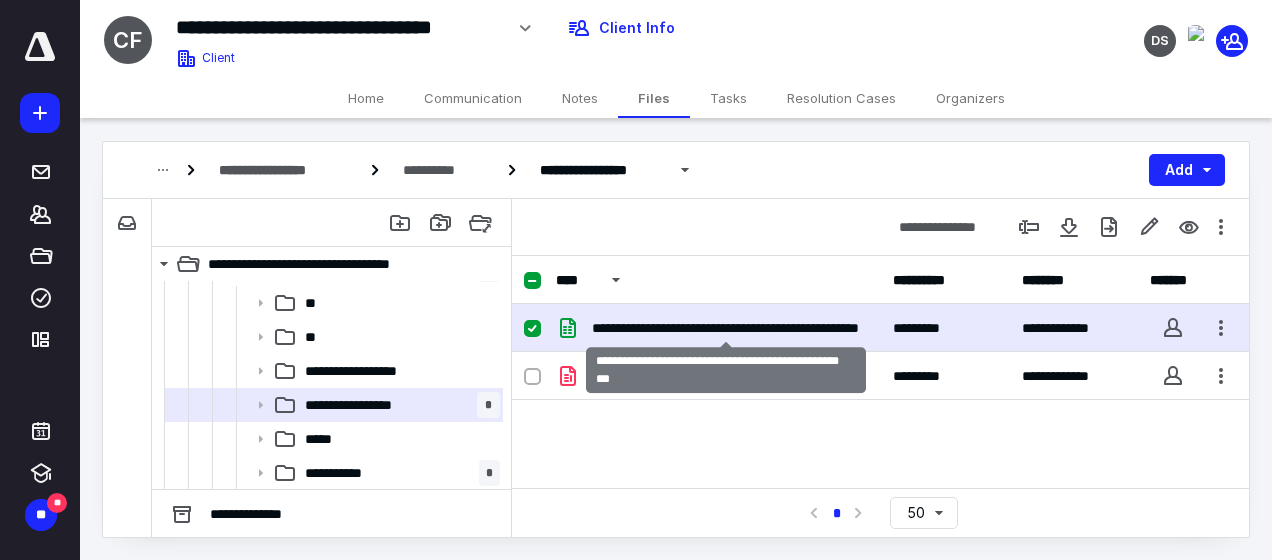 click on "**********" at bounding box center [726, 328] 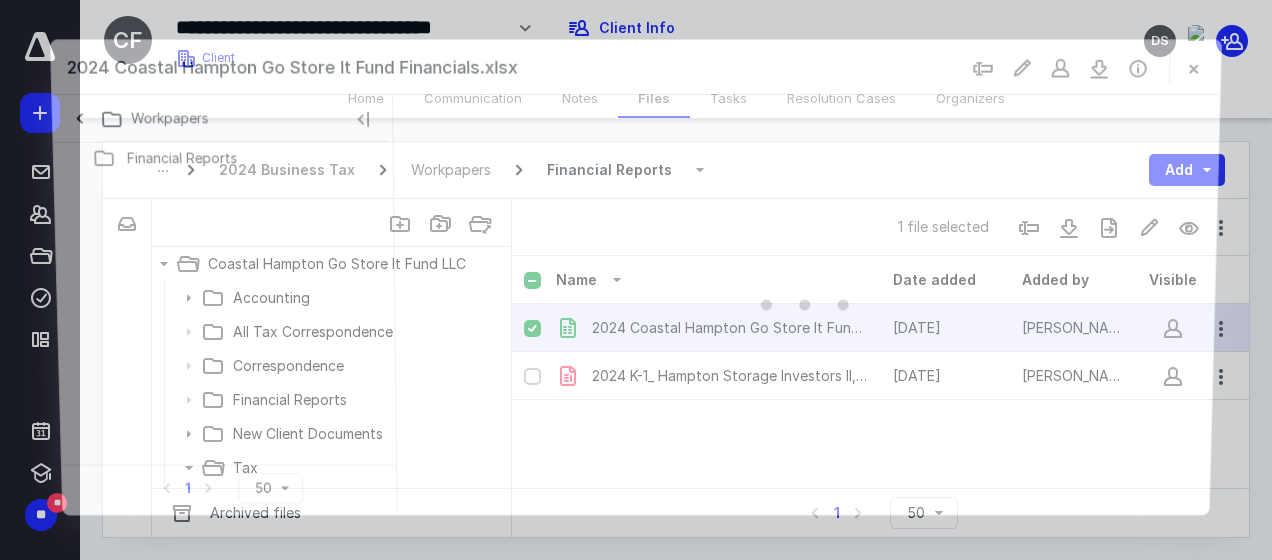scroll, scrollTop: 403, scrollLeft: 0, axis: vertical 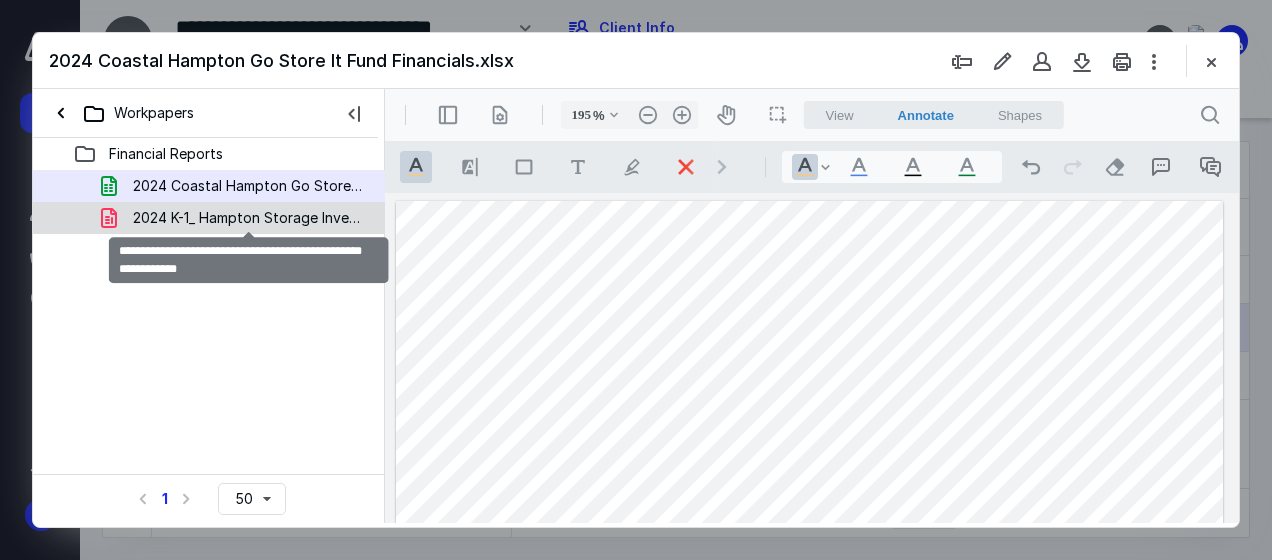 click on "2024 K-1_ Hampton Storage Investors II, LLC - Coastal Hamp.pdf" at bounding box center [249, 218] 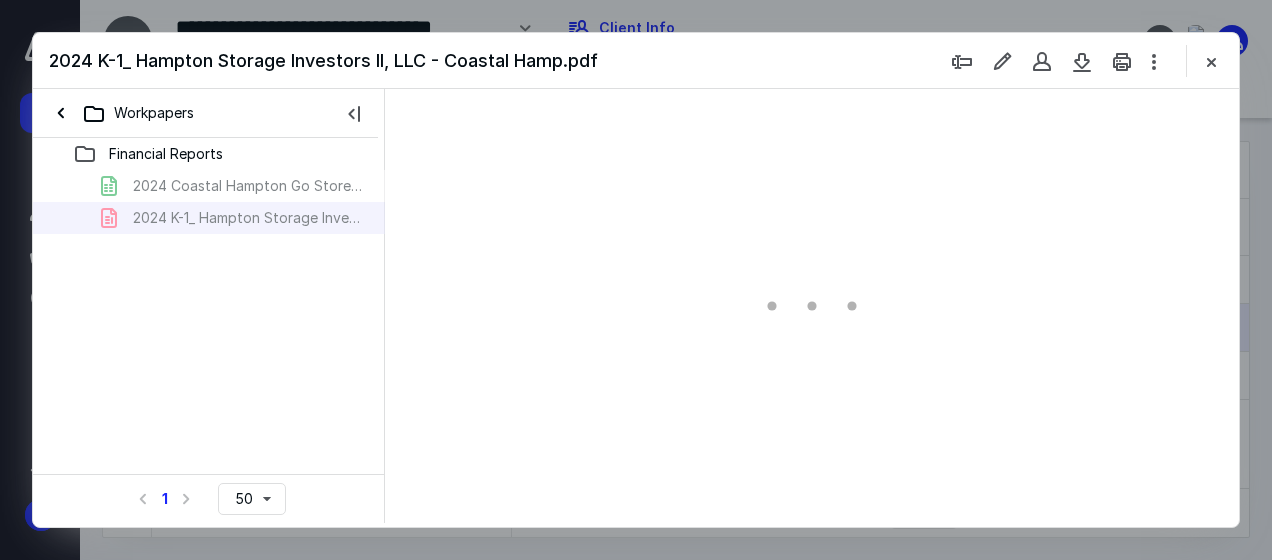 type on "135" 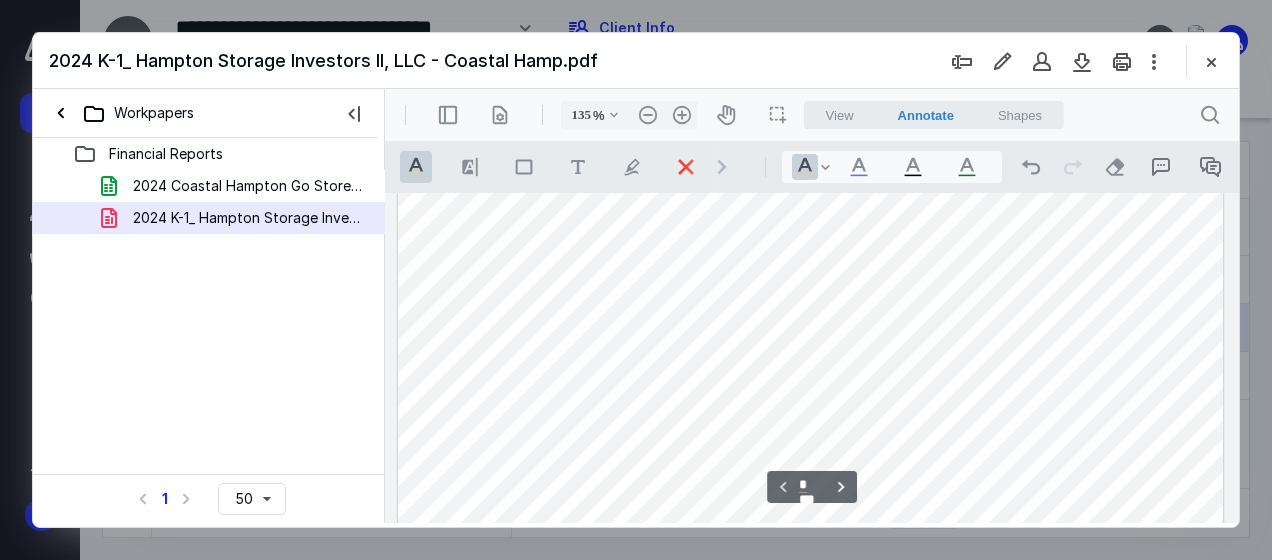 scroll, scrollTop: 0, scrollLeft: 0, axis: both 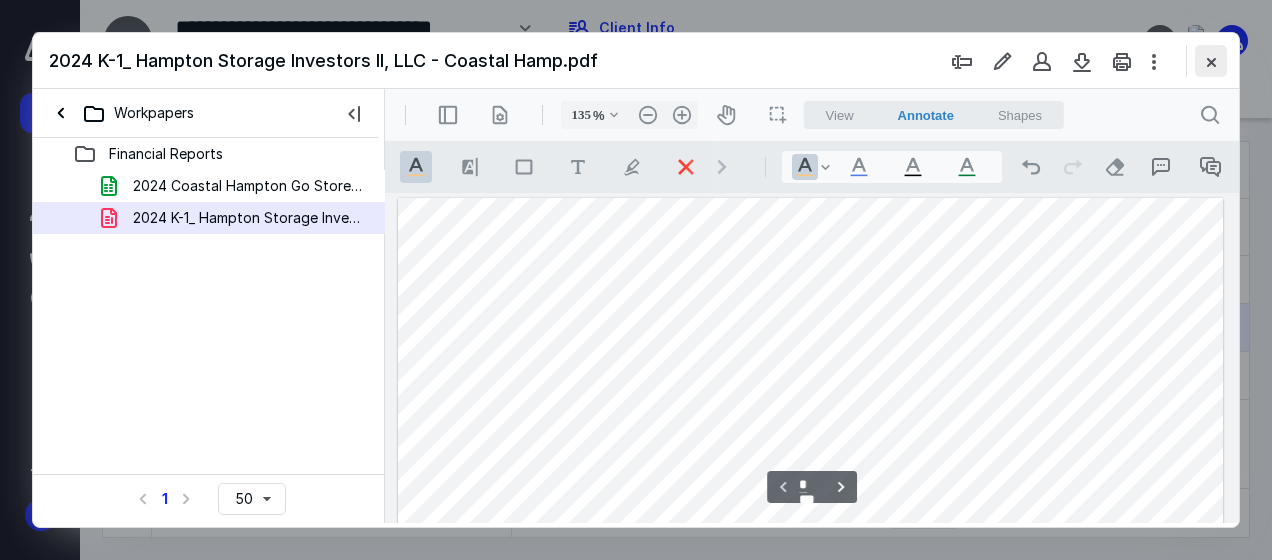 click at bounding box center [1211, 61] 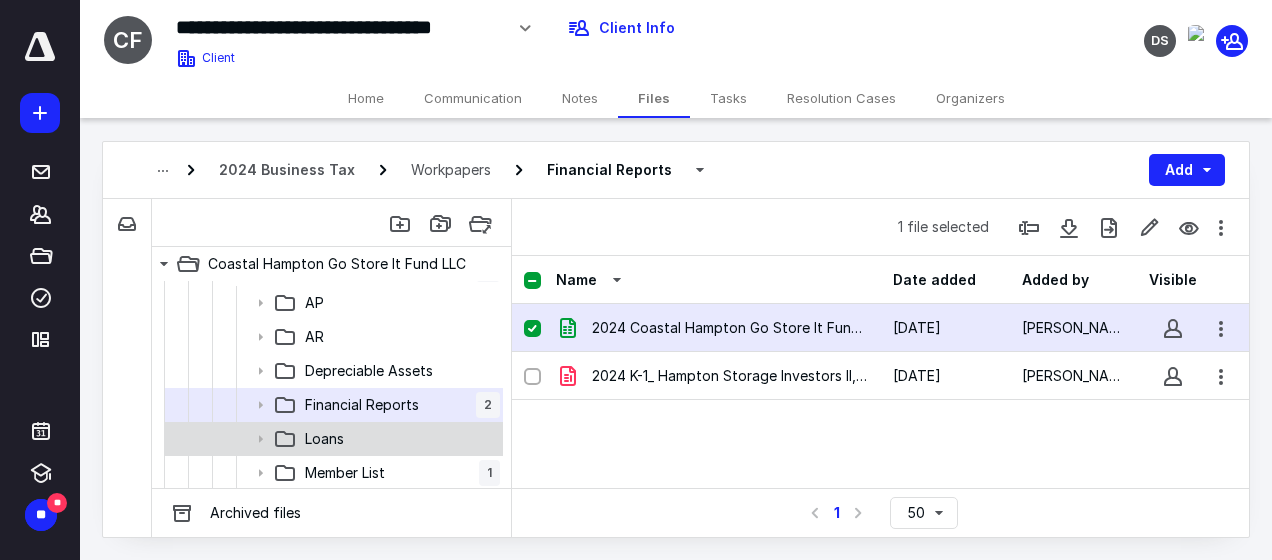 click on "Loans" at bounding box center [324, 439] 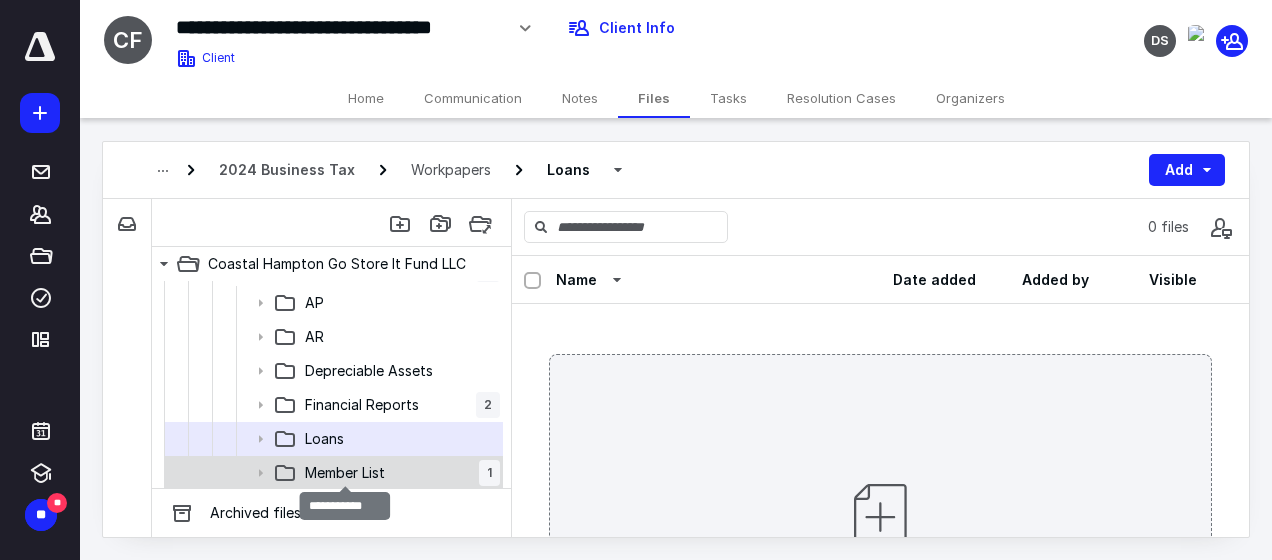 click on "Member List" at bounding box center (345, 473) 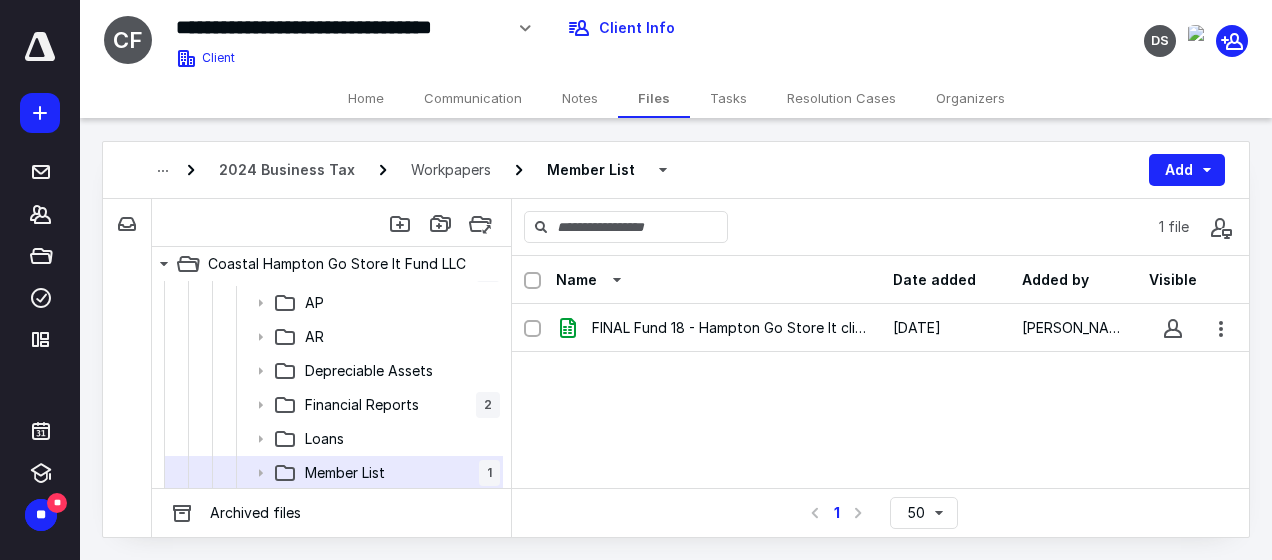click on "FINAL Fund 18 - Hampton Go Store It client list 2024 tax p.xlsx [DATE] [PERSON_NAME]" at bounding box center (880, 454) 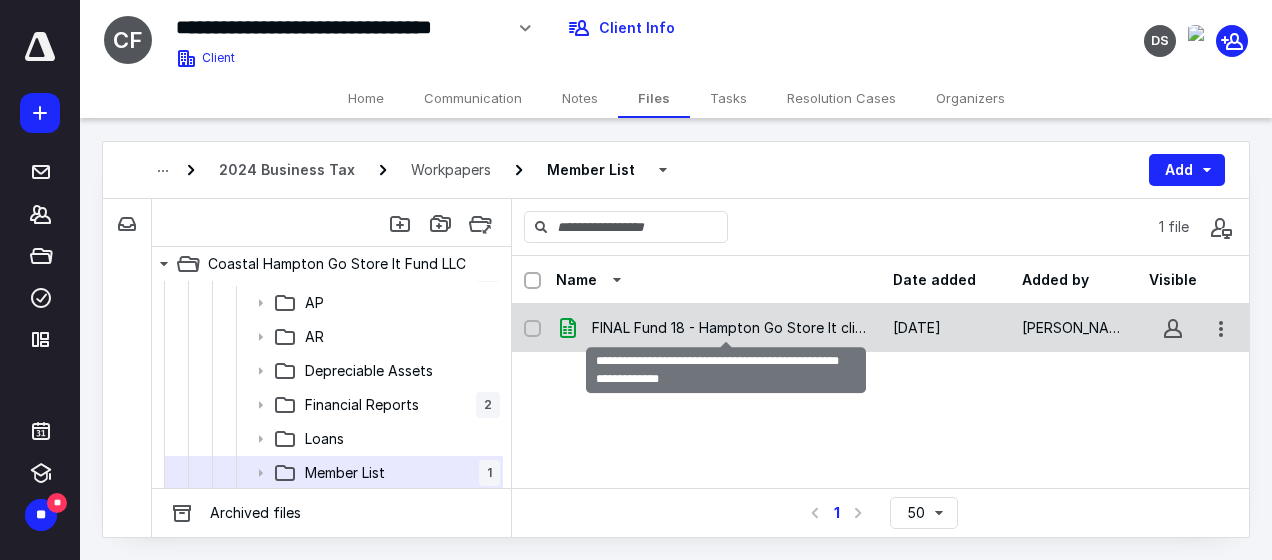 click on "FINAL Fund 18 - Hampton Go Store It client list 2024 tax p.xlsx" at bounding box center [730, 328] 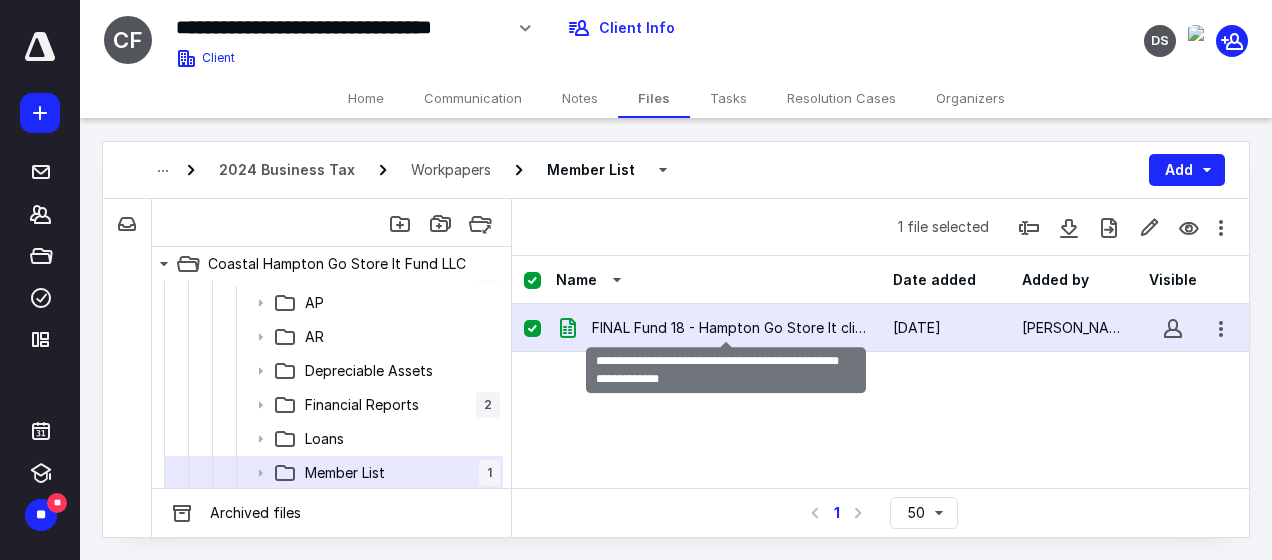 click on "FINAL Fund 18 - Hampton Go Store It client list 2024 tax p.xlsx" at bounding box center [730, 328] 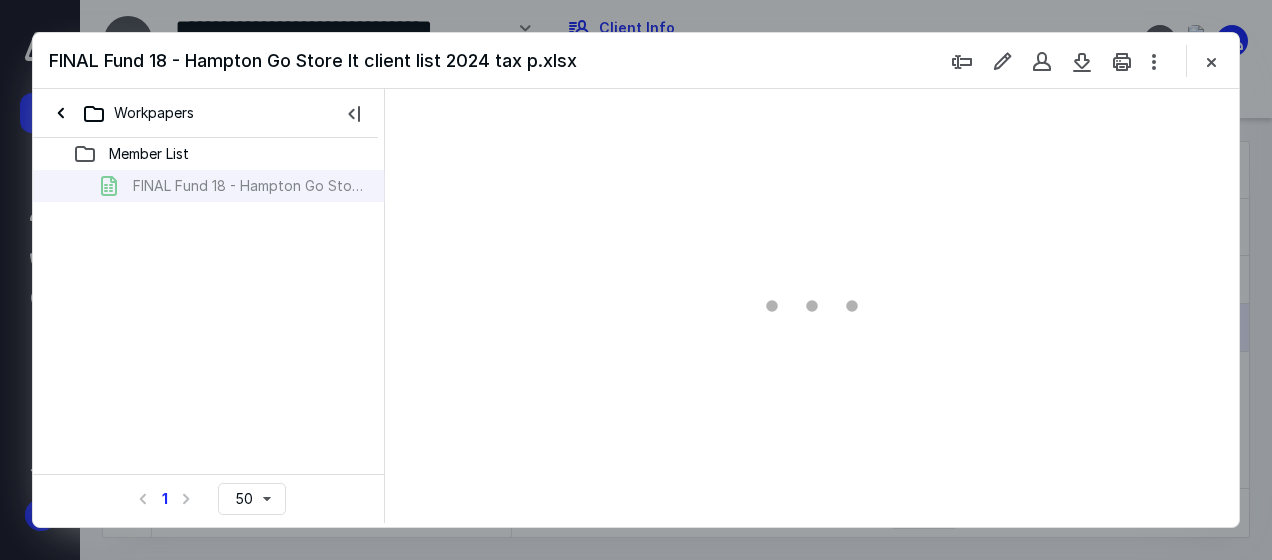 scroll, scrollTop: 0, scrollLeft: 0, axis: both 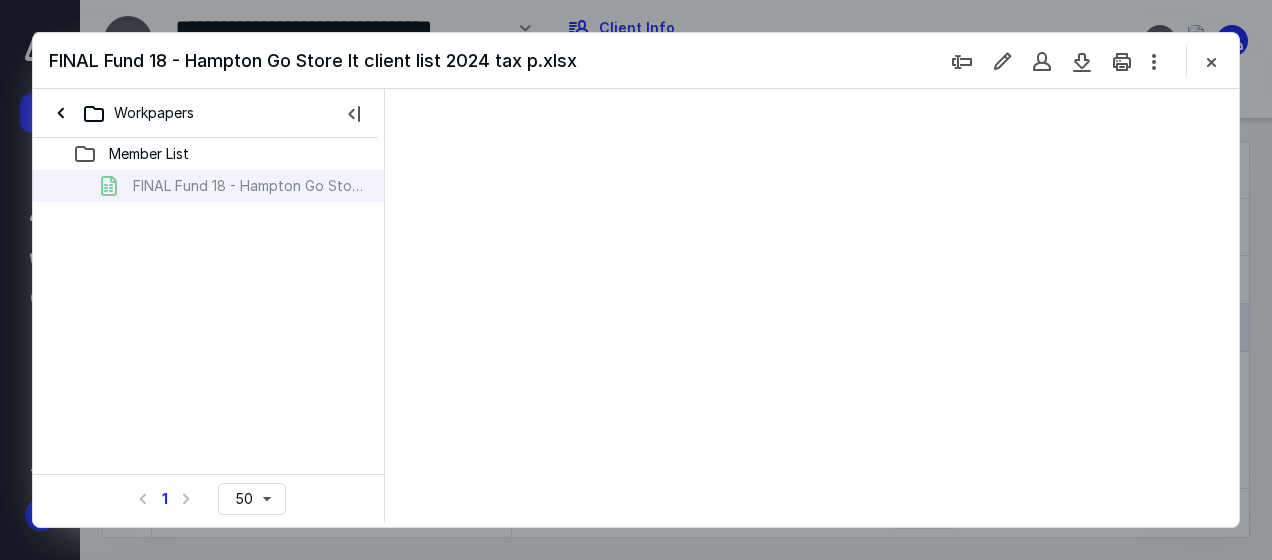 type on "24" 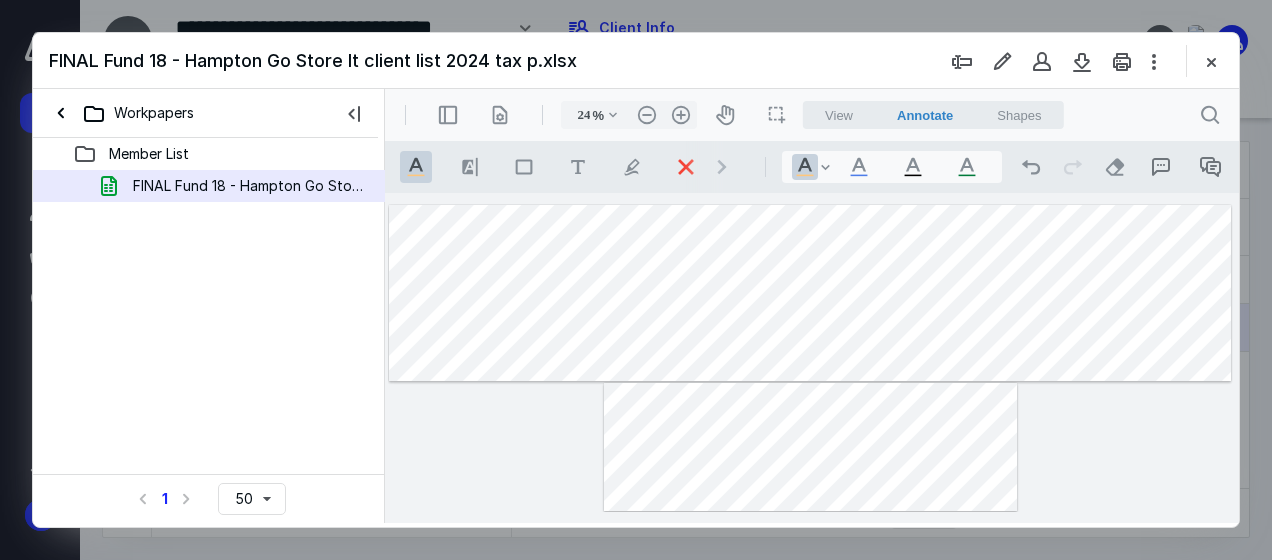 click at bounding box center [810, 293] 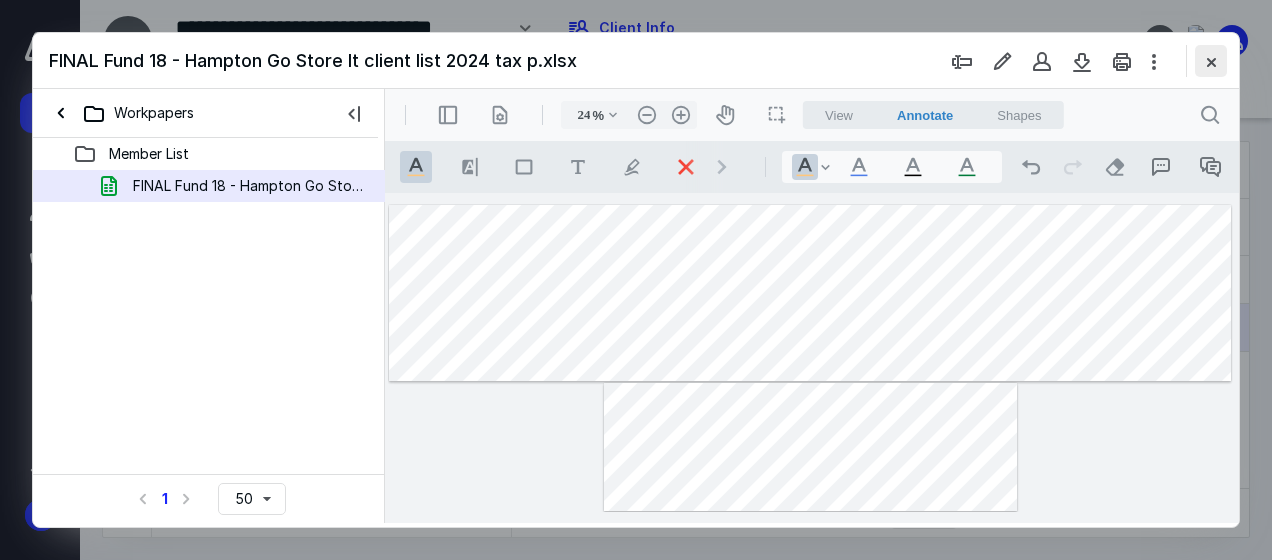 click at bounding box center [1211, 61] 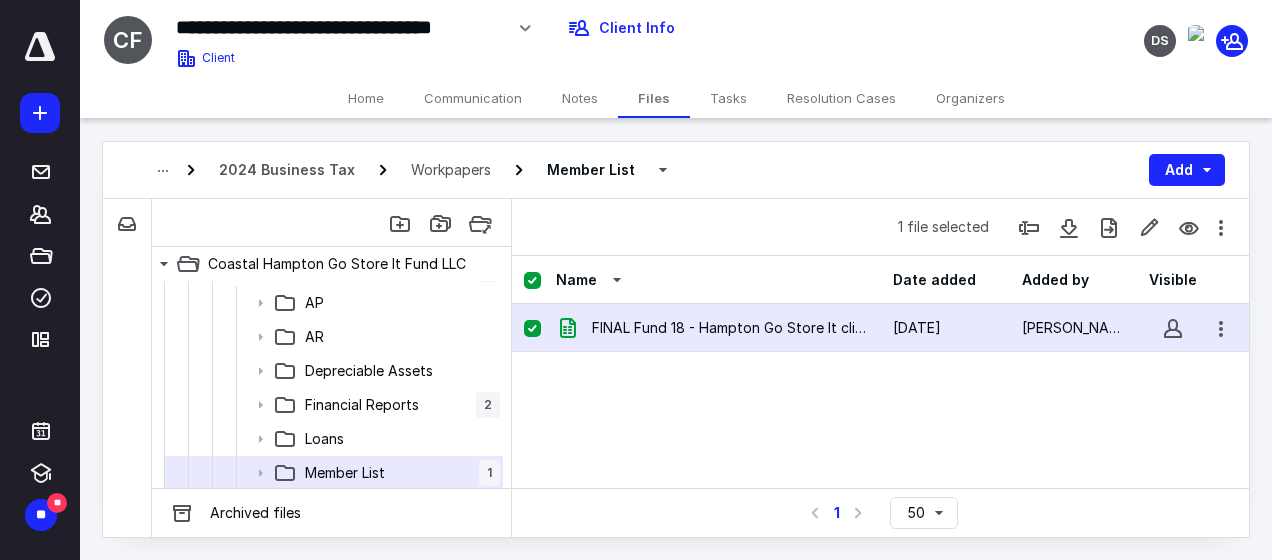 click on "FINAL Fund 18 - Hampton Go Store It client list 2024 tax p.xlsx [DATE] [PERSON_NAME]" at bounding box center (880, 454) 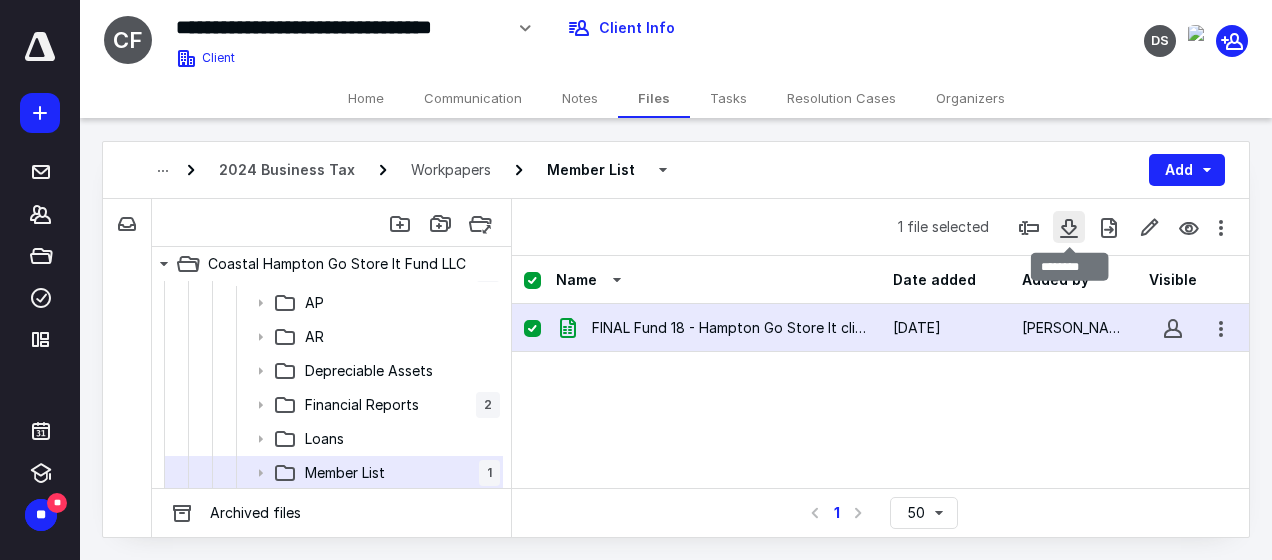 click at bounding box center (1069, 227) 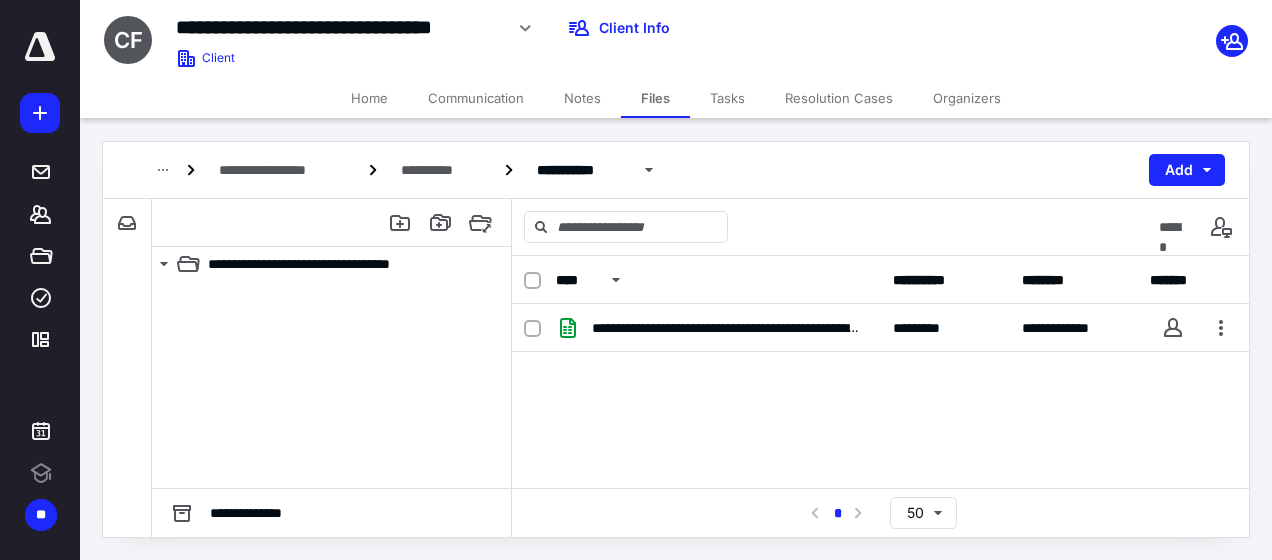 scroll, scrollTop: 0, scrollLeft: 0, axis: both 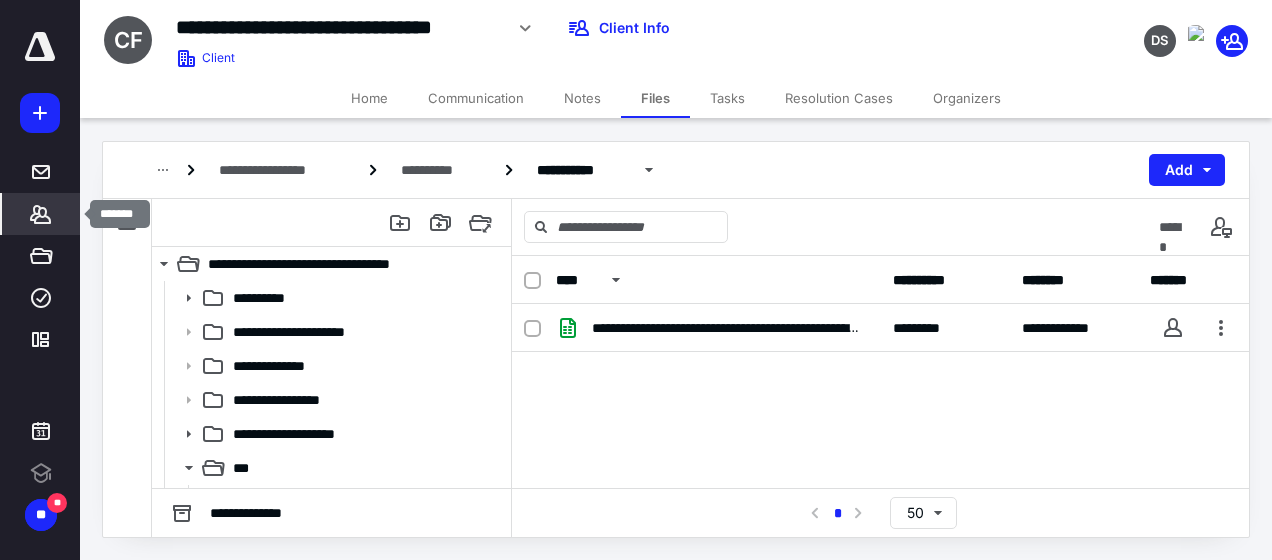 click 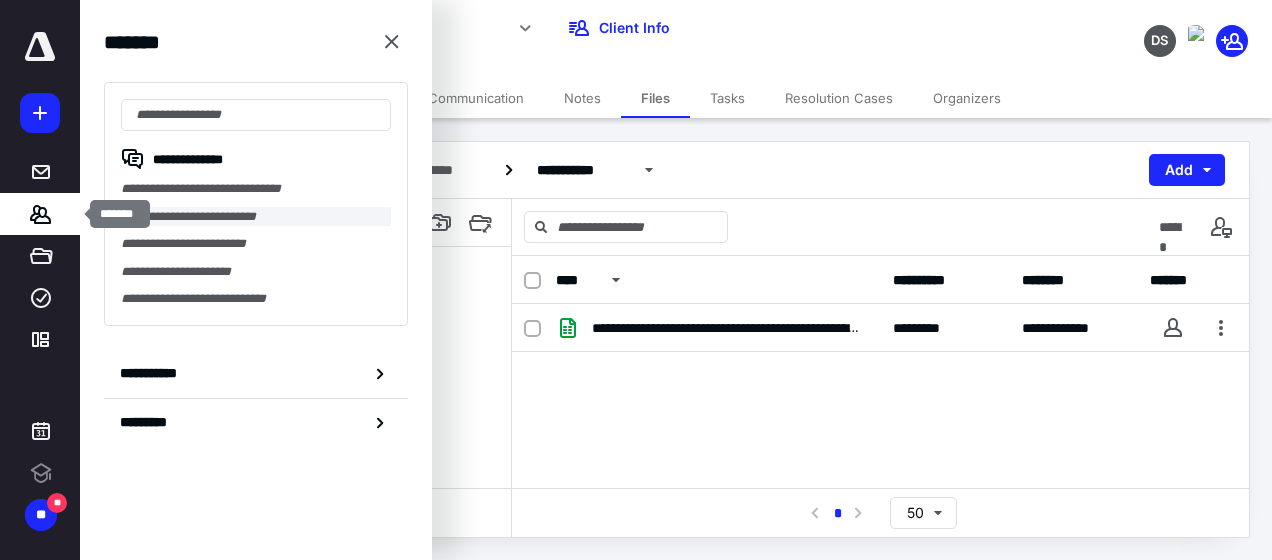 scroll, scrollTop: 0, scrollLeft: 0, axis: both 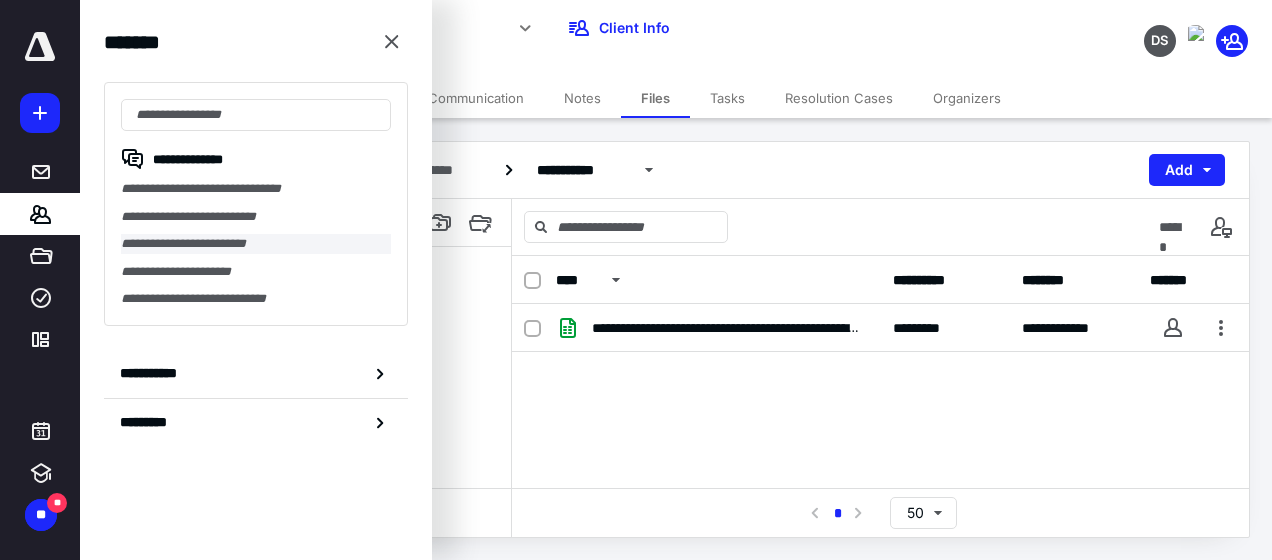 click on "**********" at bounding box center [256, 244] 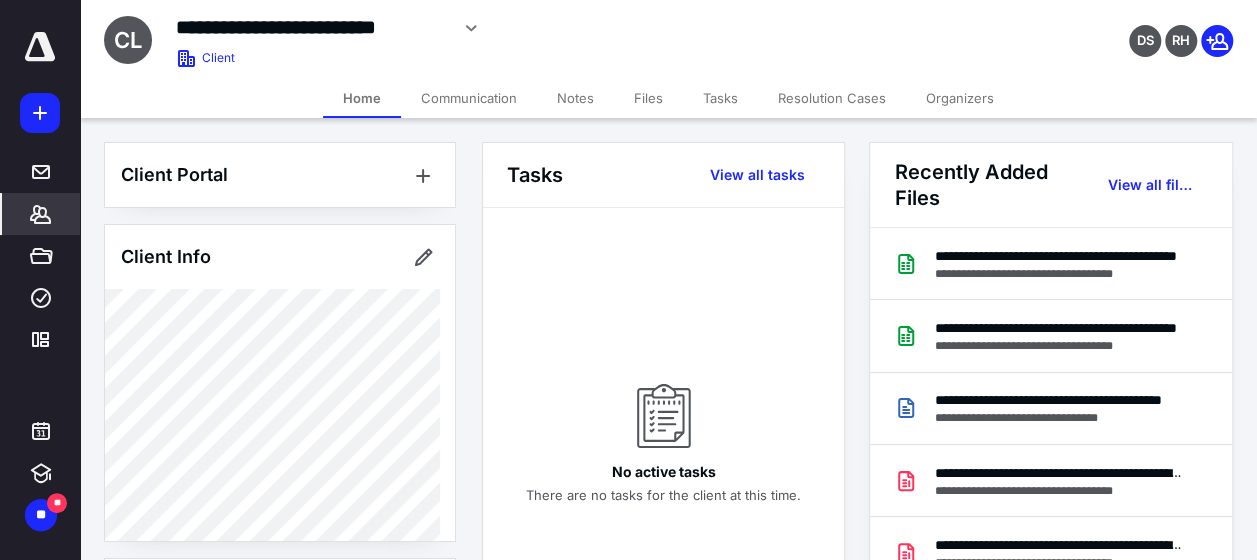 click on "Files" at bounding box center [648, 98] 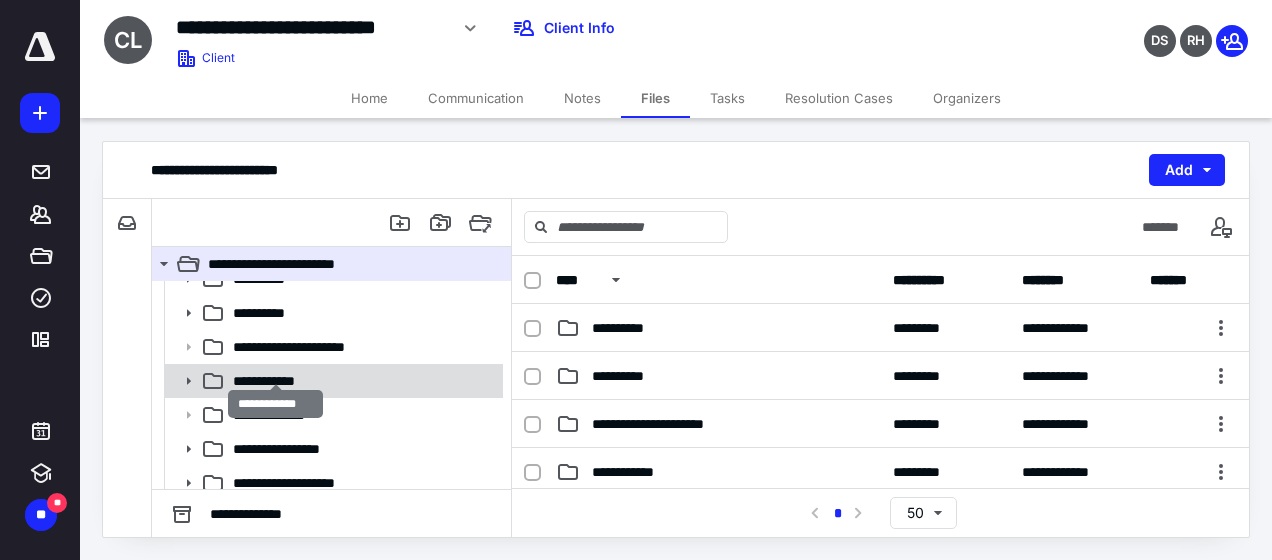 scroll, scrollTop: 29, scrollLeft: 0, axis: vertical 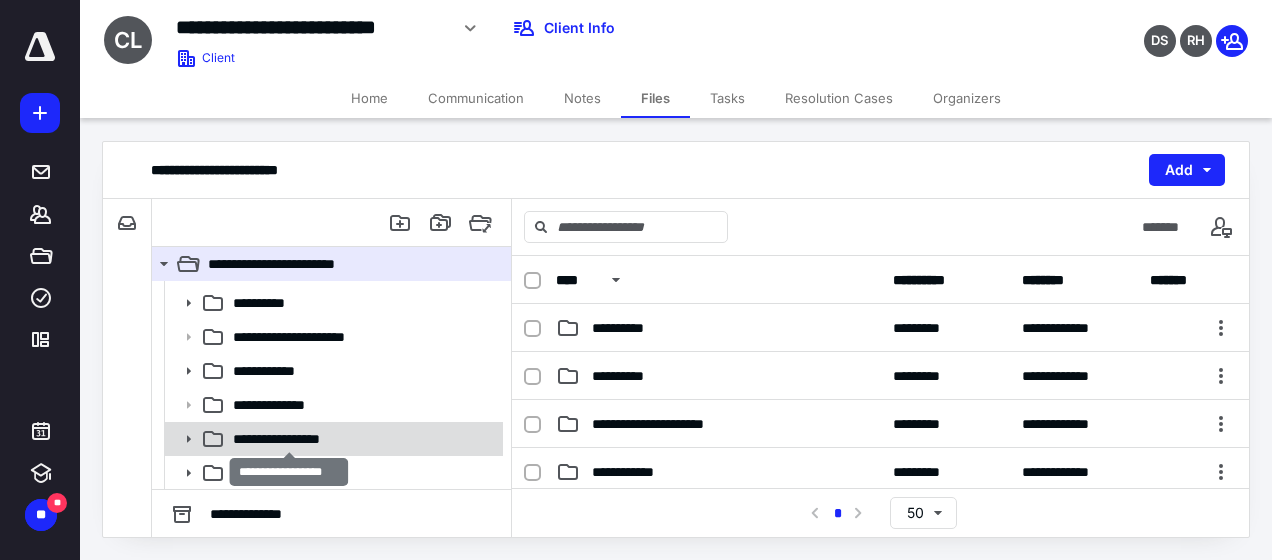 click on "**********" at bounding box center (290, 439) 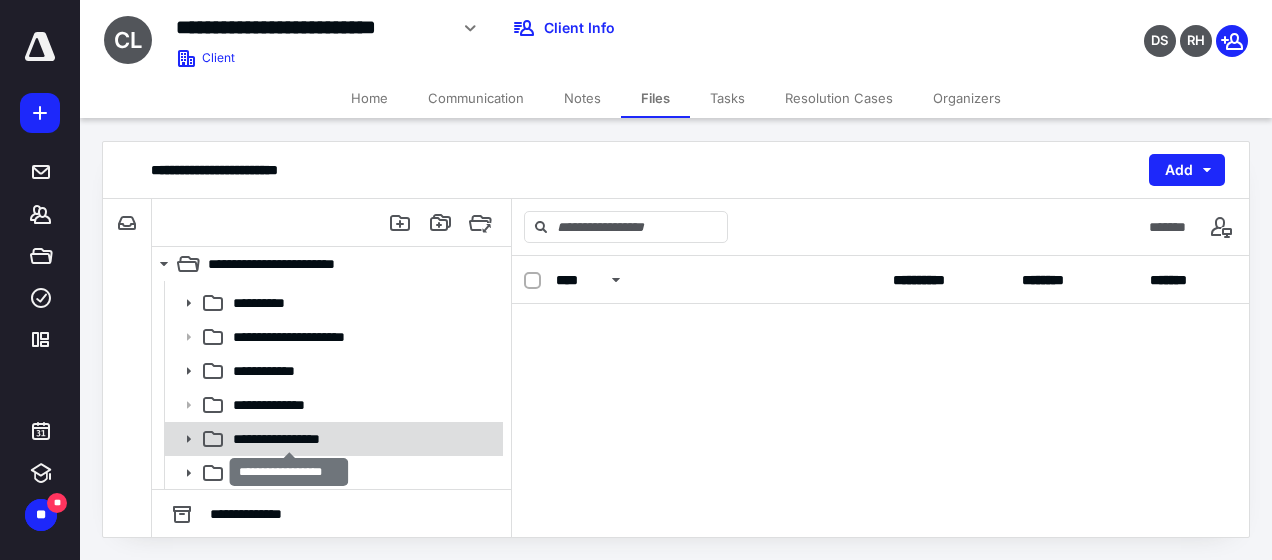 click on "**********" at bounding box center [290, 439] 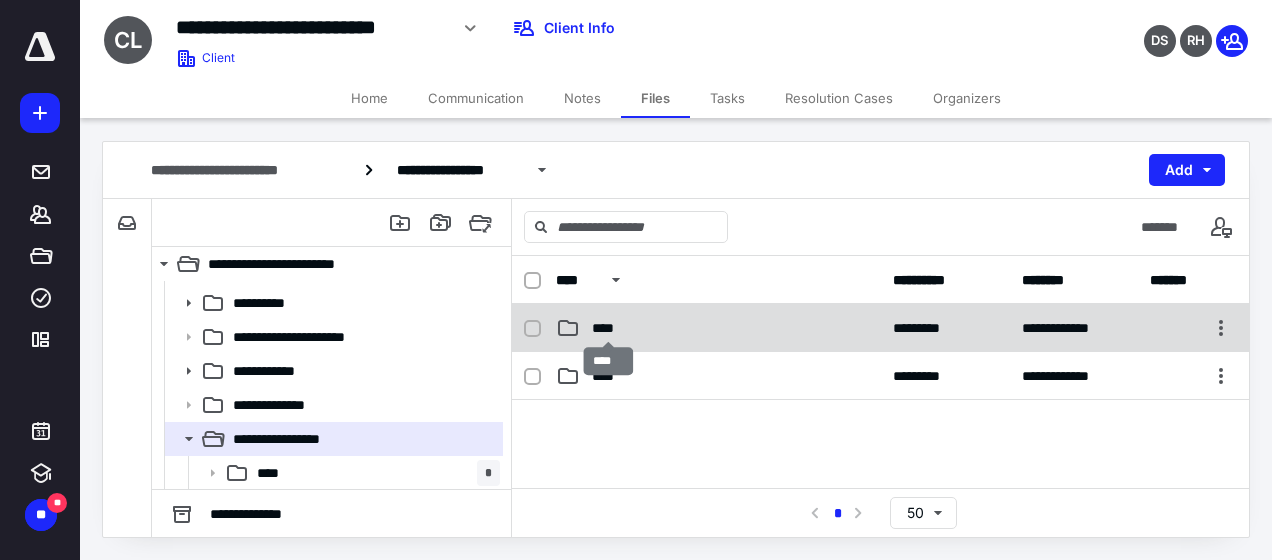 click on "****" at bounding box center [609, 328] 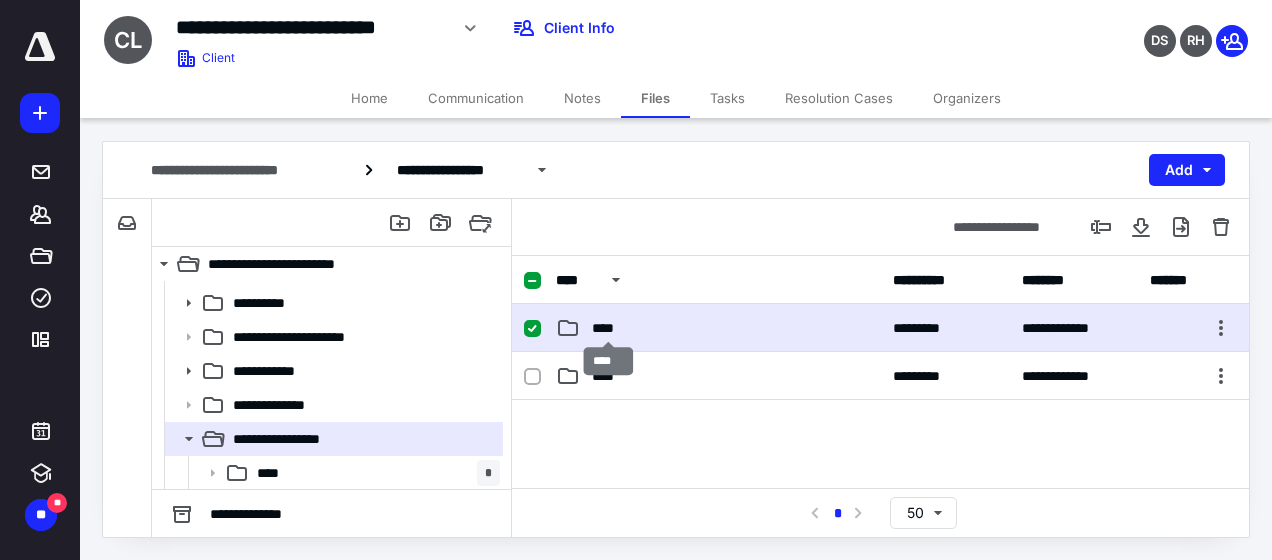click on "****" at bounding box center [609, 328] 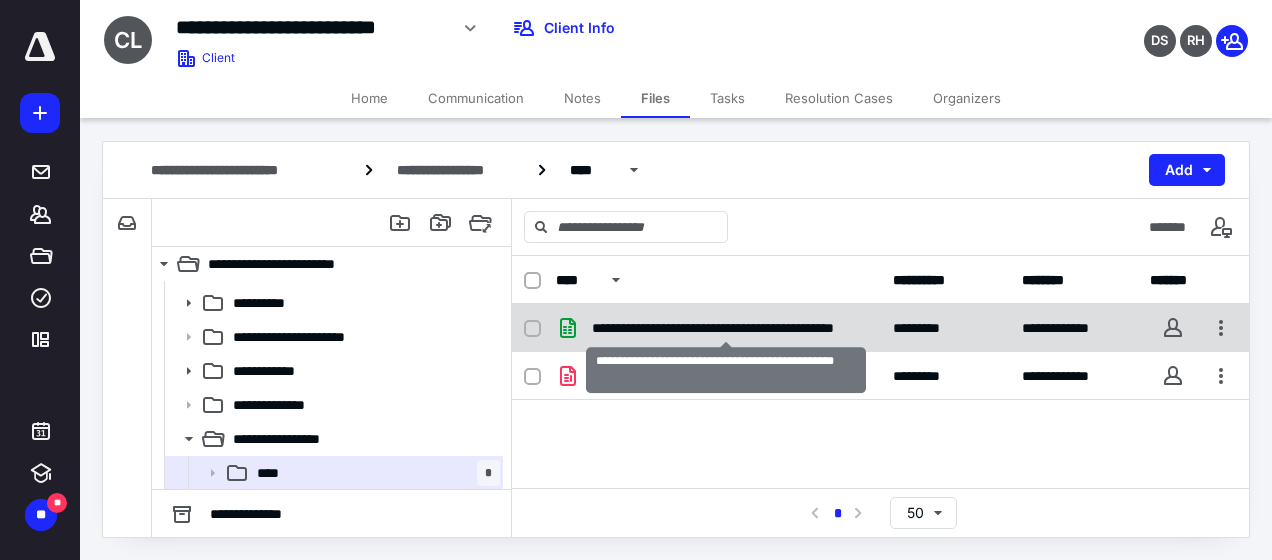 click on "**********" at bounding box center (726, 328) 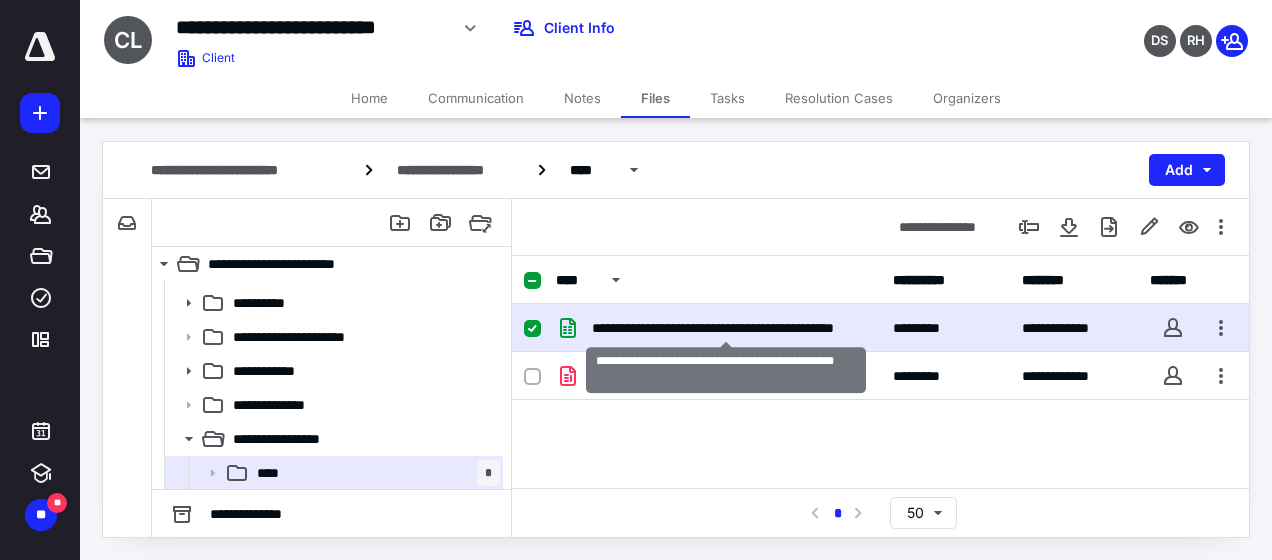 click on "**********" at bounding box center (726, 328) 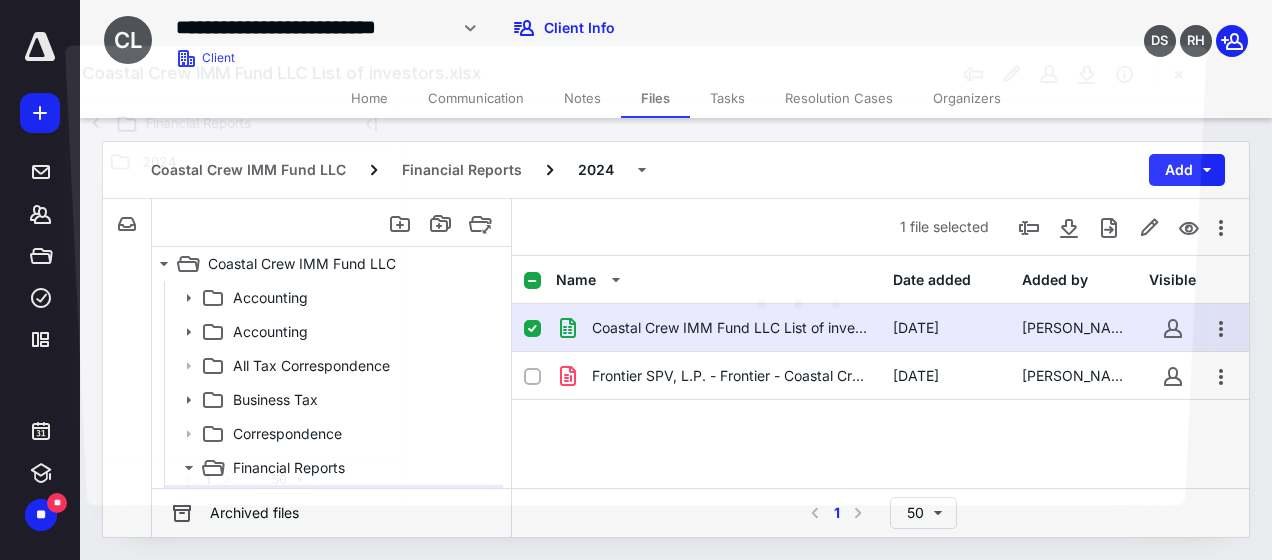 scroll, scrollTop: 29, scrollLeft: 0, axis: vertical 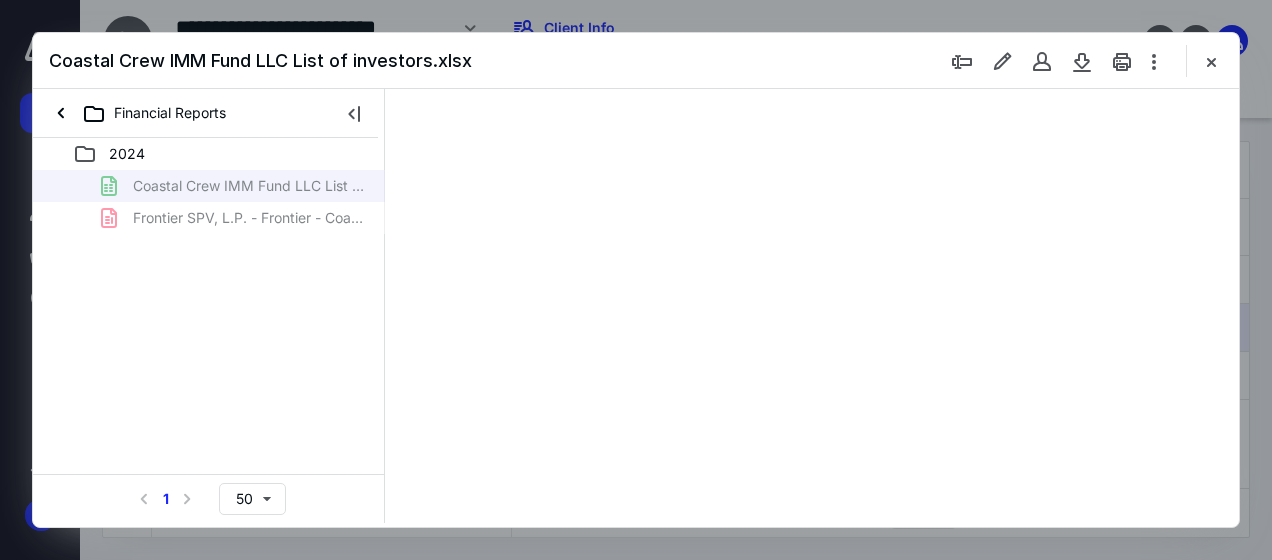 type on "130" 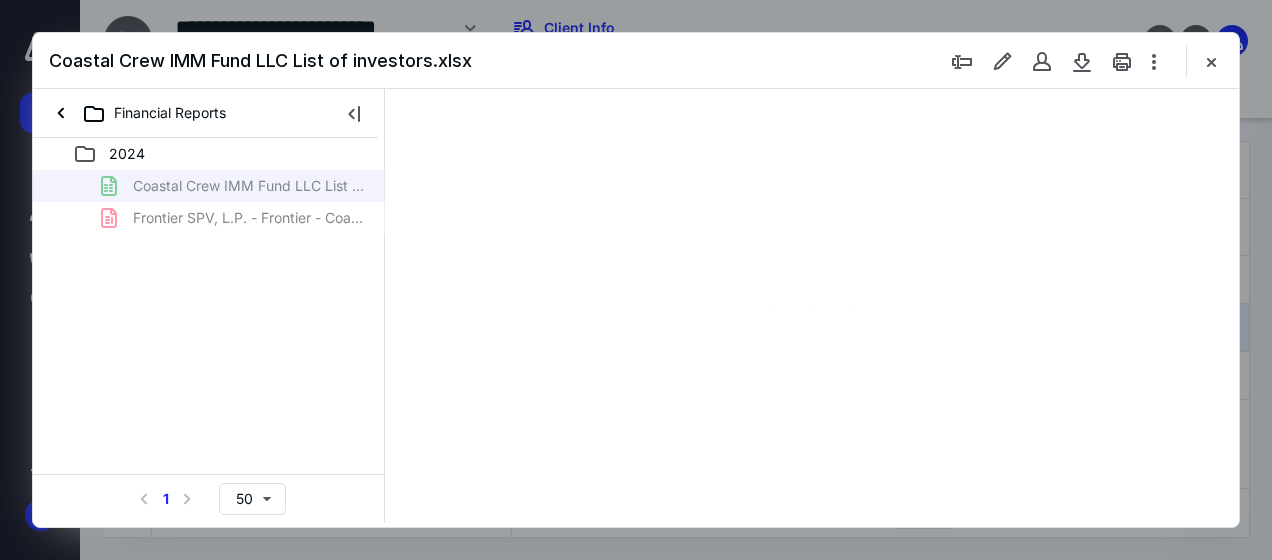 scroll, scrollTop: 109, scrollLeft: 0, axis: vertical 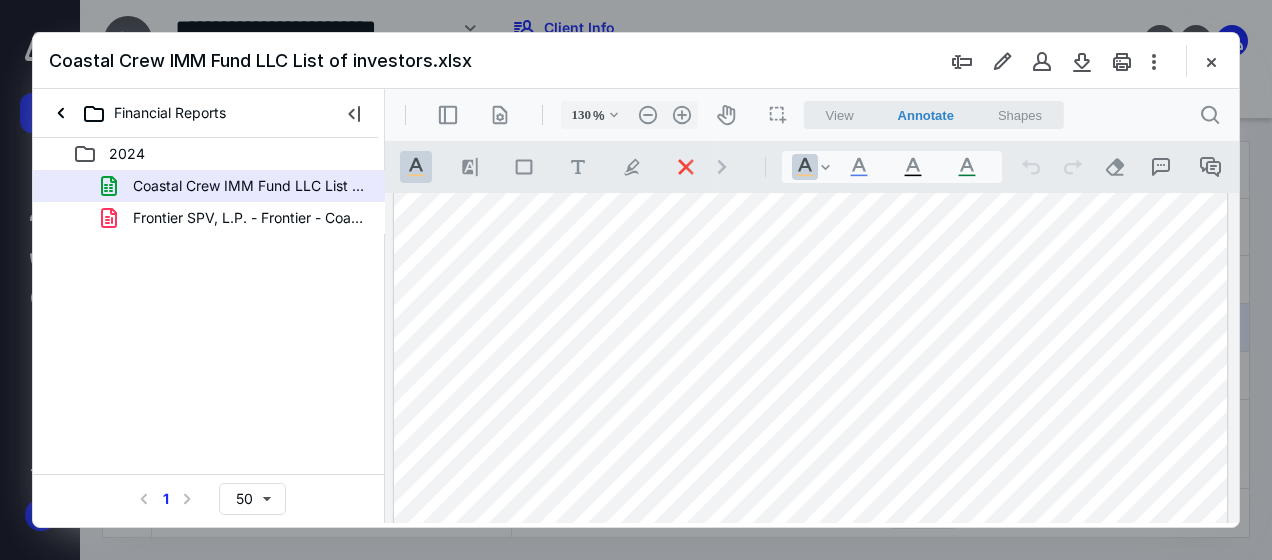 click at bounding box center (810, 541) 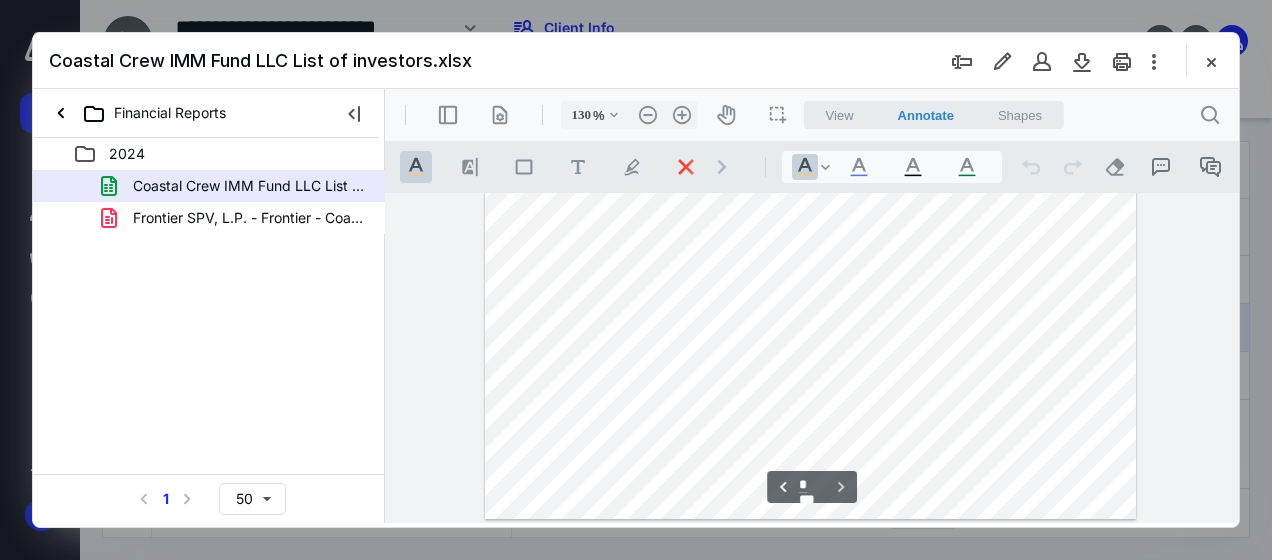 scroll, scrollTop: 1012, scrollLeft: 0, axis: vertical 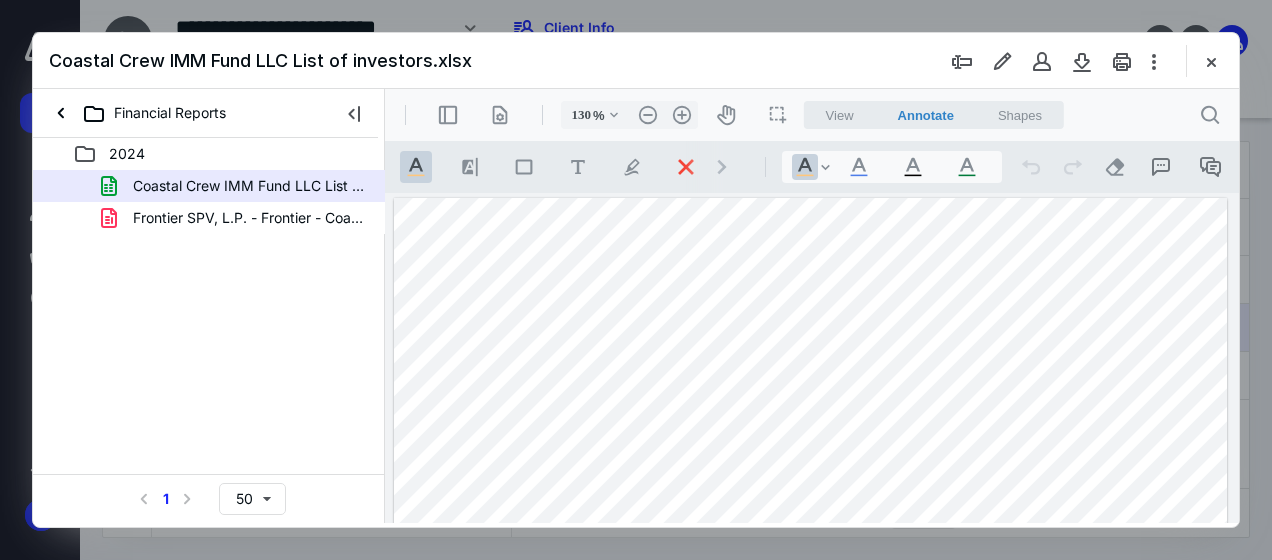 click at bounding box center [810, 650] 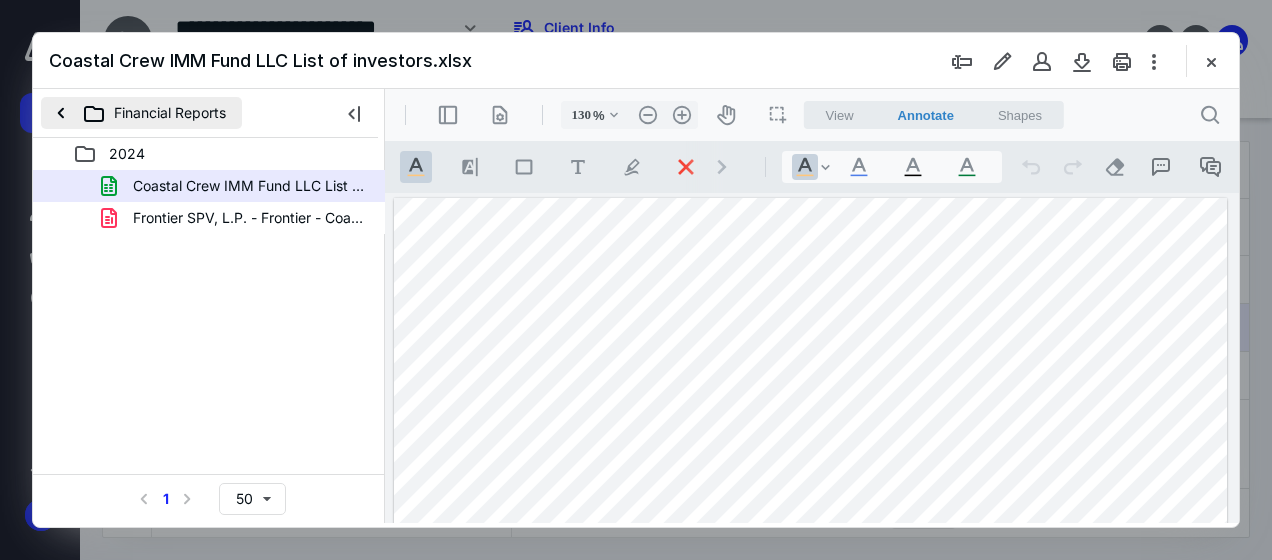 click on "Financial Reports" at bounding box center [141, 113] 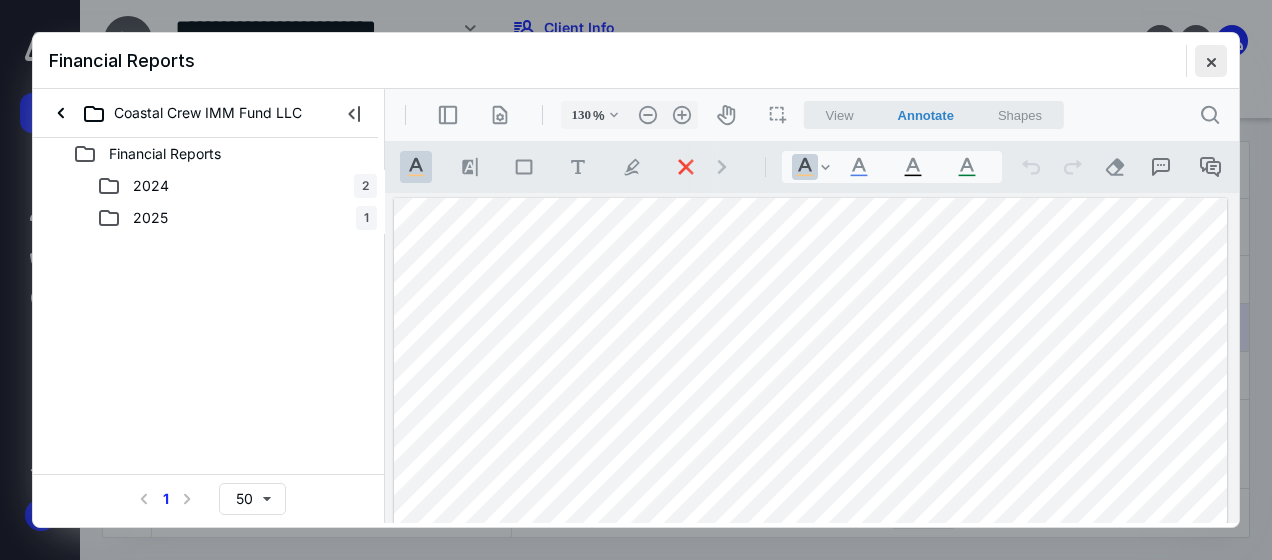 click at bounding box center [1211, 61] 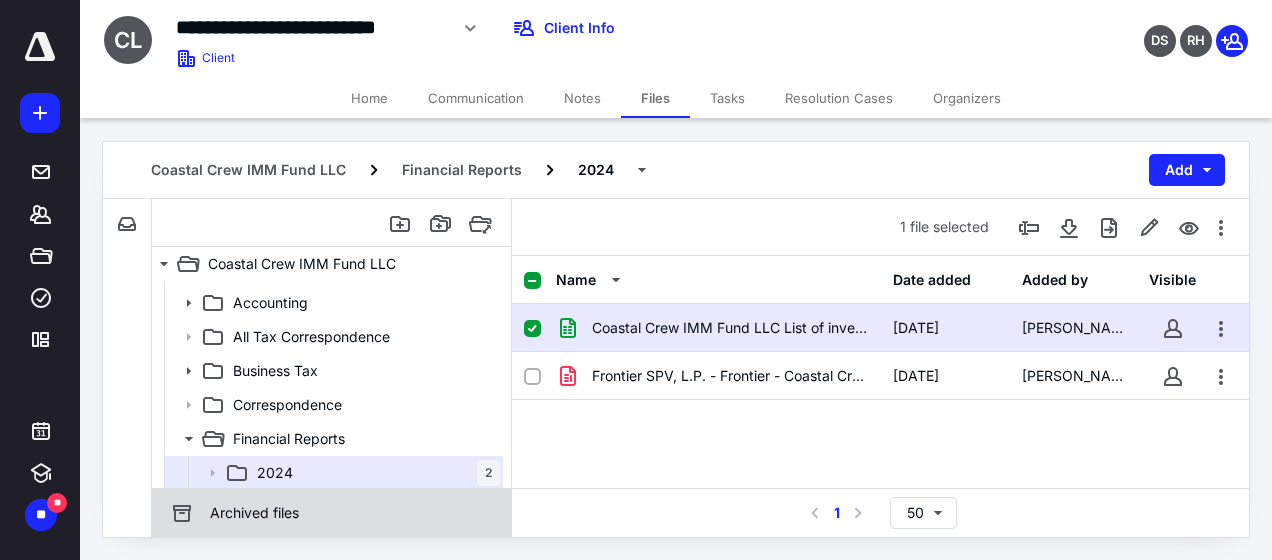 click on "Archived files" at bounding box center (254, 513) 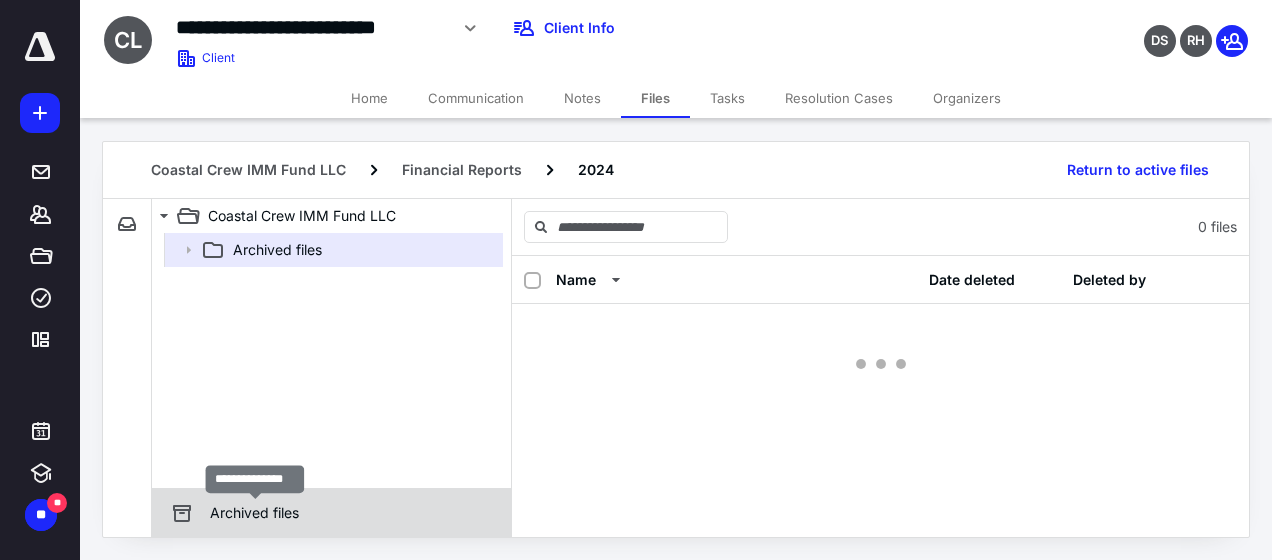 scroll, scrollTop: 0, scrollLeft: 0, axis: both 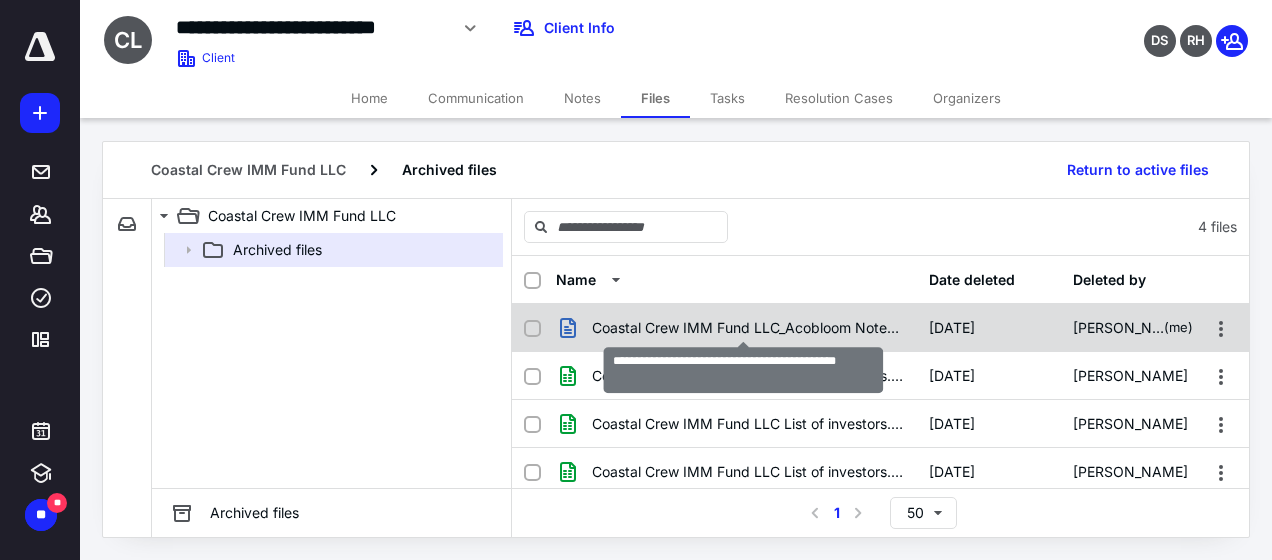 click on "Coastal Crew IMM Fund LLC_Acobloom Notes.docx" at bounding box center [748, 328] 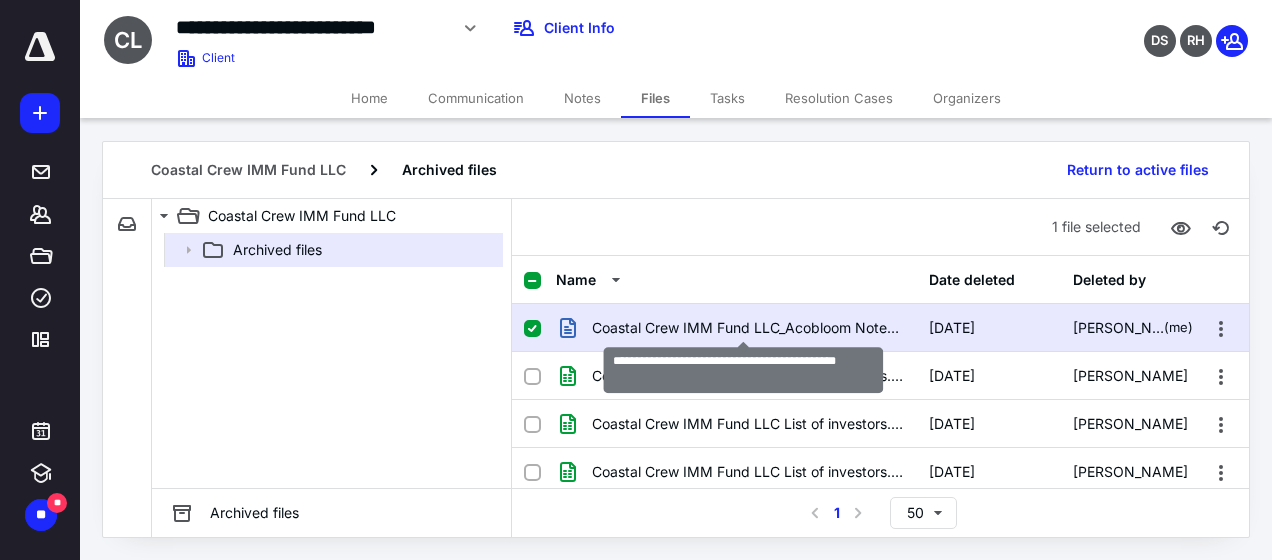 click on "Coastal Crew IMM Fund LLC_Acobloom Notes.docx" at bounding box center [748, 328] 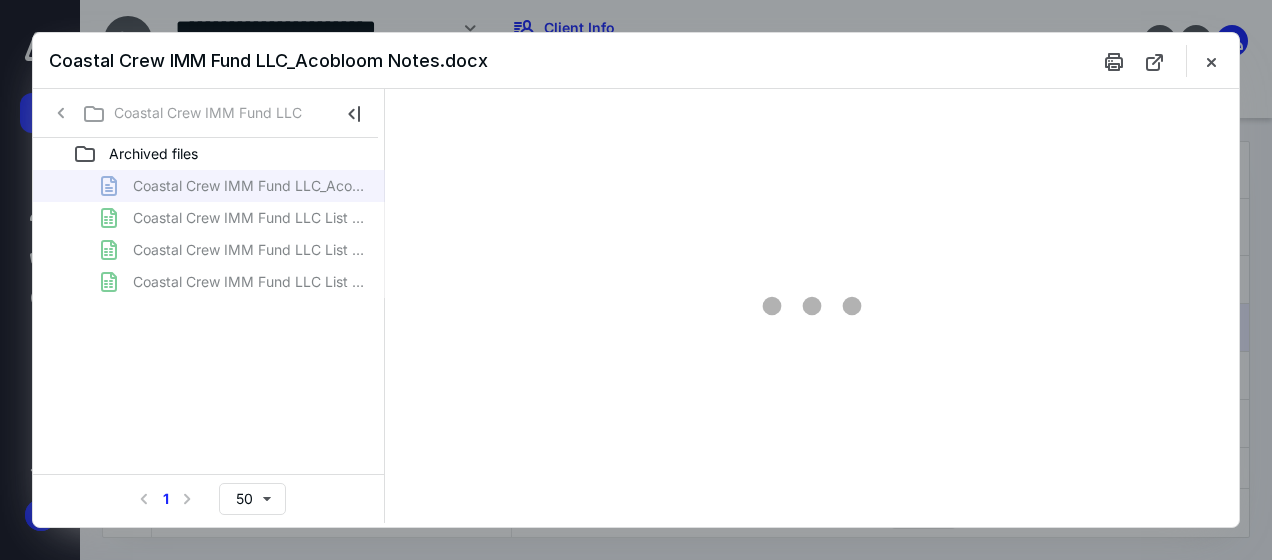 scroll, scrollTop: 0, scrollLeft: 0, axis: both 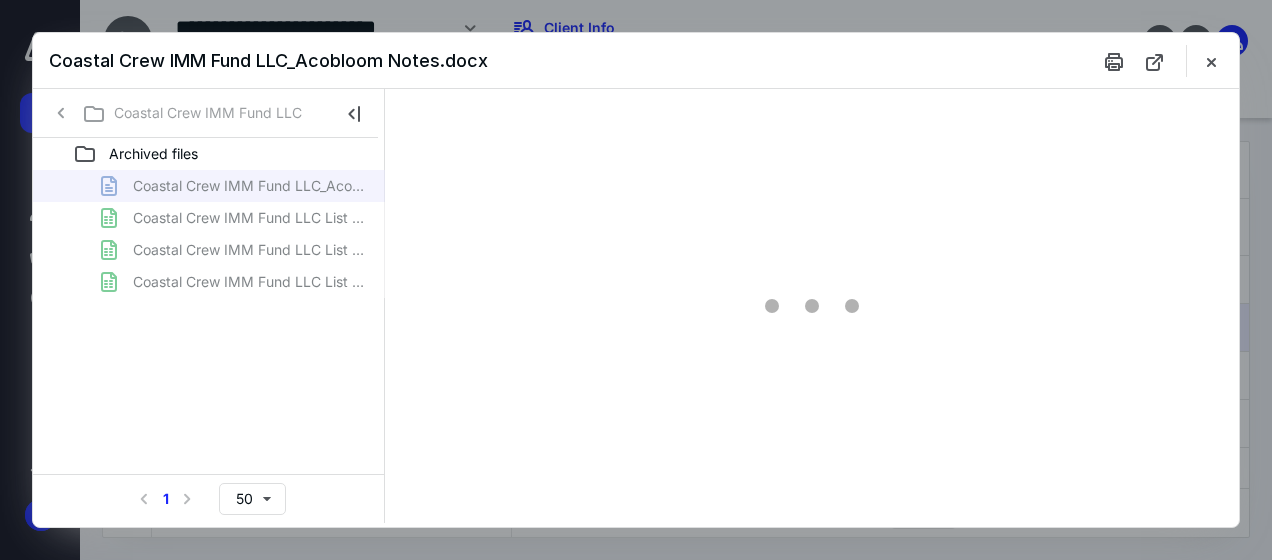 type on "137" 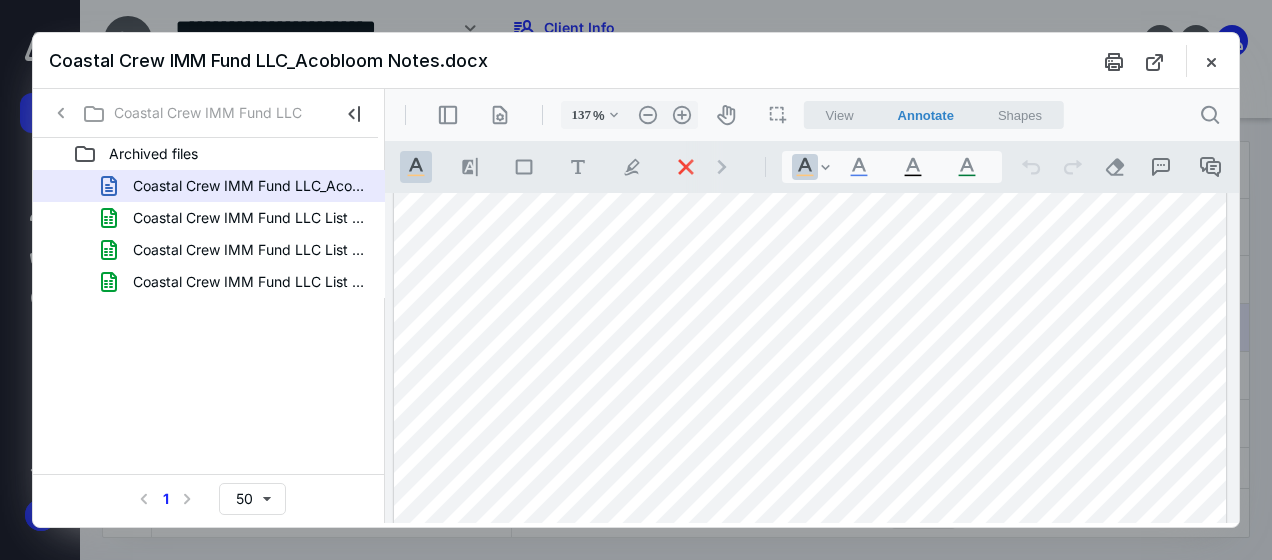 scroll, scrollTop: 0, scrollLeft: 0, axis: both 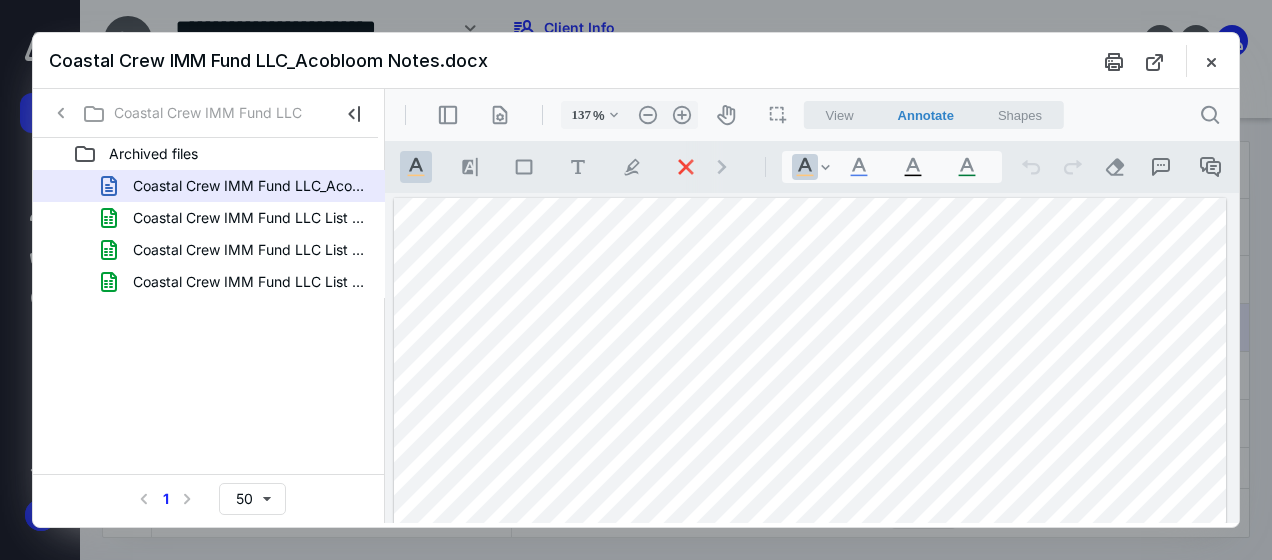 click at bounding box center [810, 737] 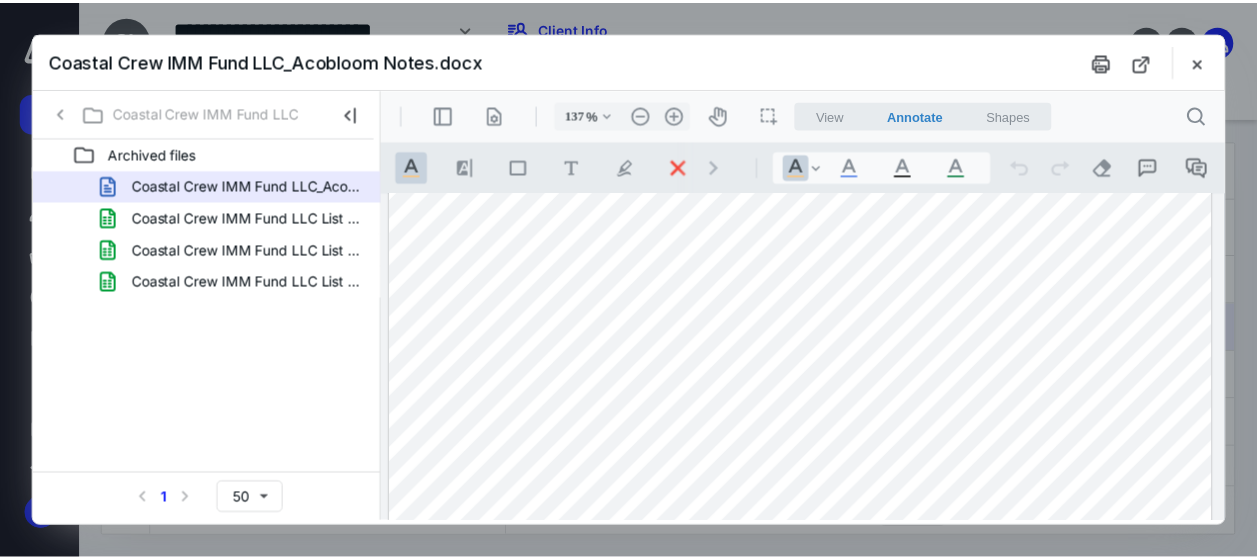 scroll, scrollTop: 756, scrollLeft: 0, axis: vertical 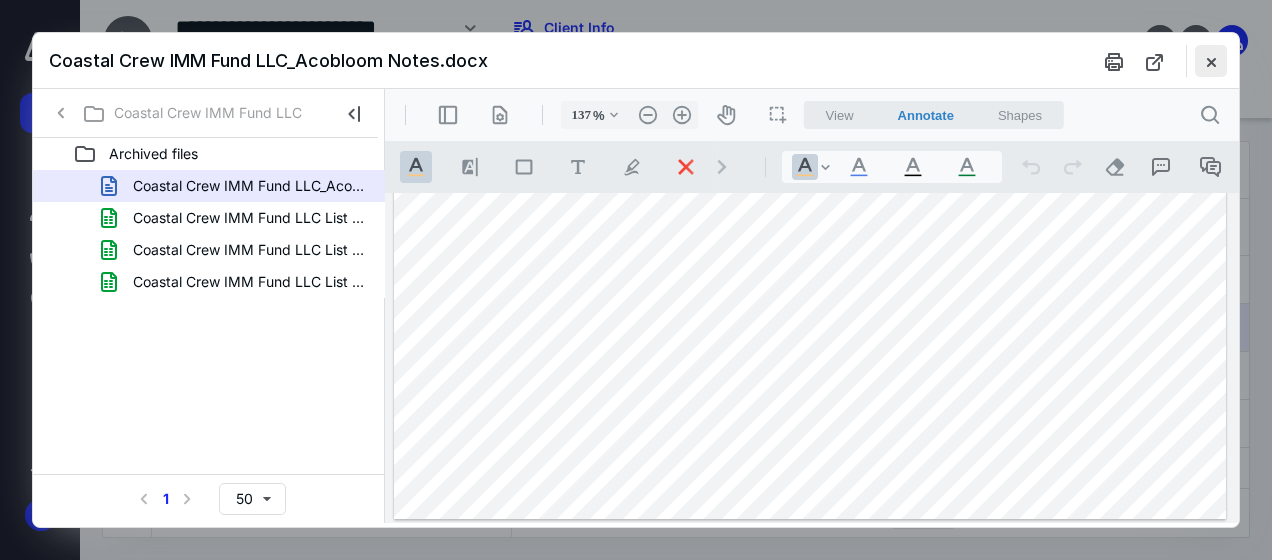 click at bounding box center (1211, 61) 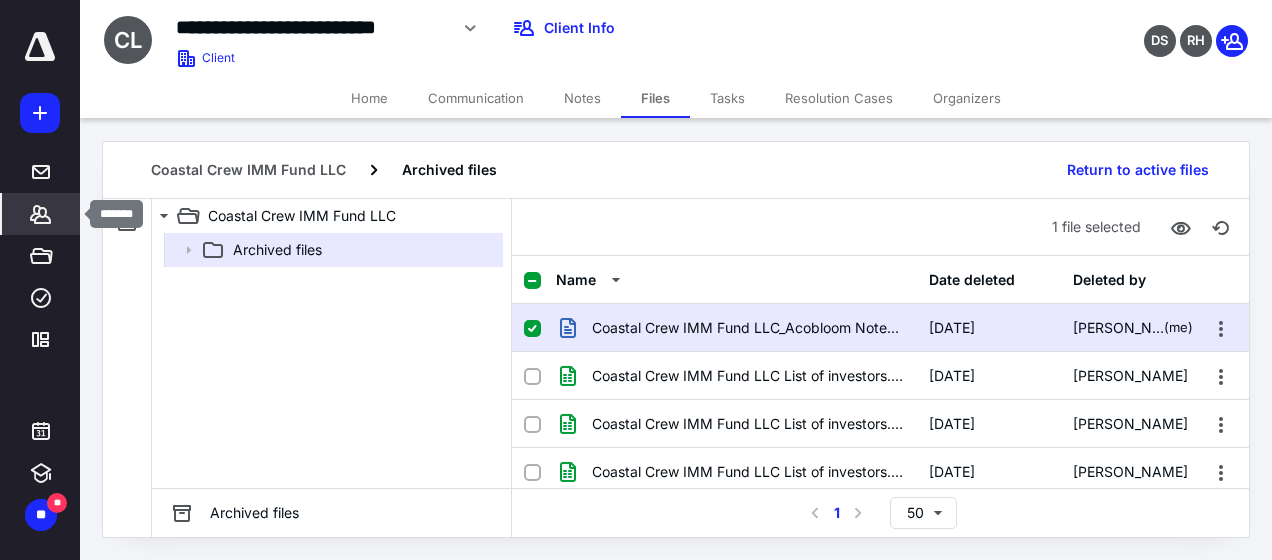 click 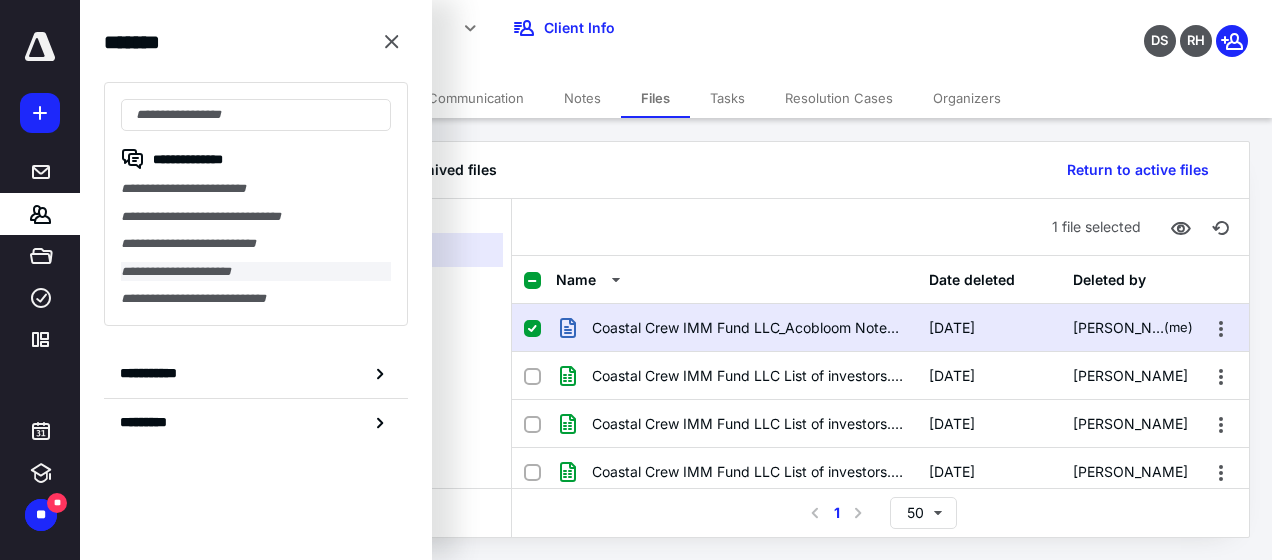 click on "**********" at bounding box center [256, 272] 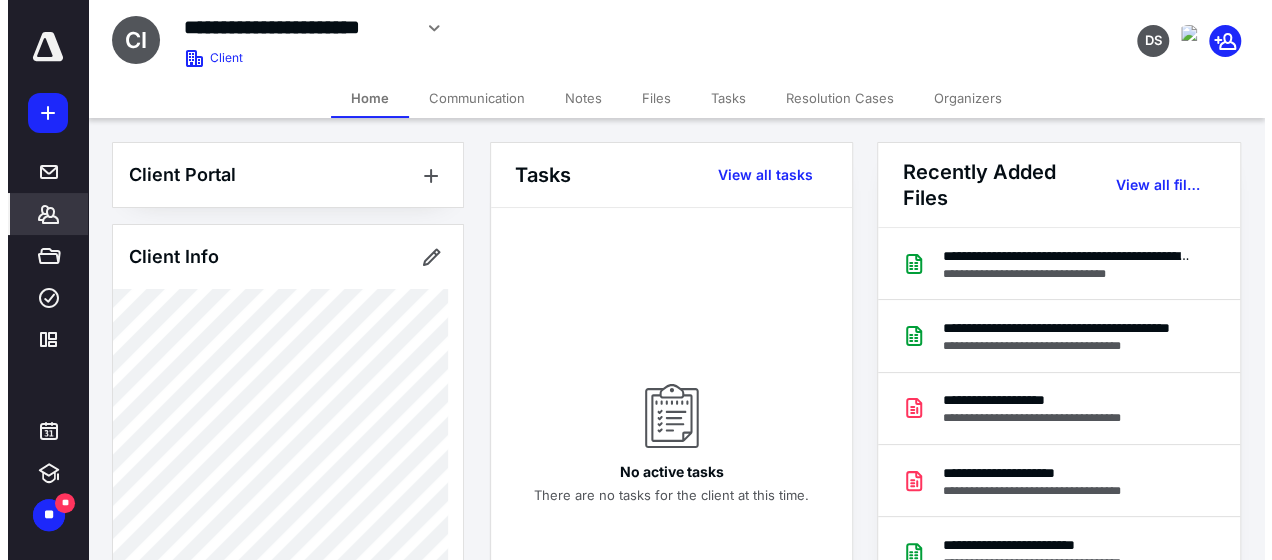 scroll, scrollTop: 233, scrollLeft: 0, axis: vertical 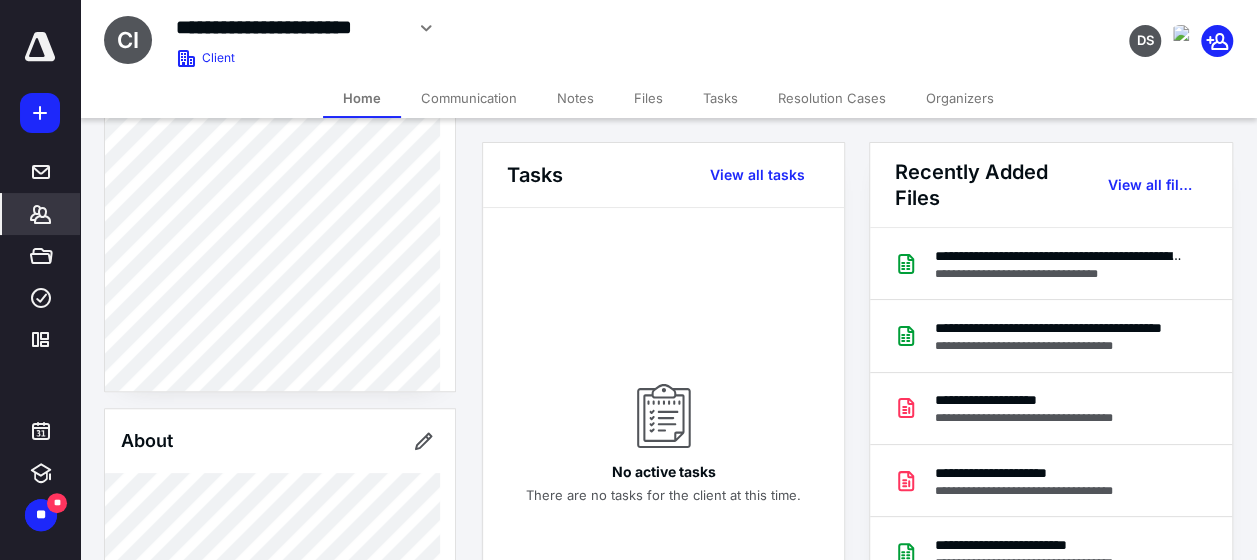 click on "Files" at bounding box center (648, 98) 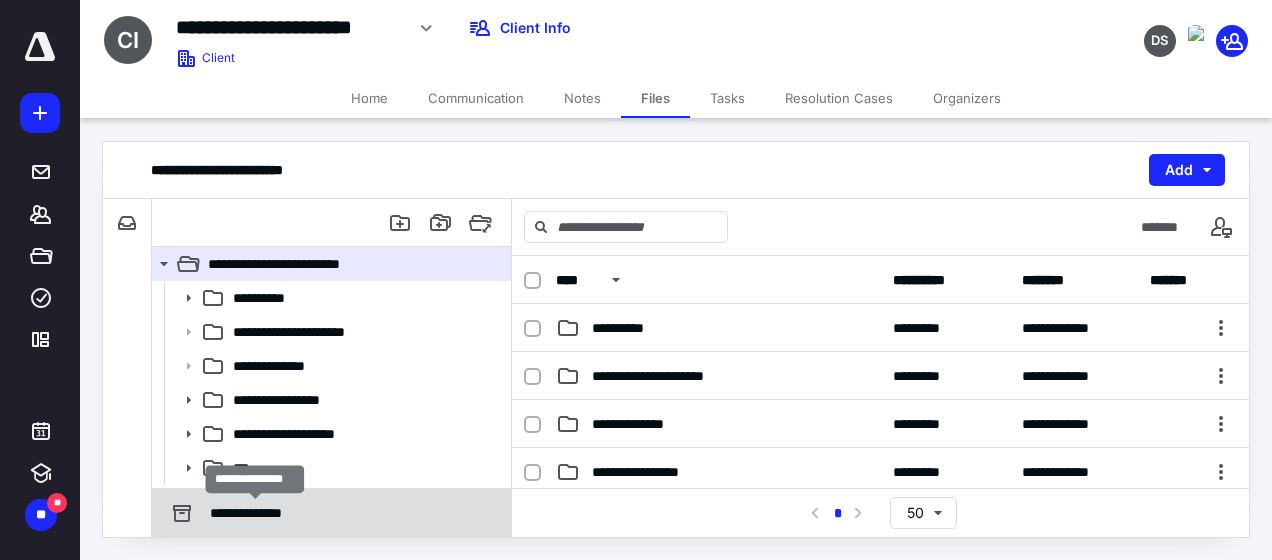 click on "**********" at bounding box center (255, 513) 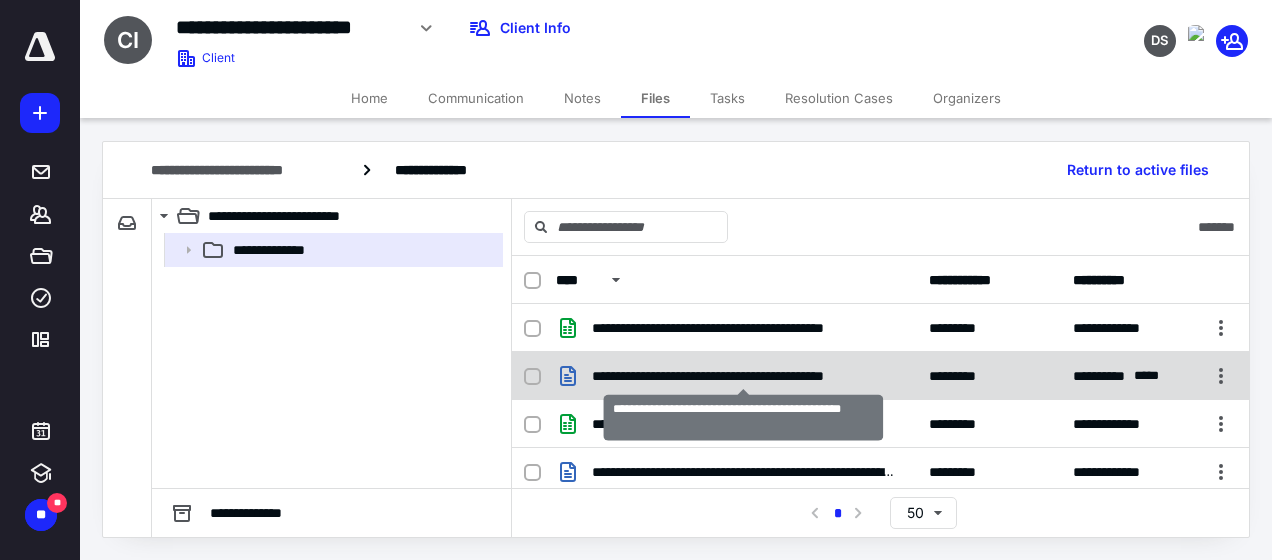 click on "**********" at bounding box center [744, 376] 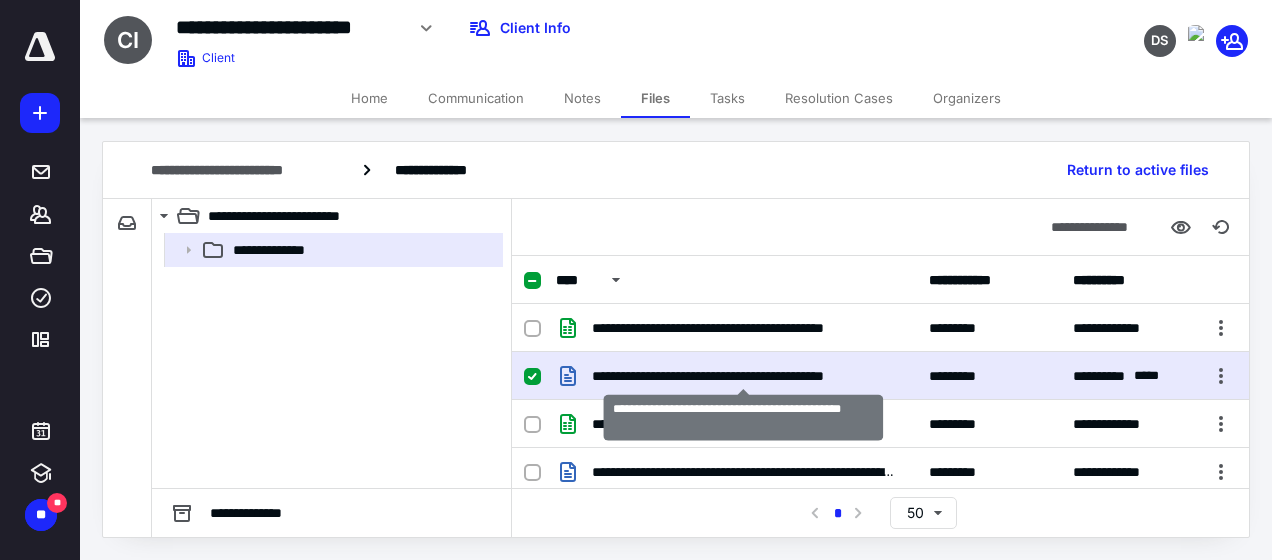 click on "**********" at bounding box center [744, 376] 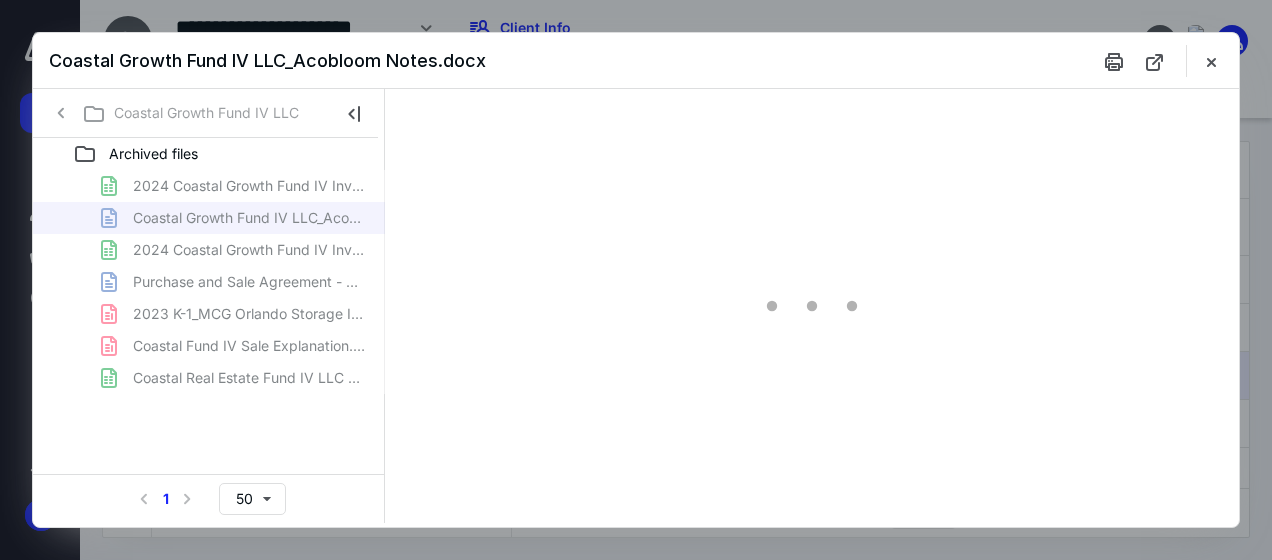 scroll, scrollTop: 0, scrollLeft: 0, axis: both 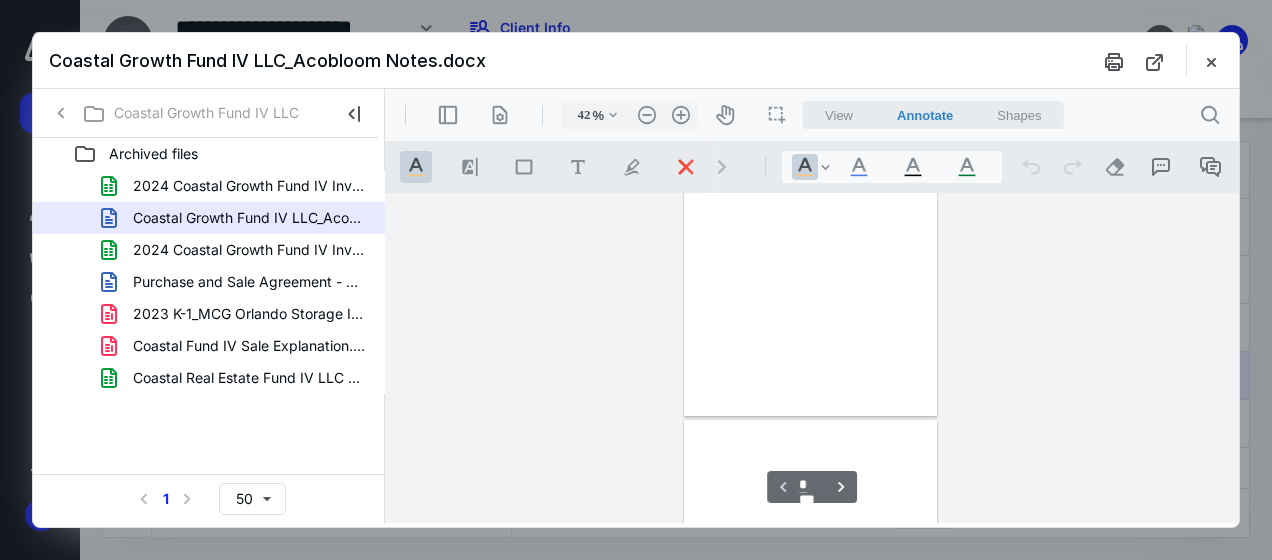 type on "135" 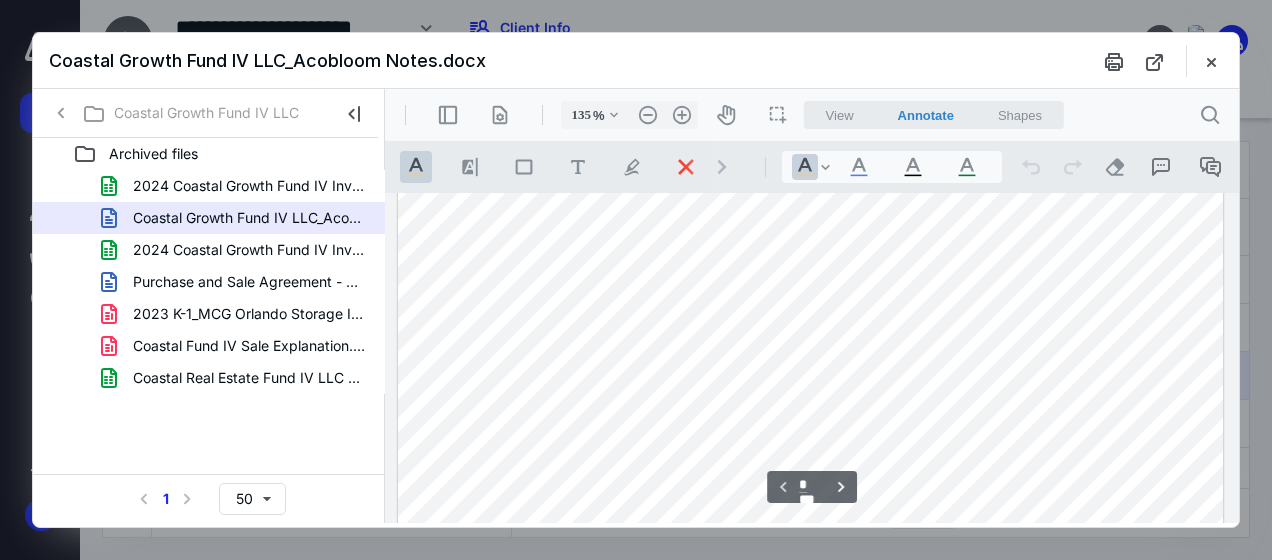 scroll, scrollTop: 700, scrollLeft: 0, axis: vertical 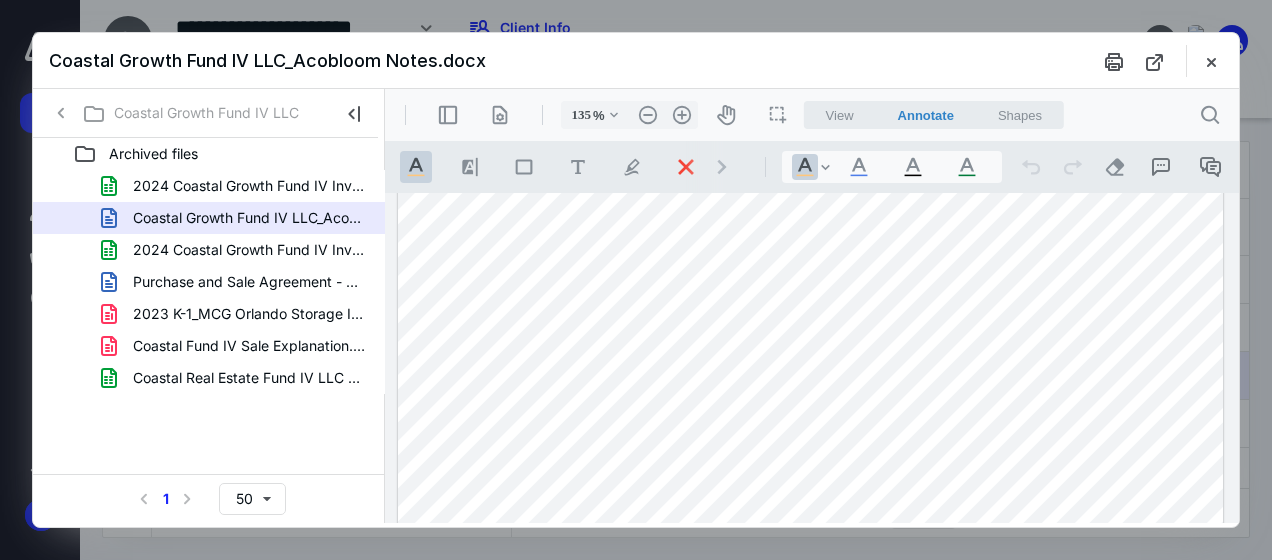 type on "*" 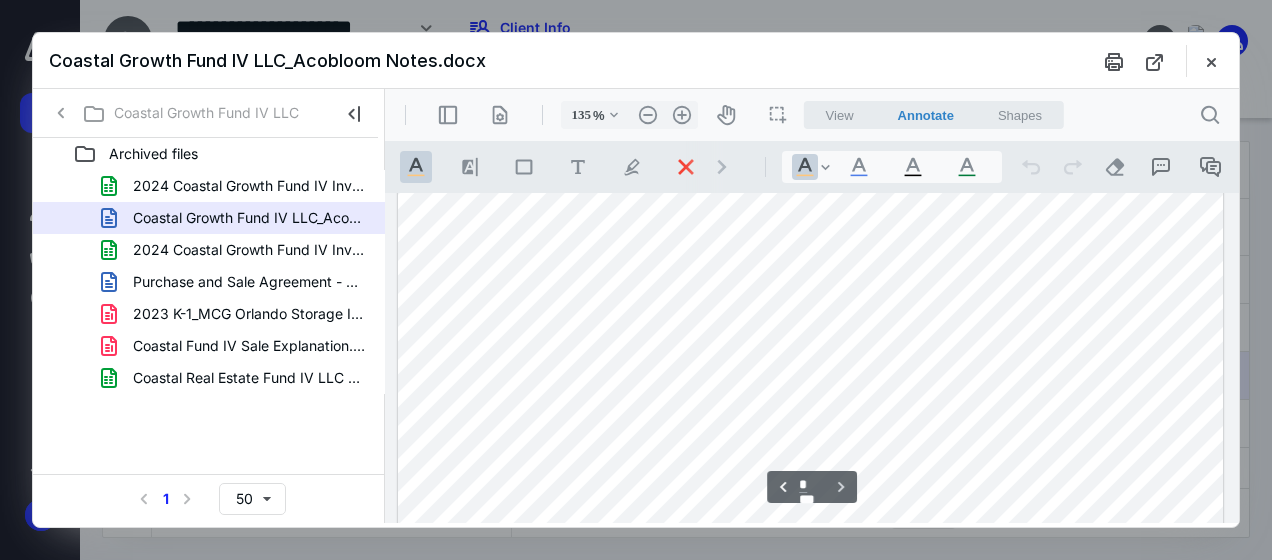 scroll, scrollTop: 1825, scrollLeft: 0, axis: vertical 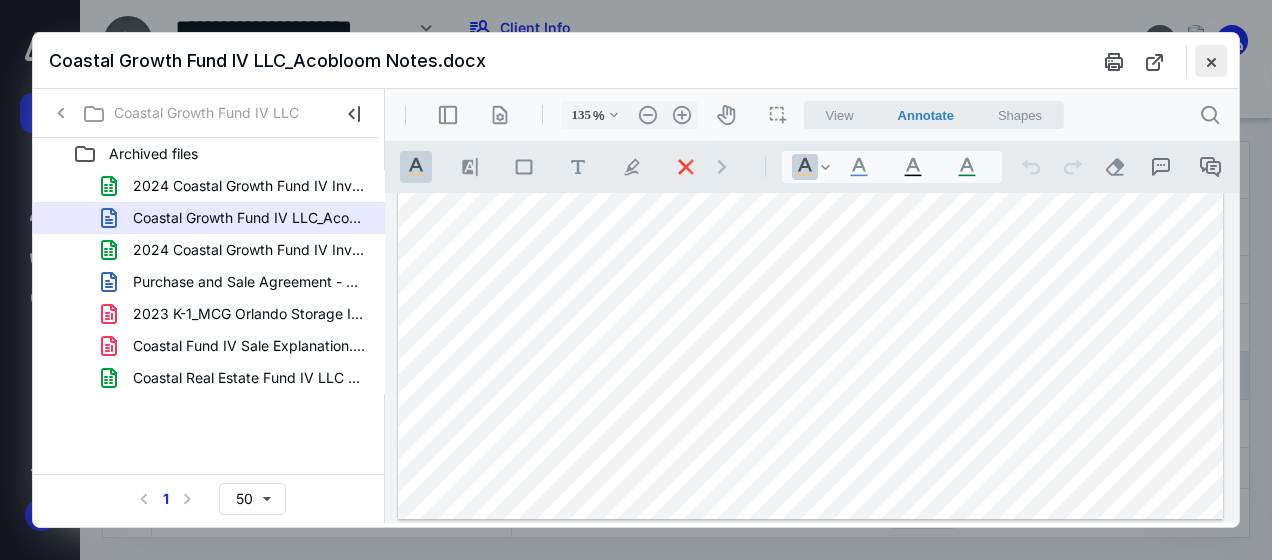 click at bounding box center (1211, 61) 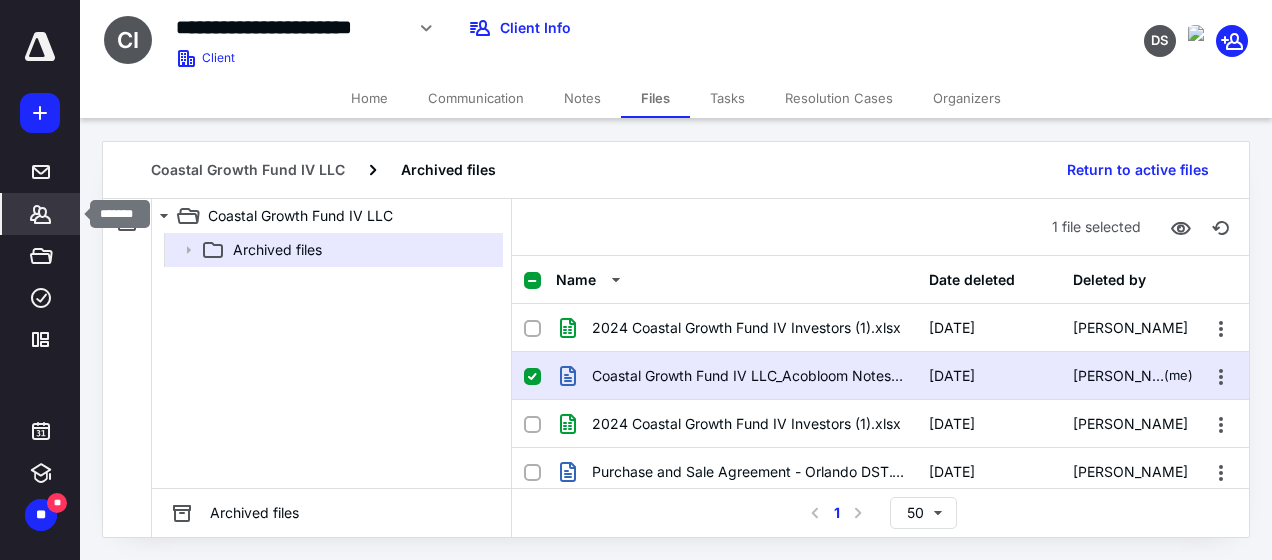 click 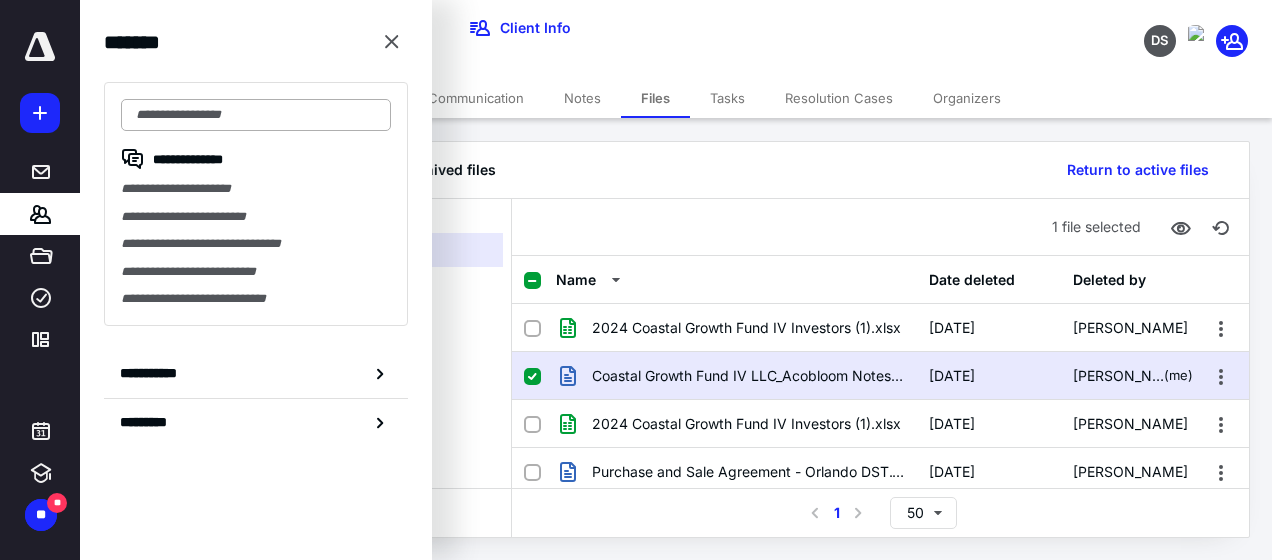 click at bounding box center [256, 115] 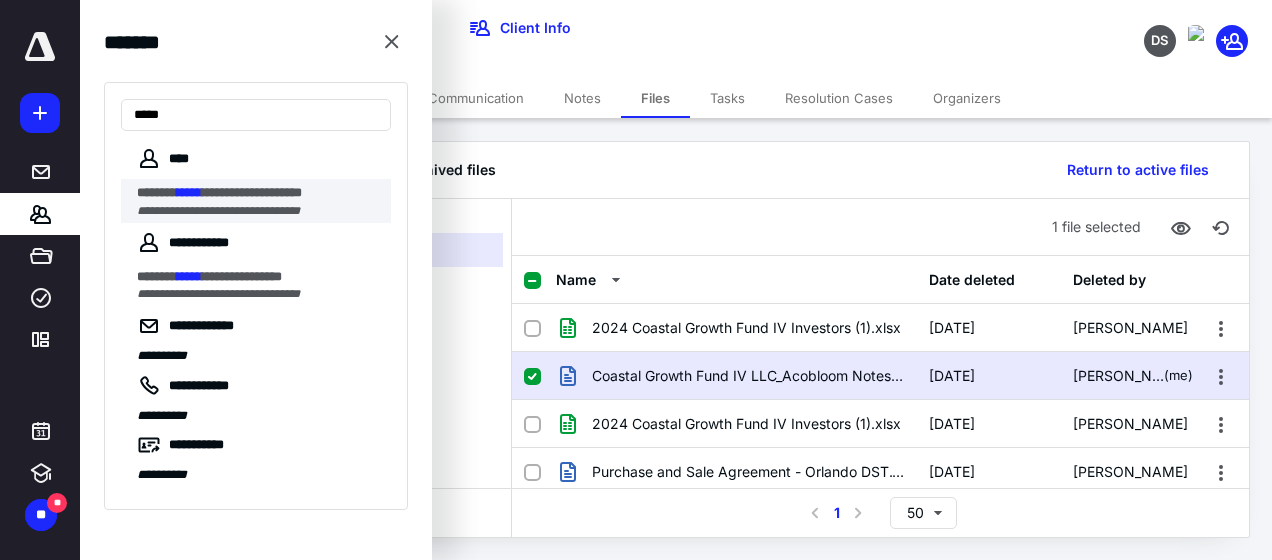 type on "*****" 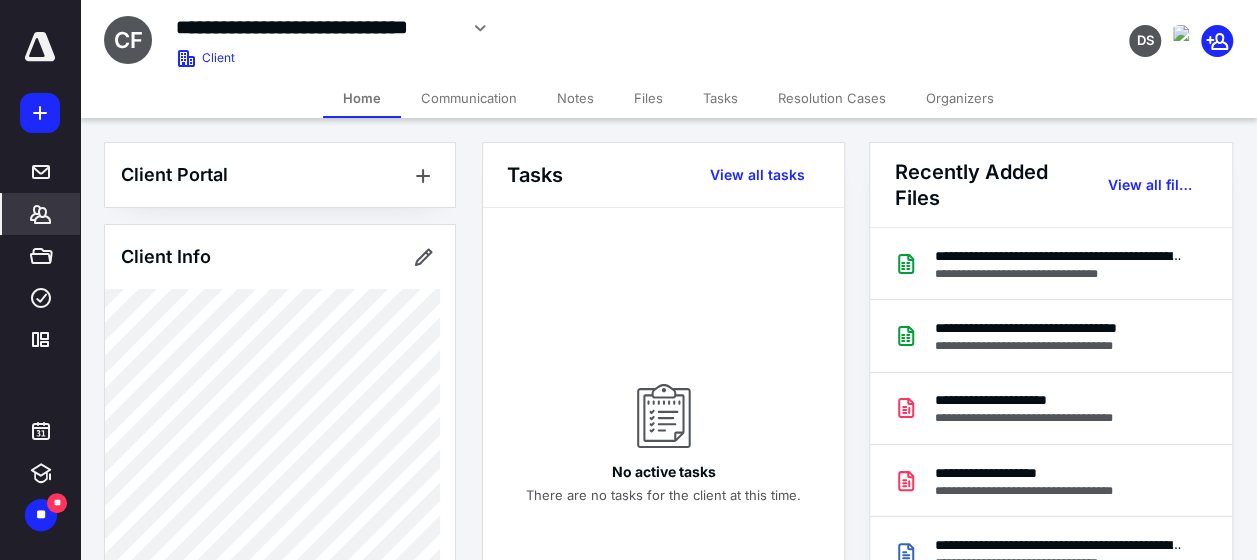 click on "Files" at bounding box center [648, 98] 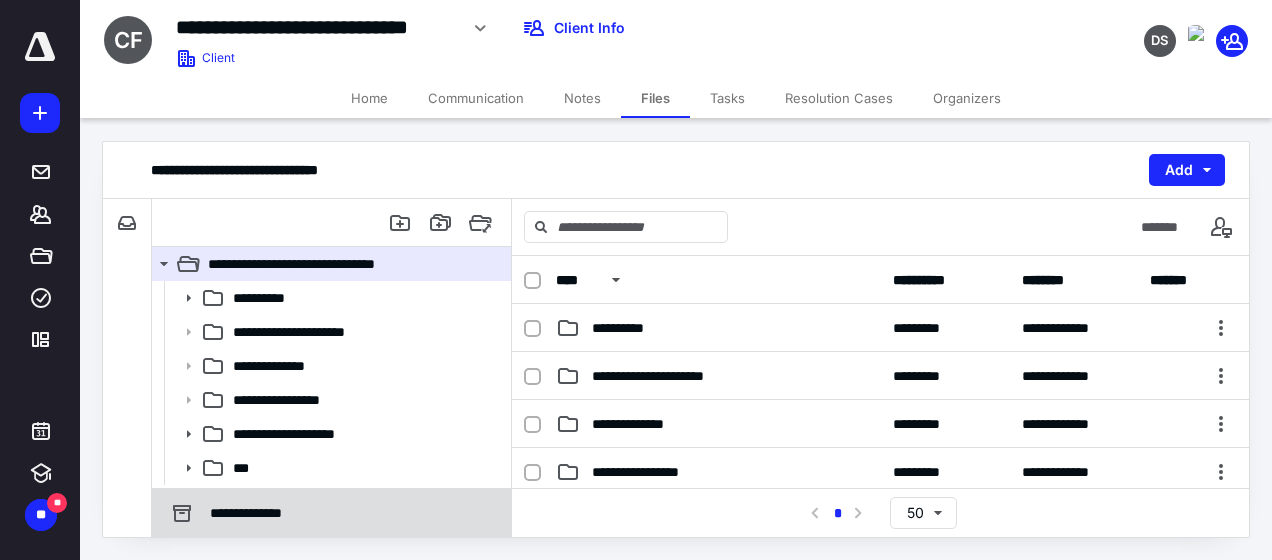 click on "**********" at bounding box center [331, 513] 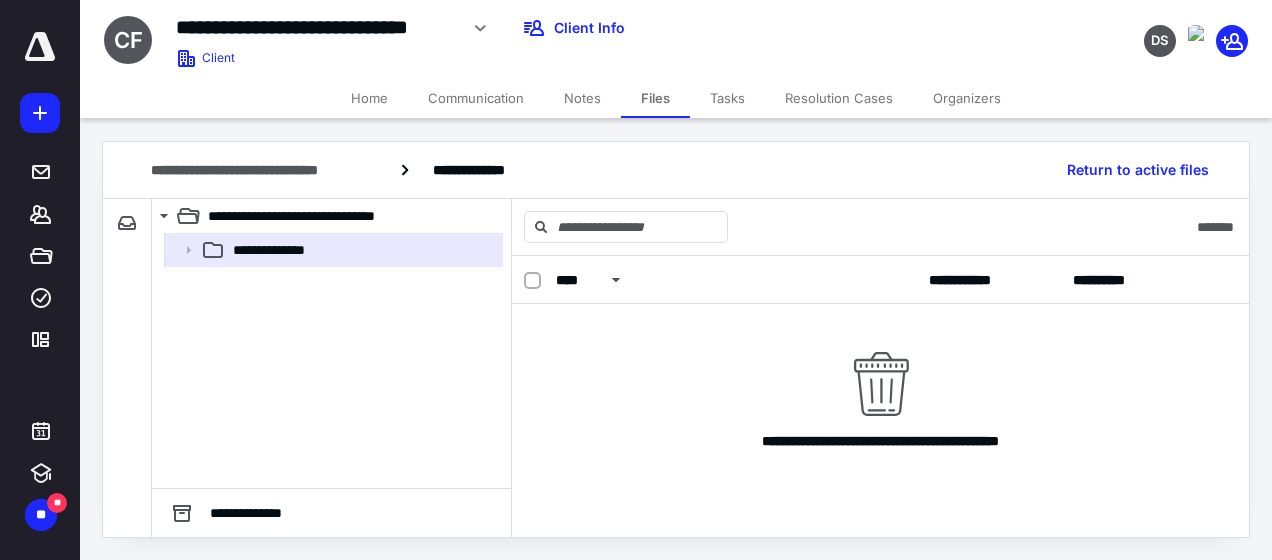 click on "Files" at bounding box center (655, 98) 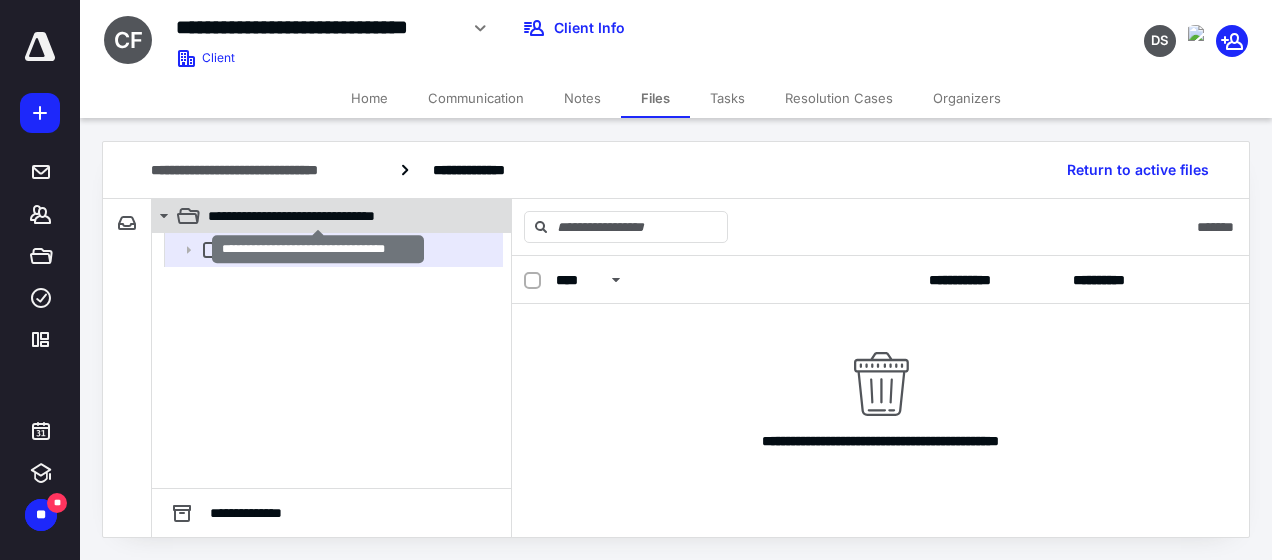 click on "**********" at bounding box center (319, 216) 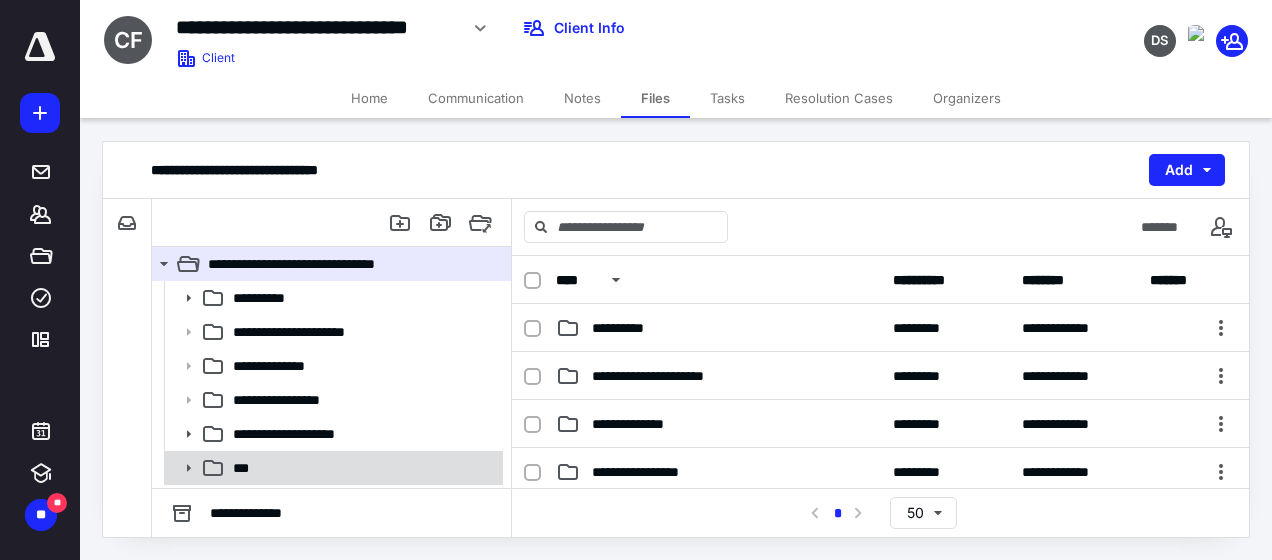 click on "***" at bounding box center (362, 468) 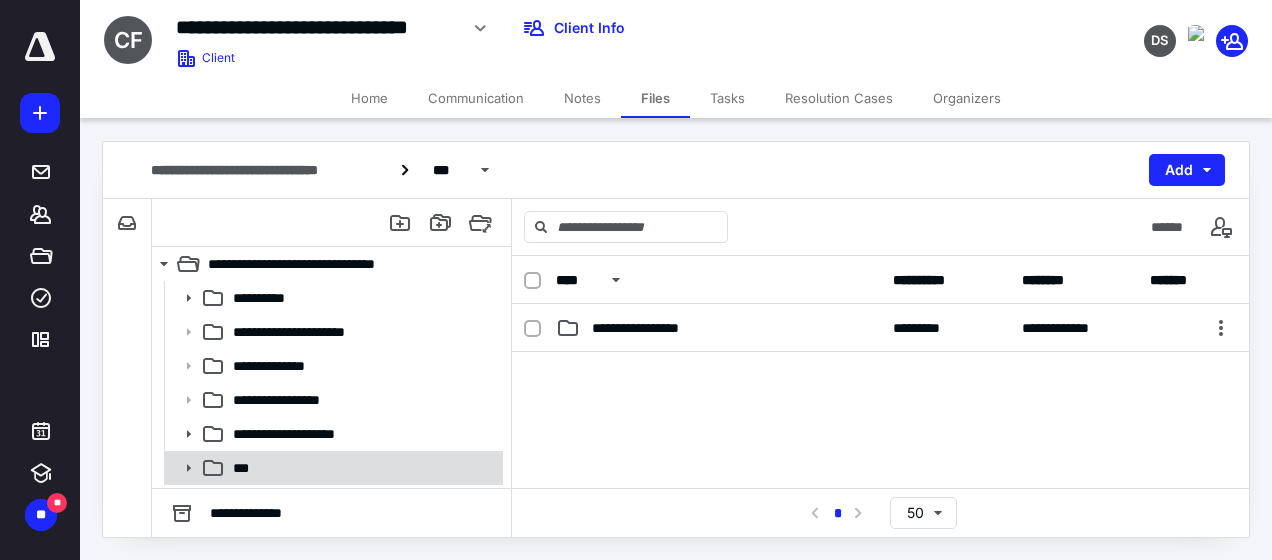 click on "***" at bounding box center (362, 468) 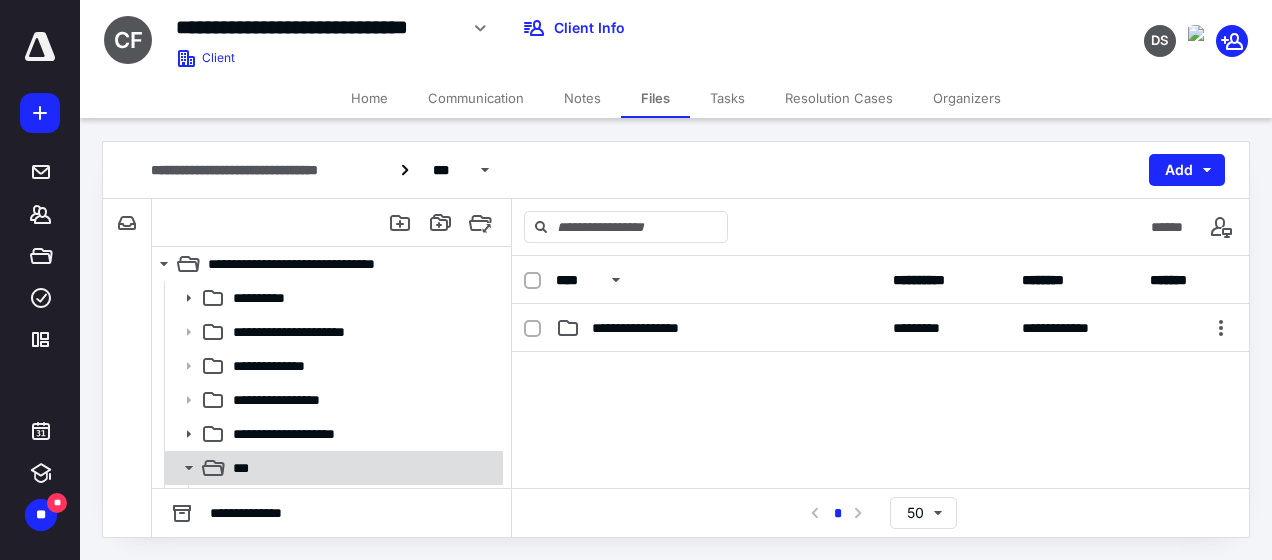 scroll, scrollTop: 29, scrollLeft: 0, axis: vertical 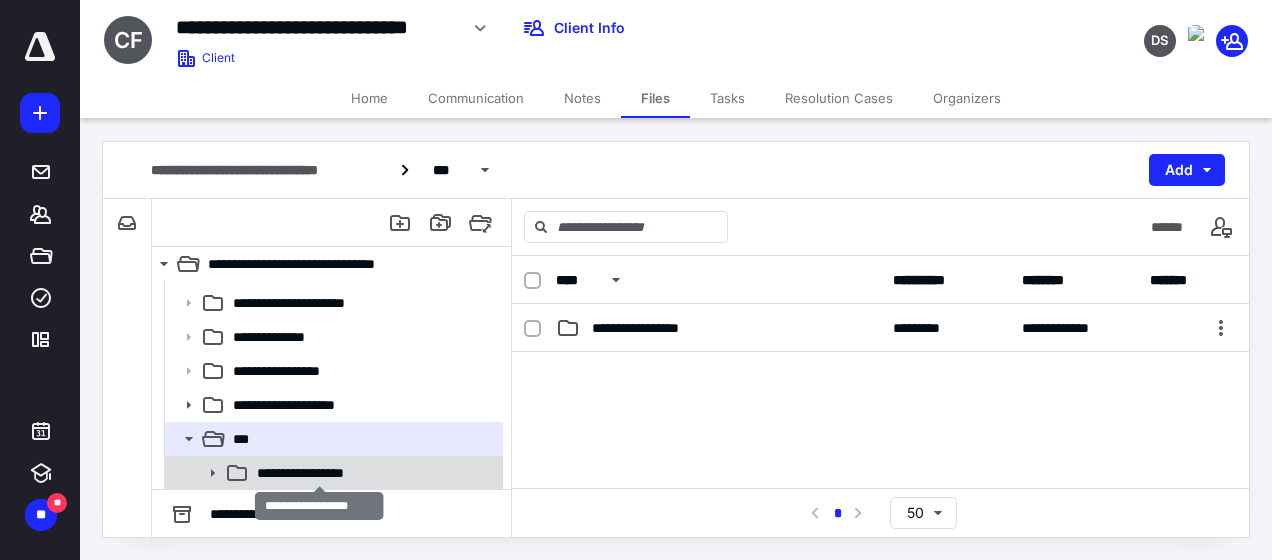 click on "**********" at bounding box center (320, 473) 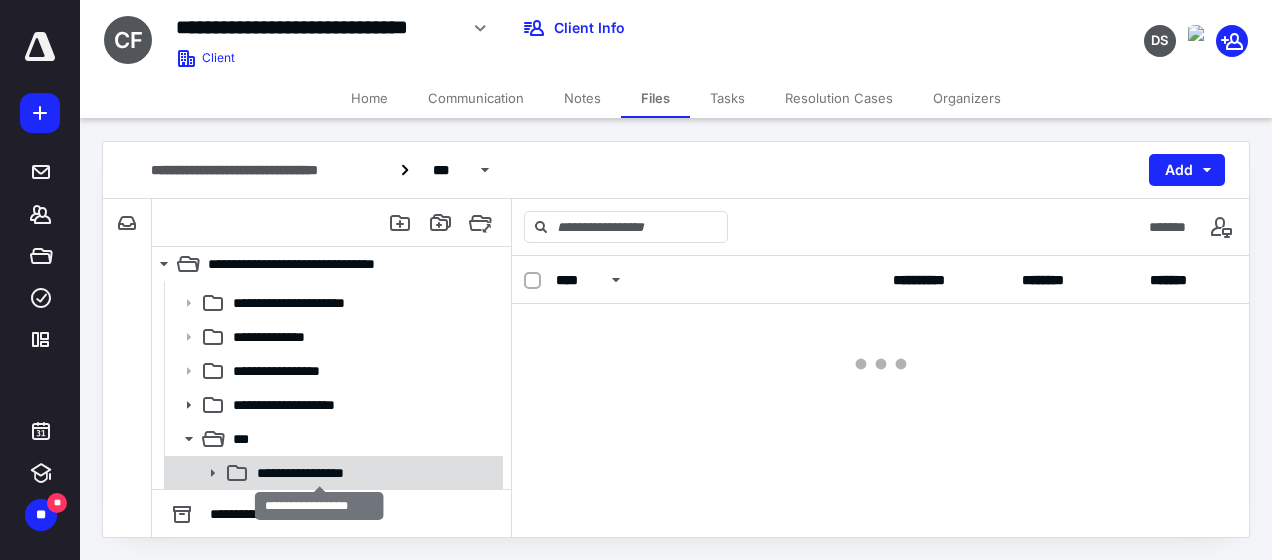 click on "**********" at bounding box center [320, 473] 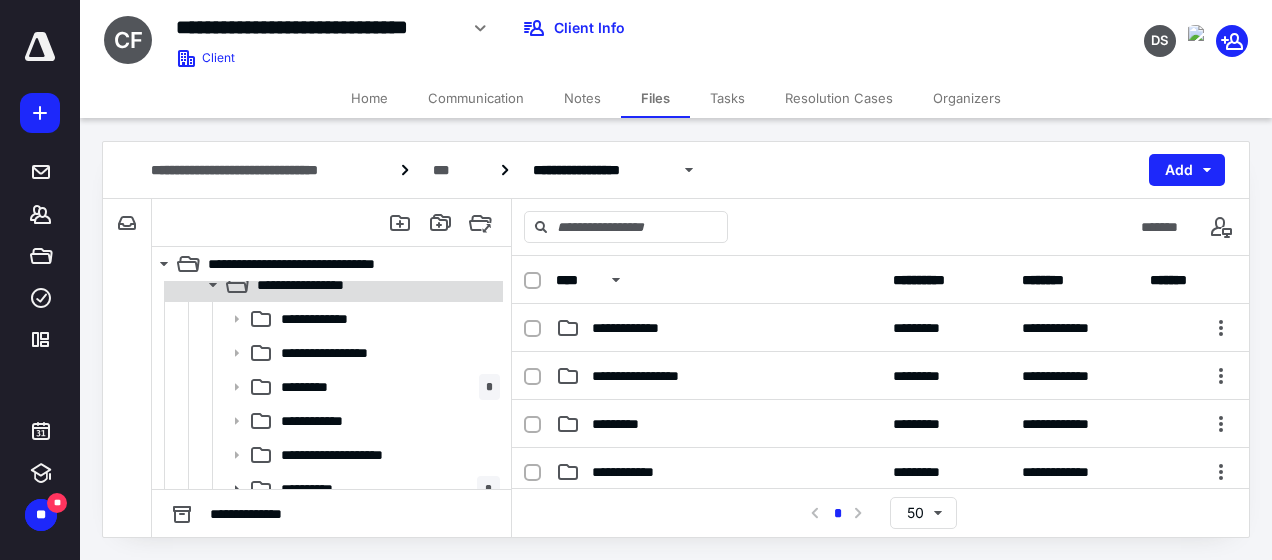 scroll, scrollTop: 233, scrollLeft: 0, axis: vertical 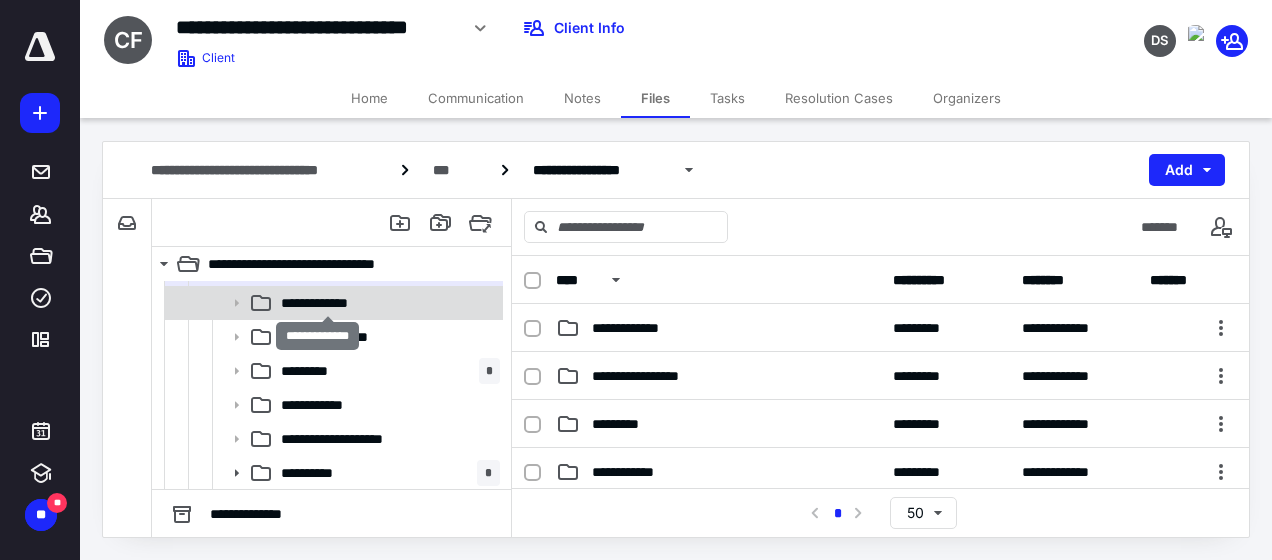 click on "**********" at bounding box center (329, 303) 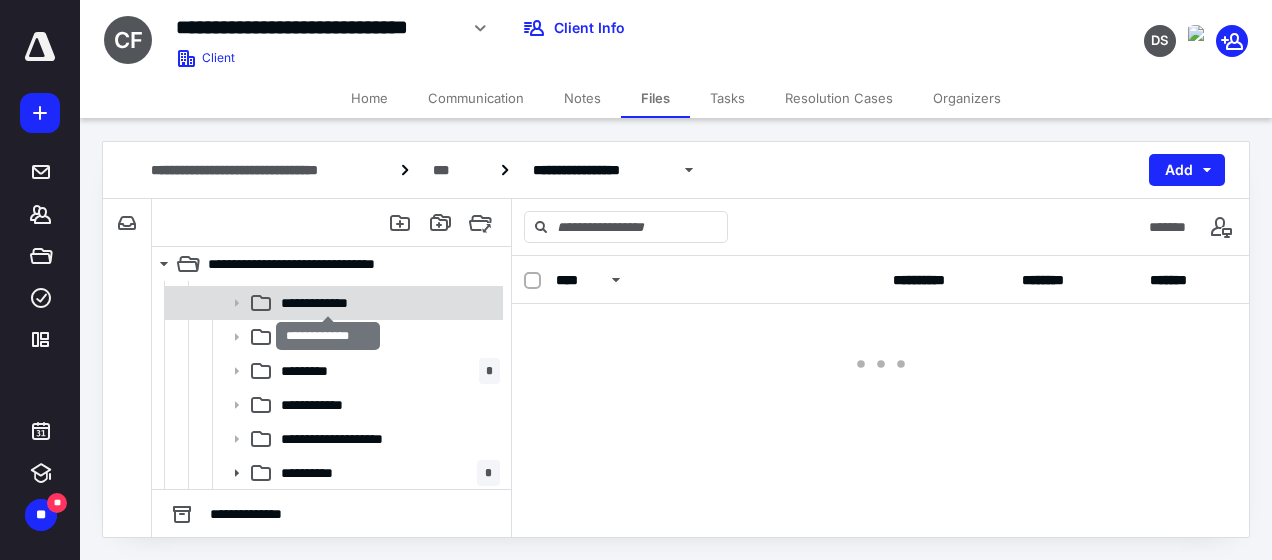 click on "**********" at bounding box center (329, 303) 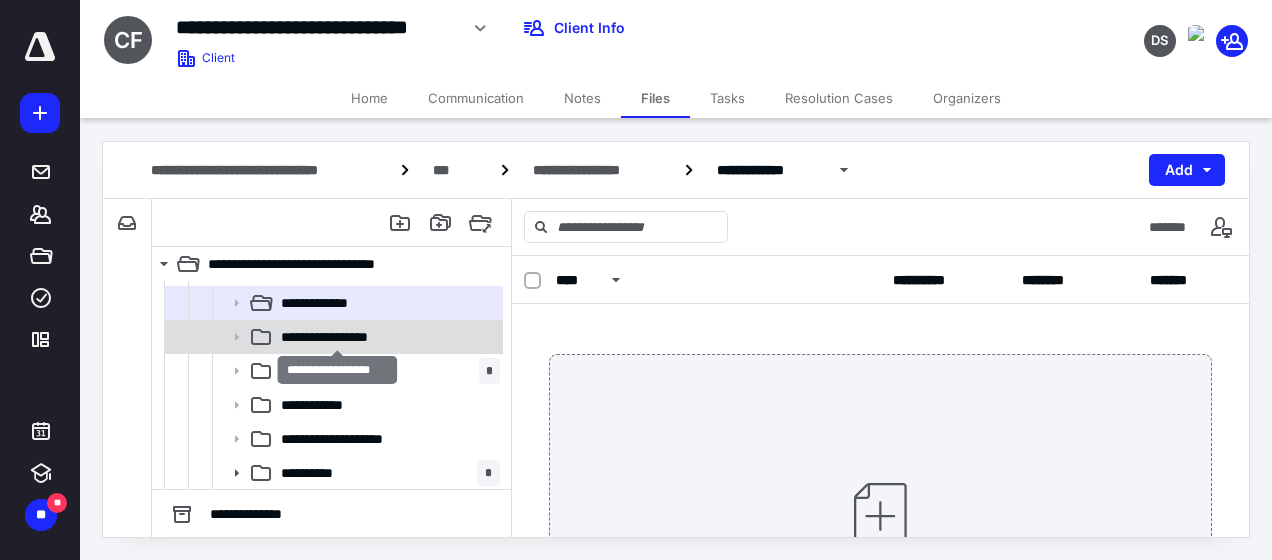click on "**********" at bounding box center [338, 337] 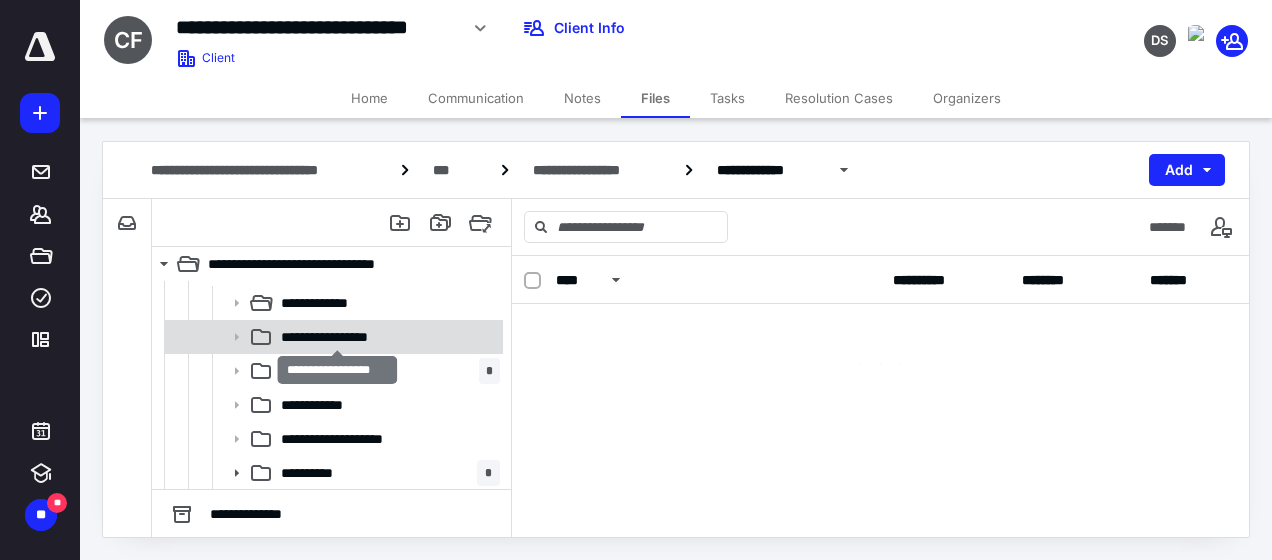 click on "**********" at bounding box center (338, 337) 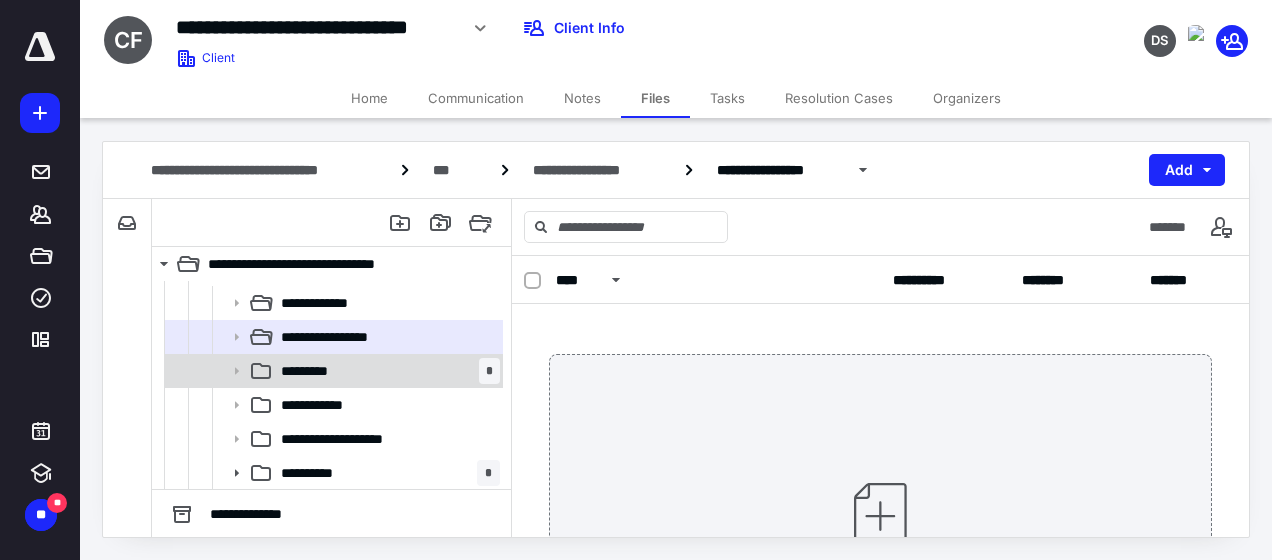 click on "*********" at bounding box center (311, 371) 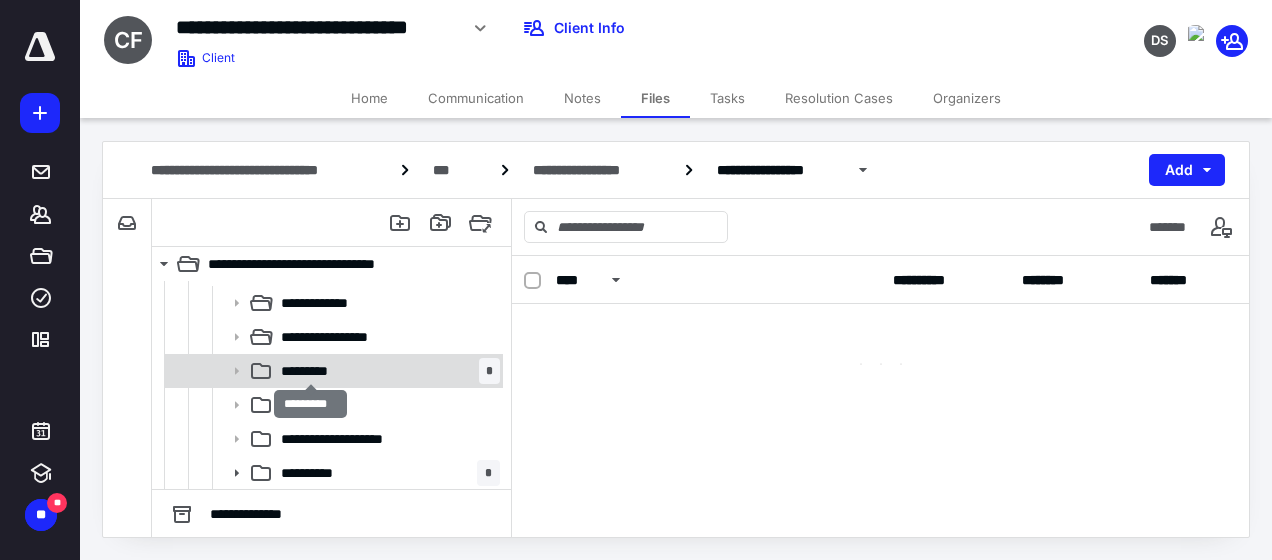 click on "*********" at bounding box center (311, 371) 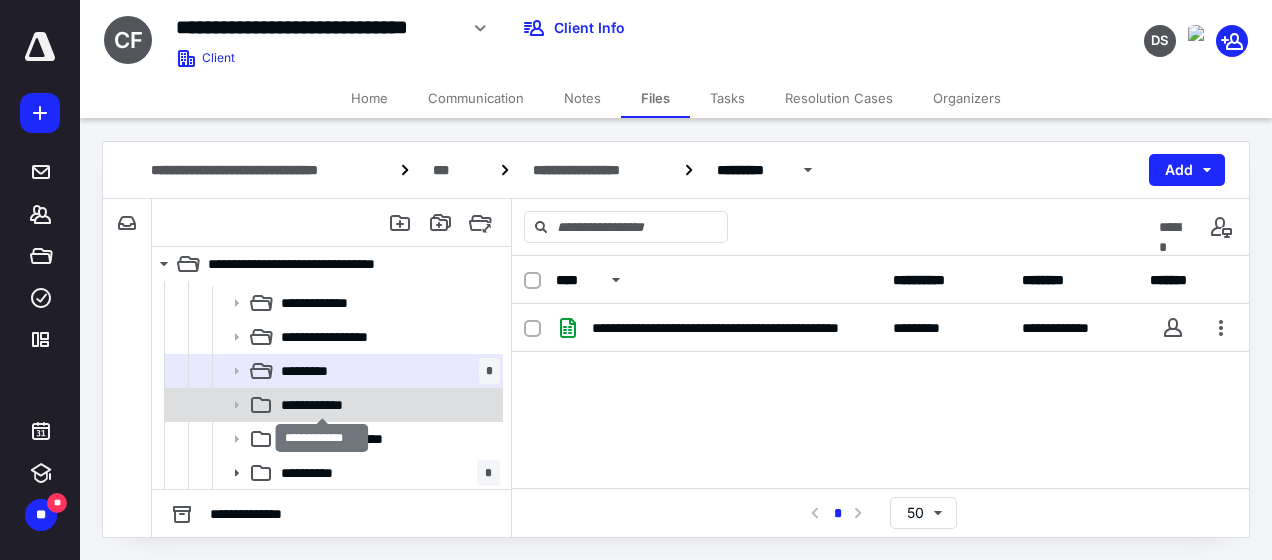 click on "**********" at bounding box center (323, 405) 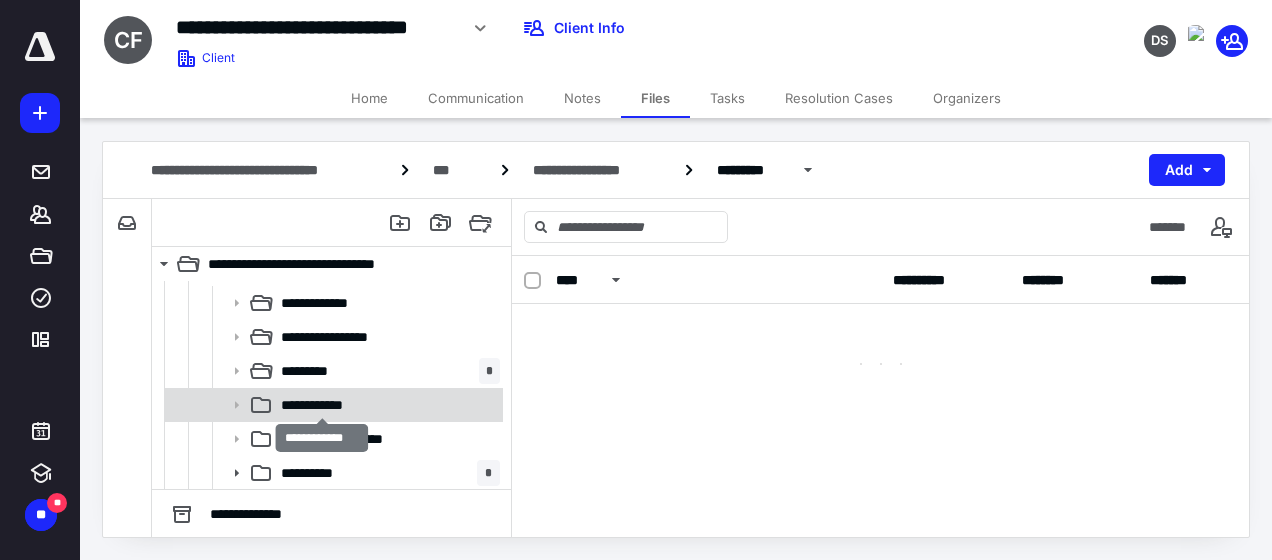 click on "**********" at bounding box center [323, 405] 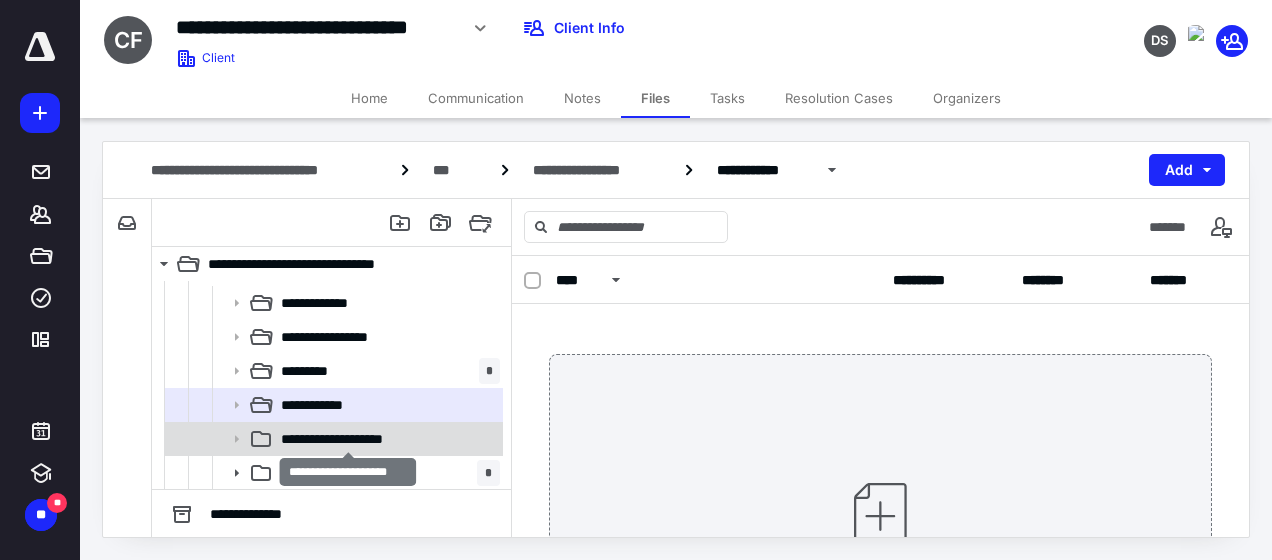 click on "**********" at bounding box center (348, 439) 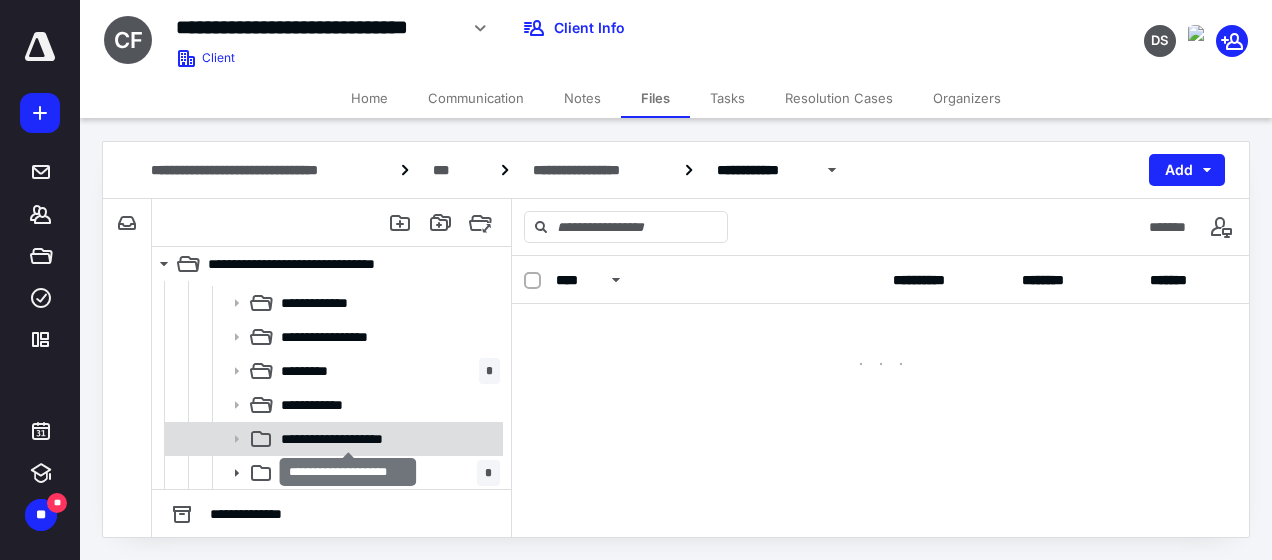 click on "**********" at bounding box center (348, 439) 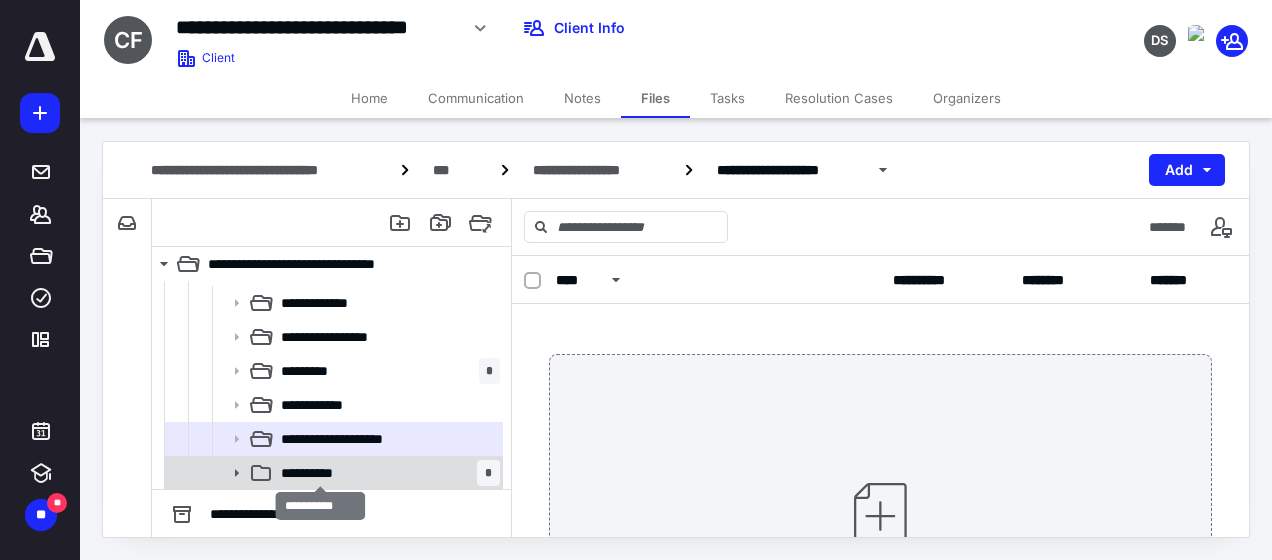 click on "**********" at bounding box center [321, 473] 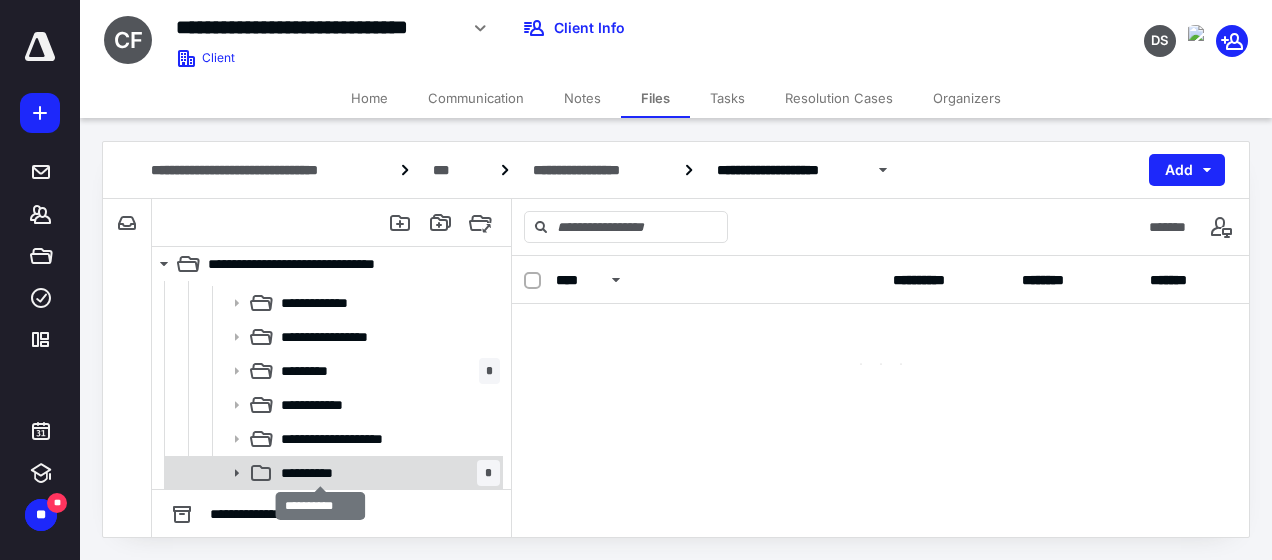 click on "**********" at bounding box center (321, 473) 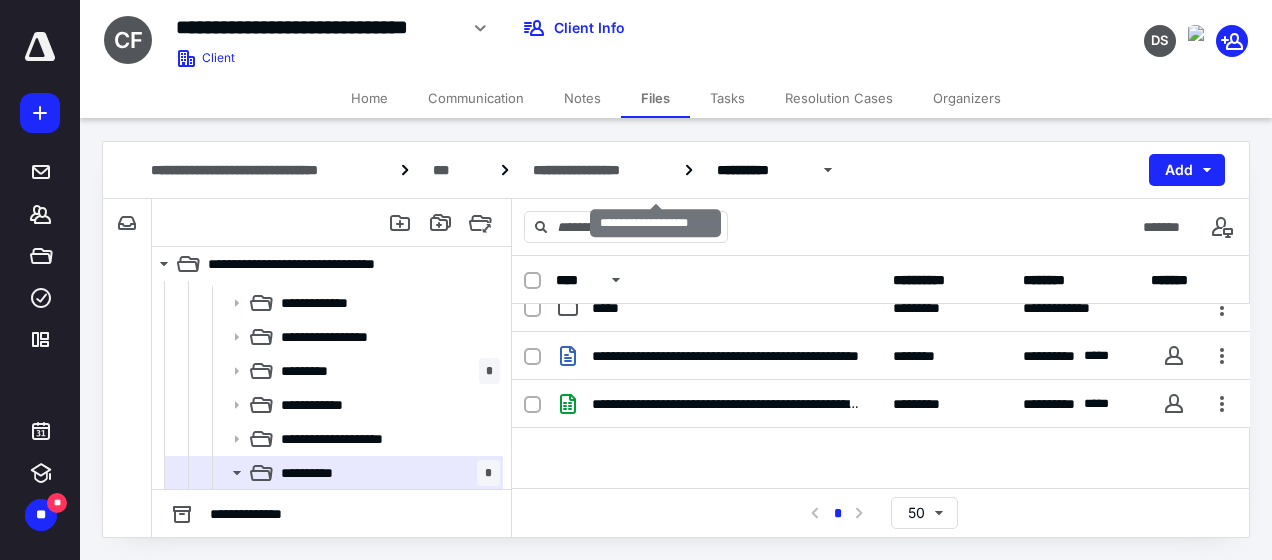 scroll, scrollTop: 233, scrollLeft: 0, axis: vertical 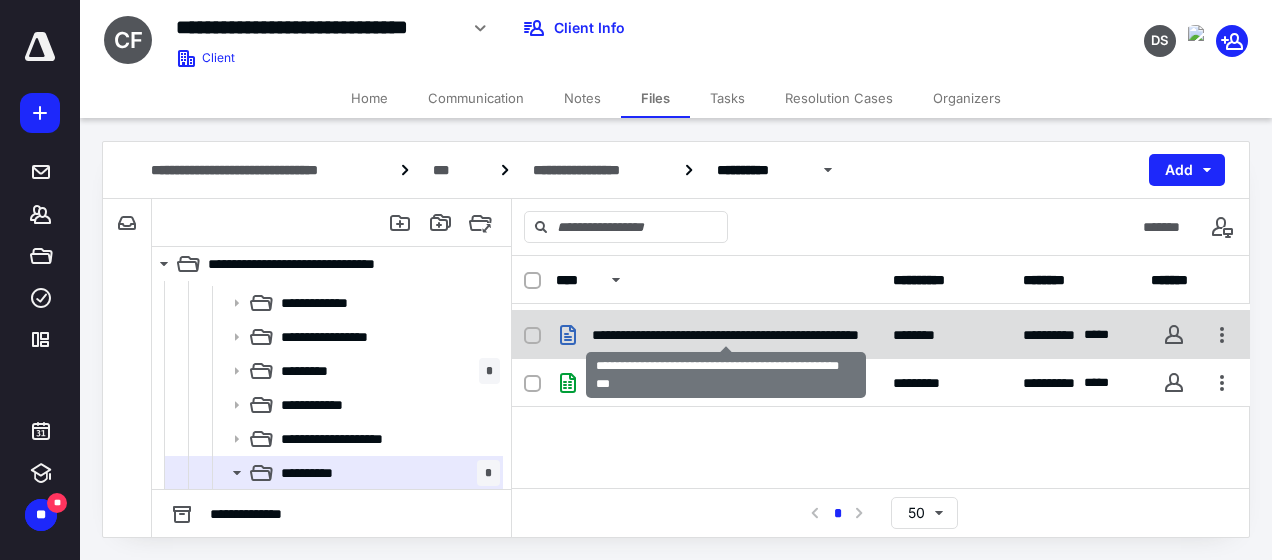click on "**********" at bounding box center (726, 335) 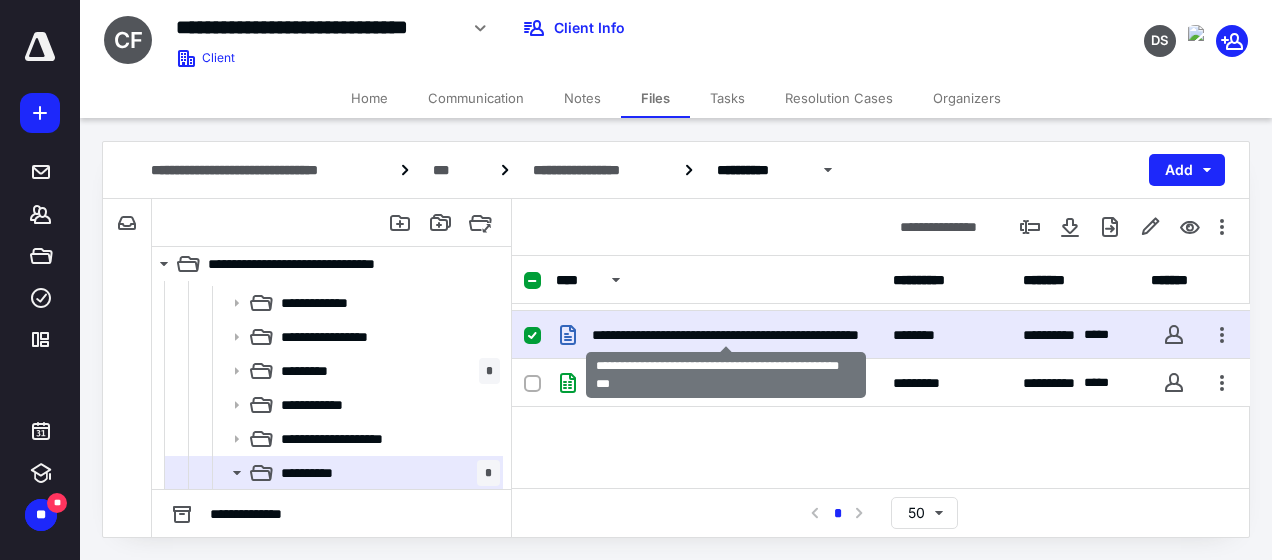 click on "**********" at bounding box center (726, 335) 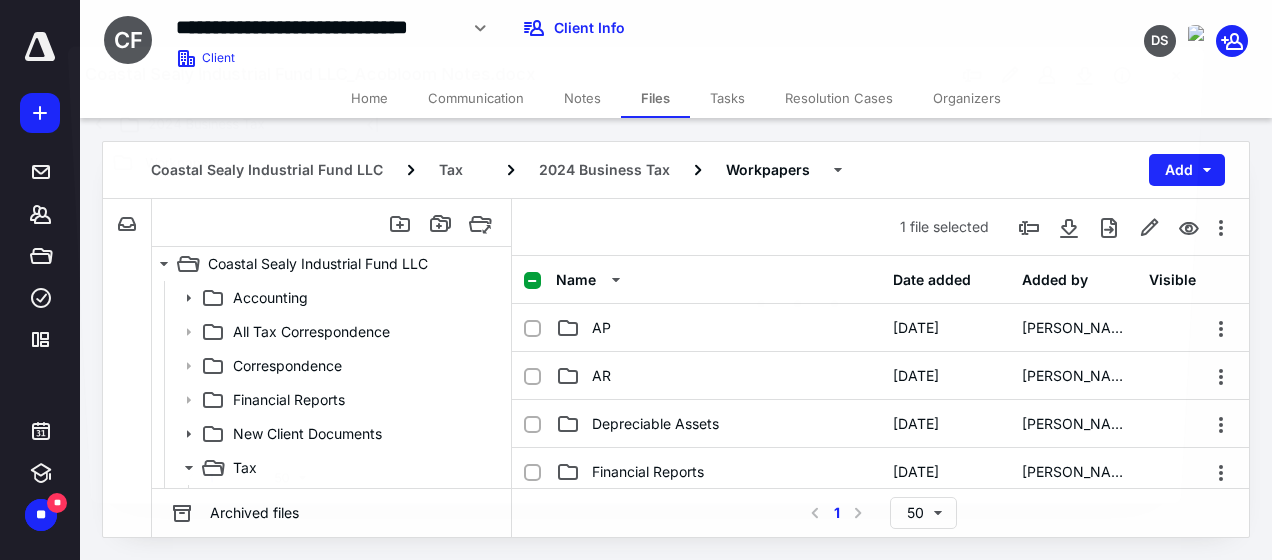 scroll, scrollTop: 233, scrollLeft: 0, axis: vertical 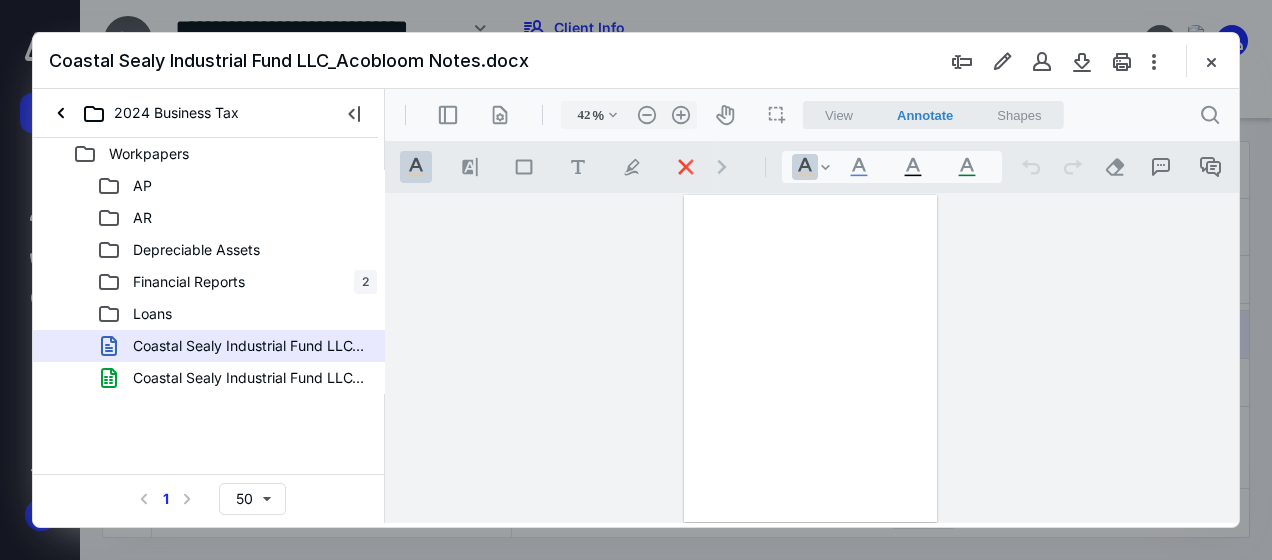 type on "135" 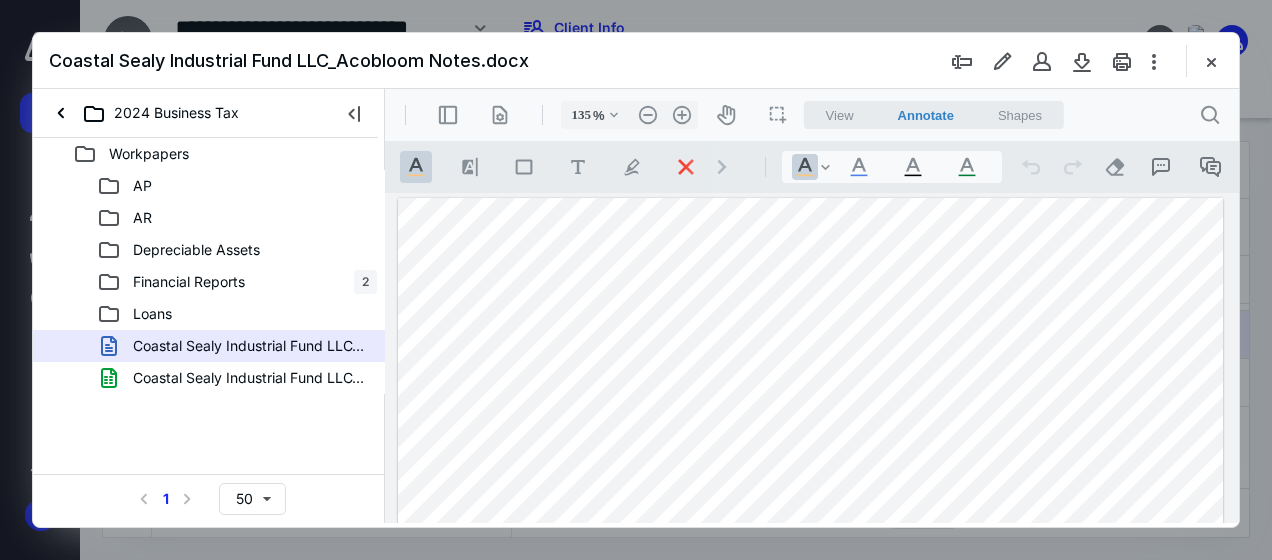 click at bounding box center (811, 732) 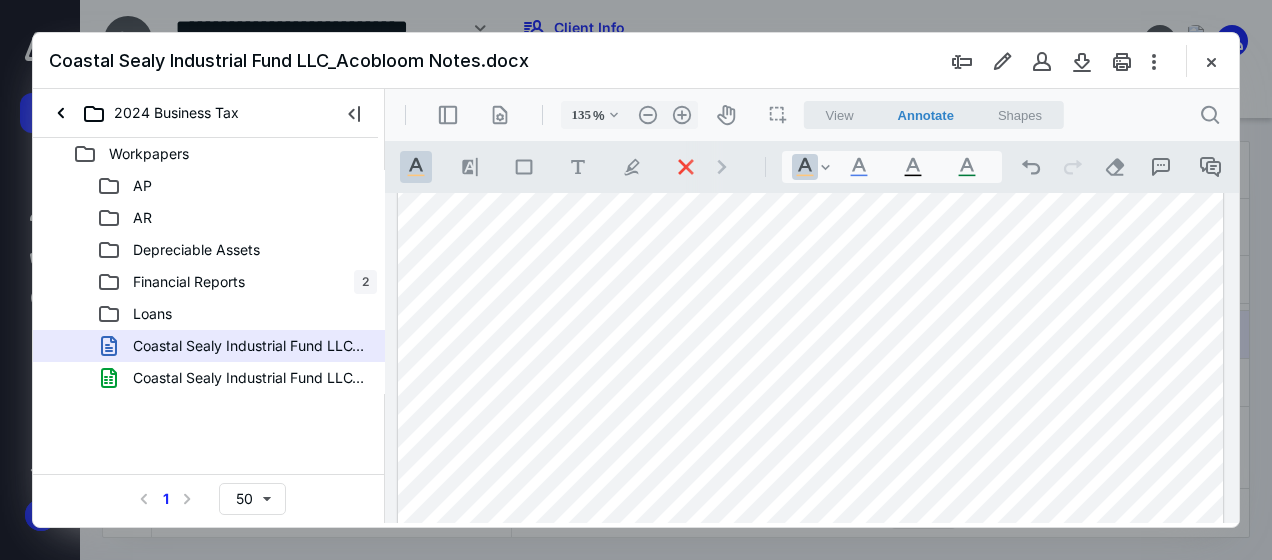 scroll, scrollTop: 0, scrollLeft: 0, axis: both 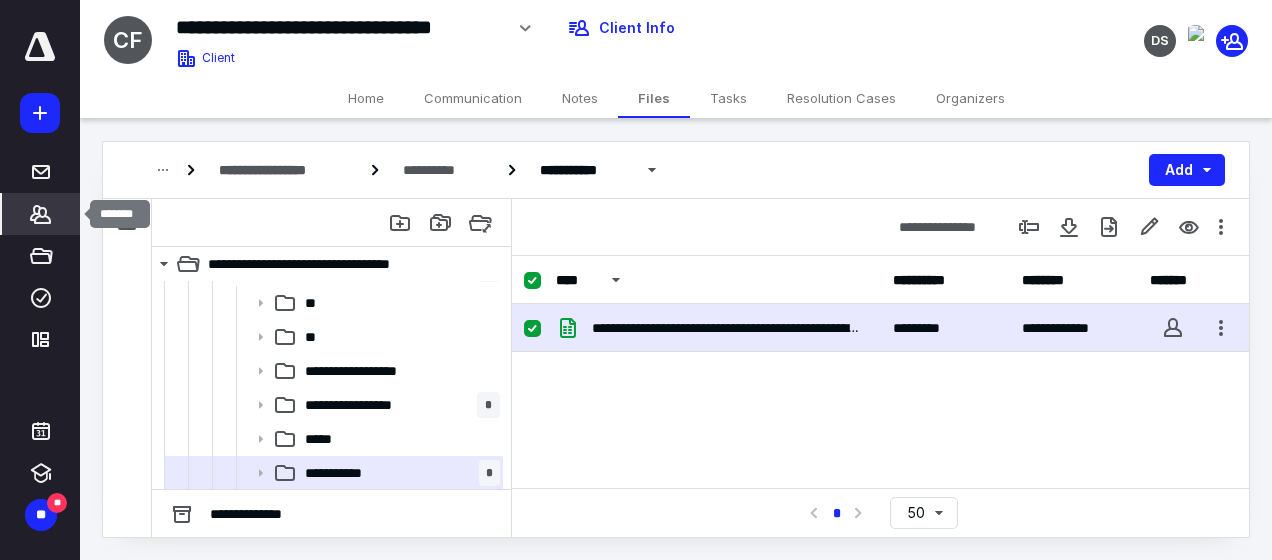 click on "*******" at bounding box center [41, 214] 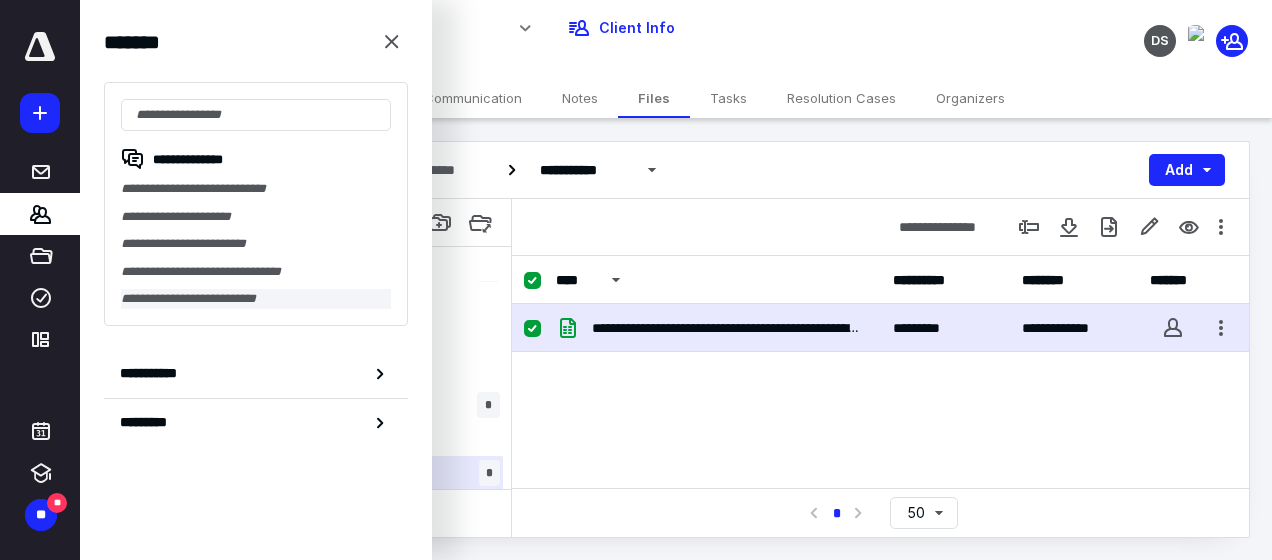 click on "**********" at bounding box center [256, 299] 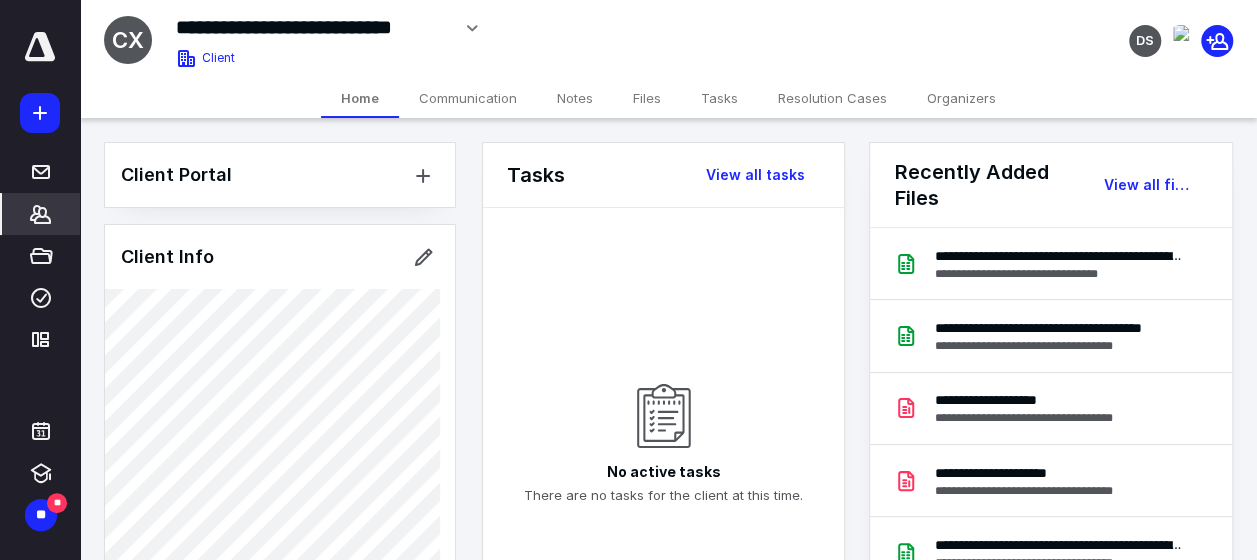 click on "Files" at bounding box center (647, 98) 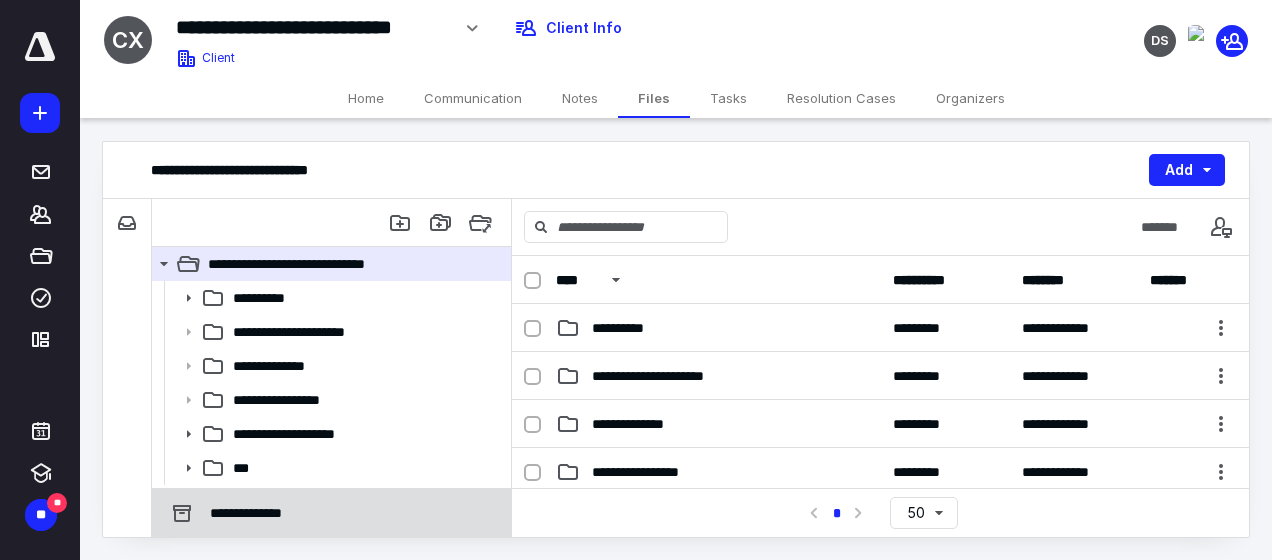 click on "**********" at bounding box center (255, 513) 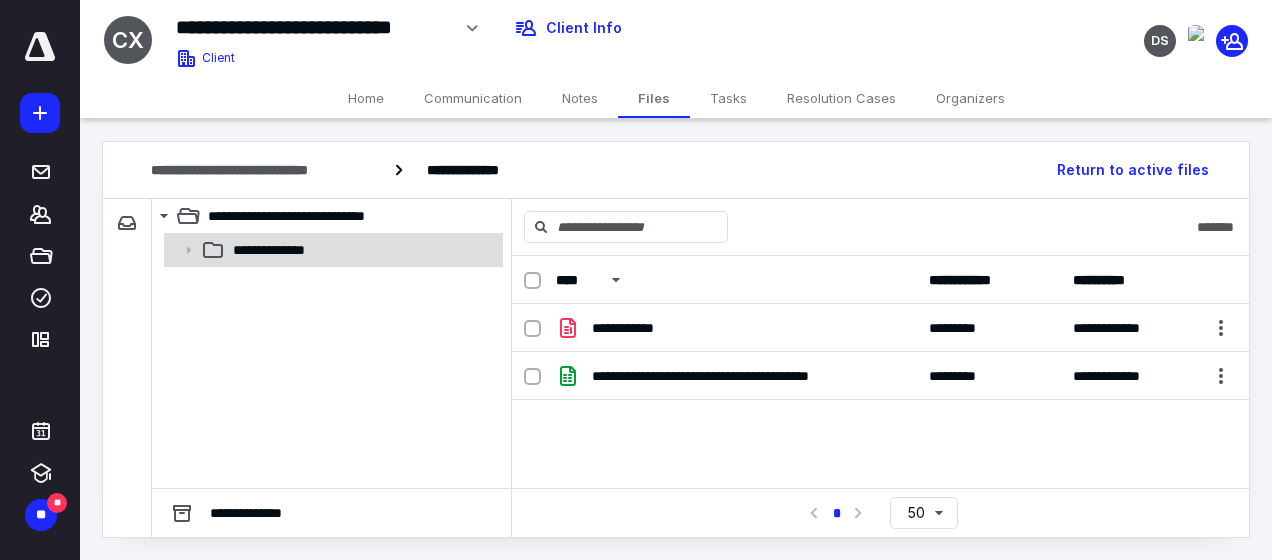 click on "**********" at bounding box center (278, 250) 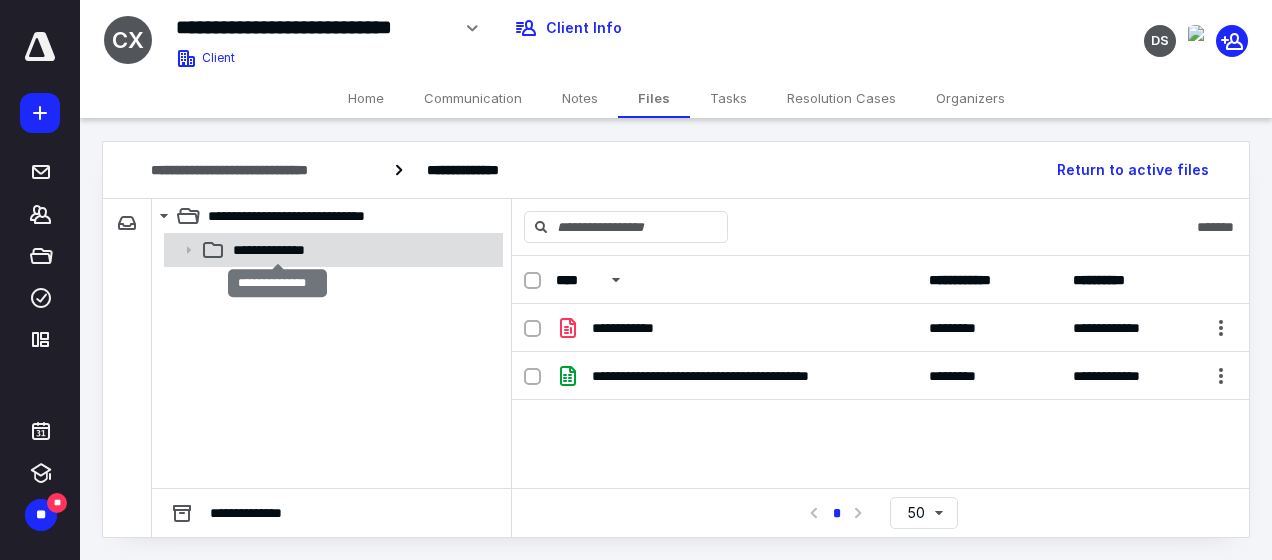 click on "**********" at bounding box center [278, 250] 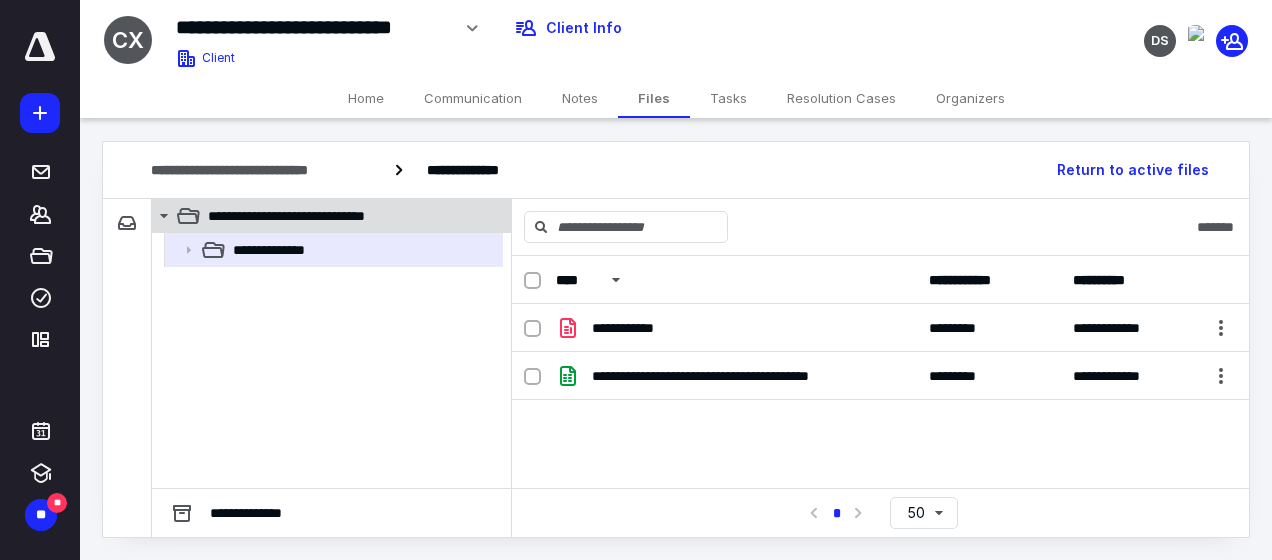 click on "**********" at bounding box center (320, 216) 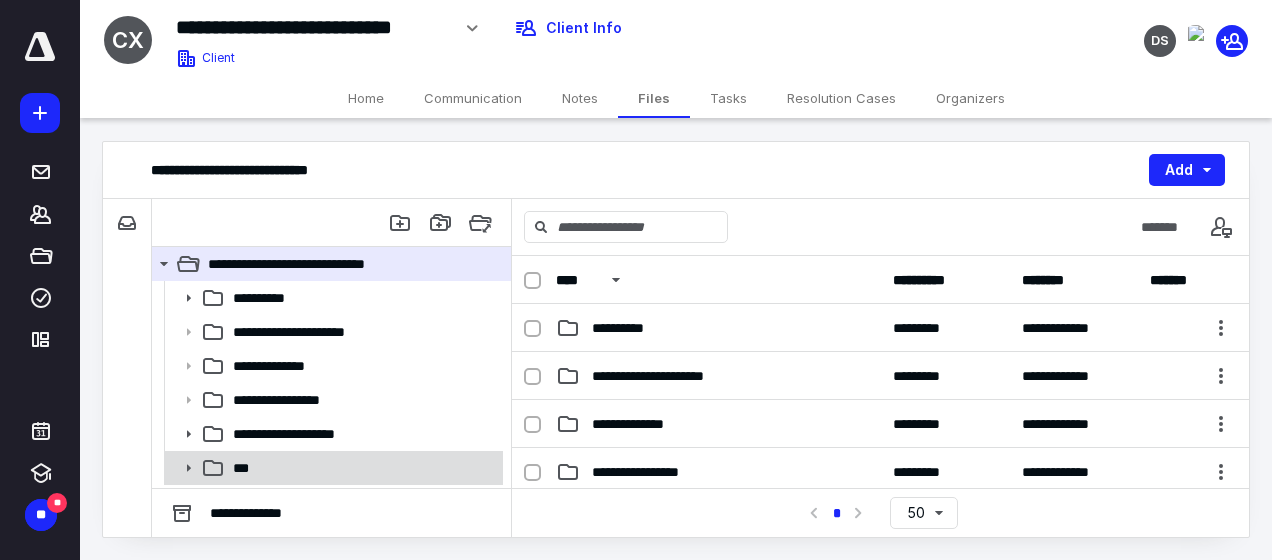 click on "***" at bounding box center (362, 468) 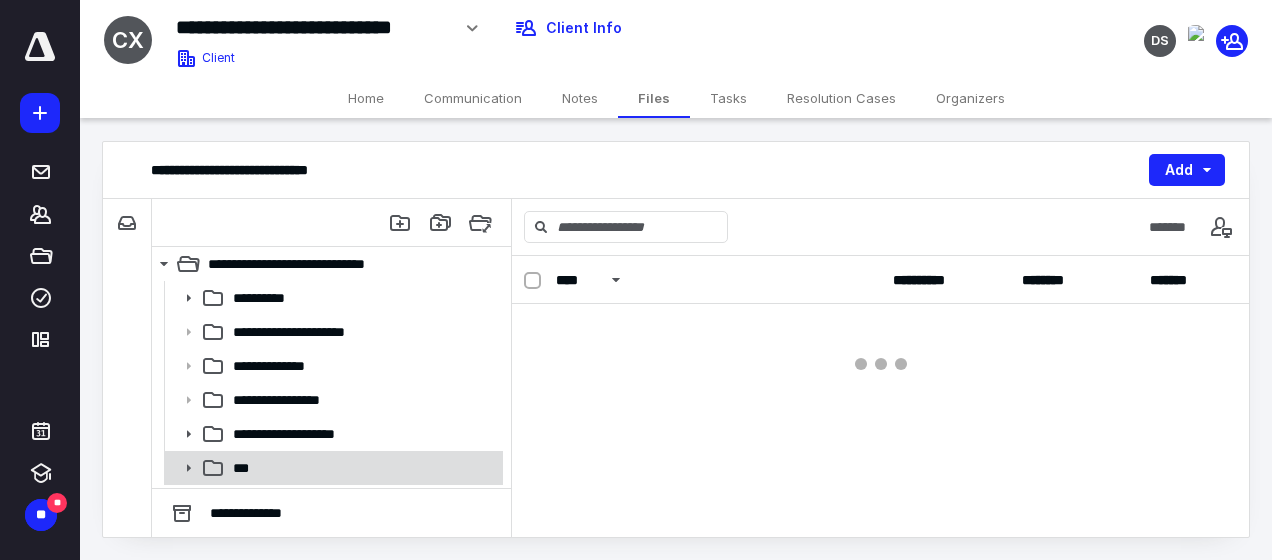 click on "***" at bounding box center [362, 468] 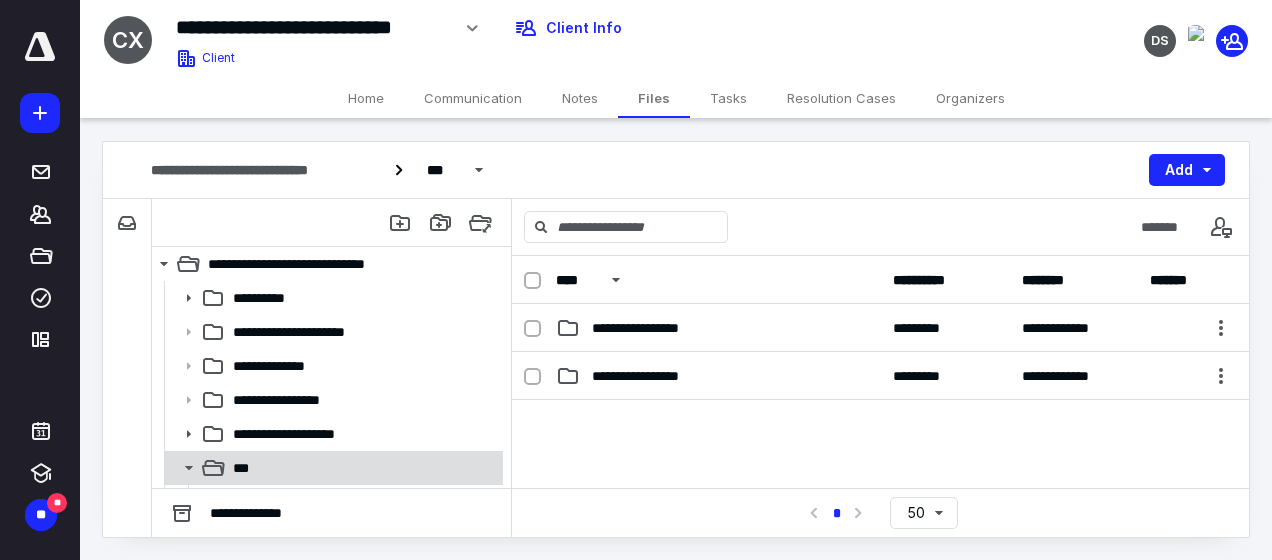 scroll, scrollTop: 63, scrollLeft: 0, axis: vertical 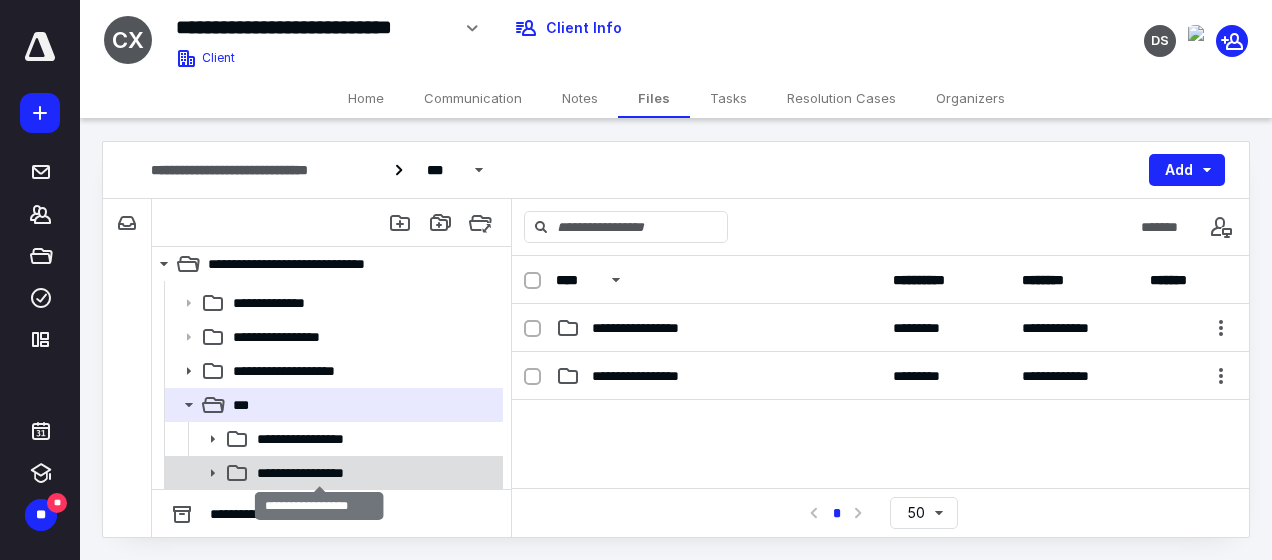 click on "**********" at bounding box center (320, 473) 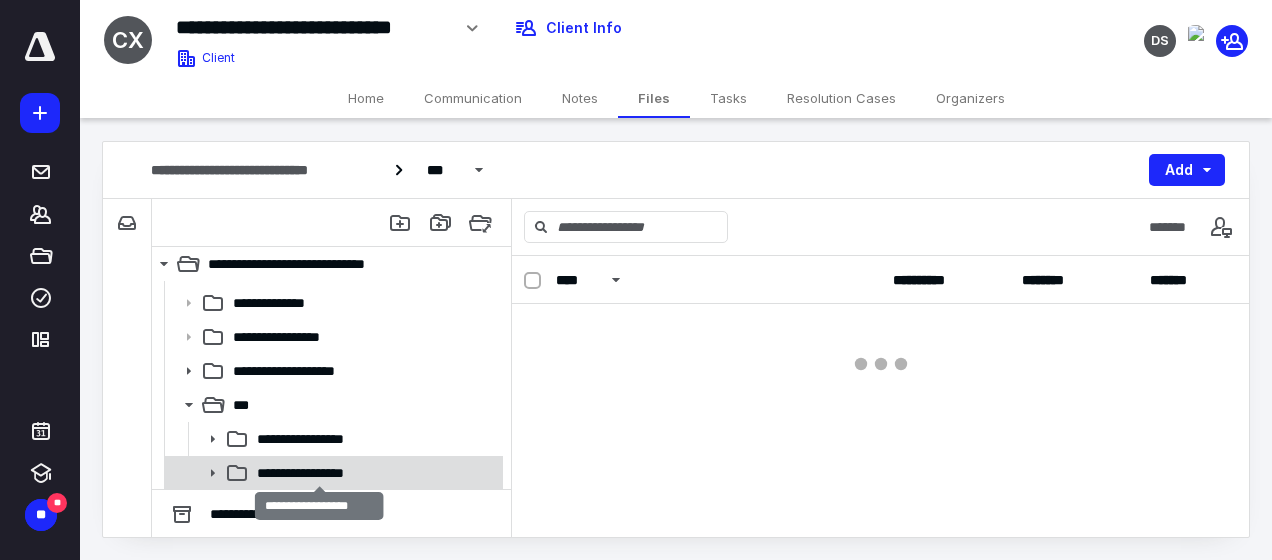 click on "**********" at bounding box center [320, 473] 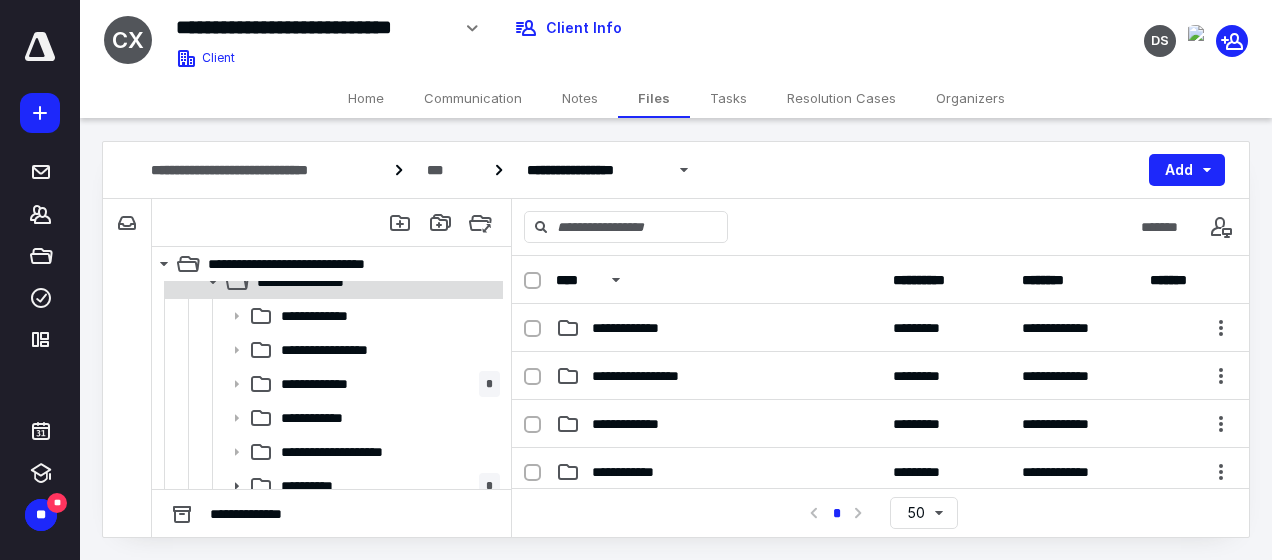 scroll, scrollTop: 267, scrollLeft: 0, axis: vertical 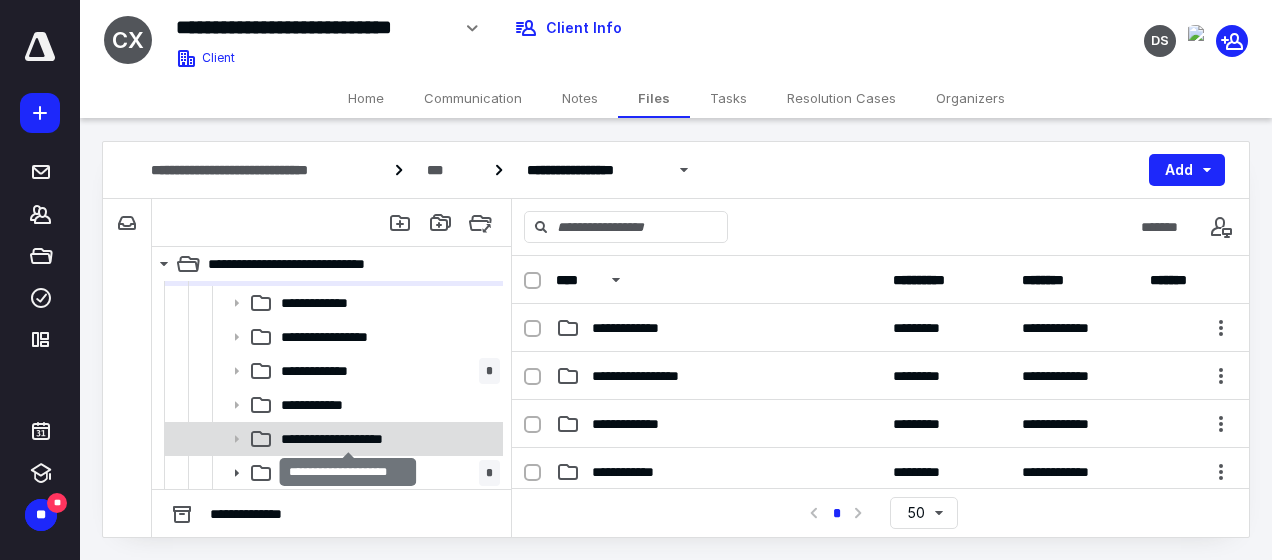 click on "**********" at bounding box center (348, 439) 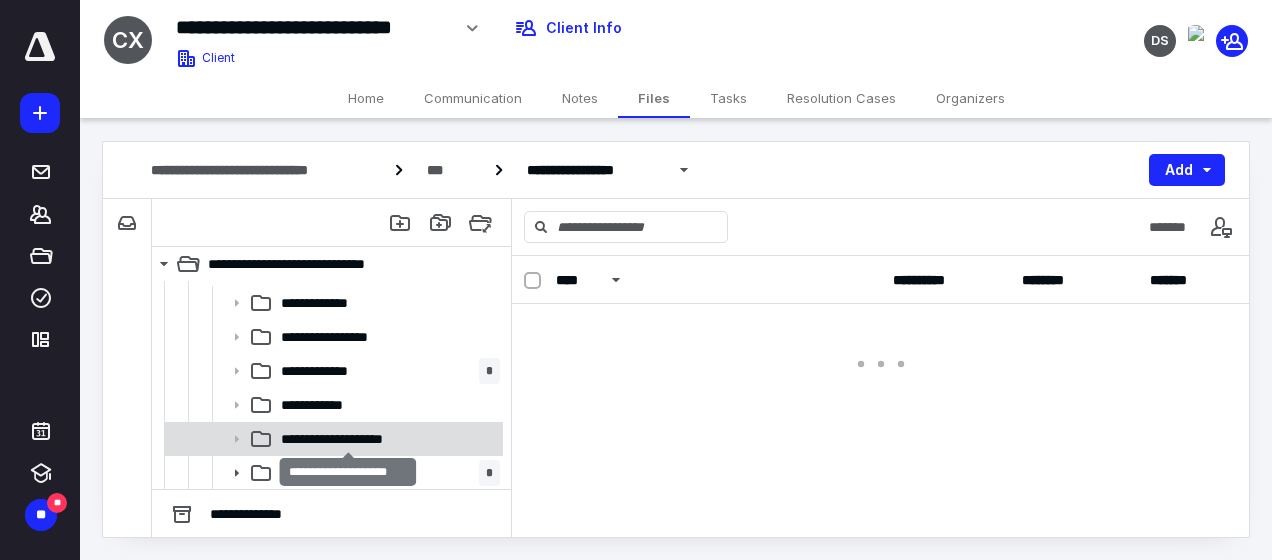 click on "**********" at bounding box center [348, 439] 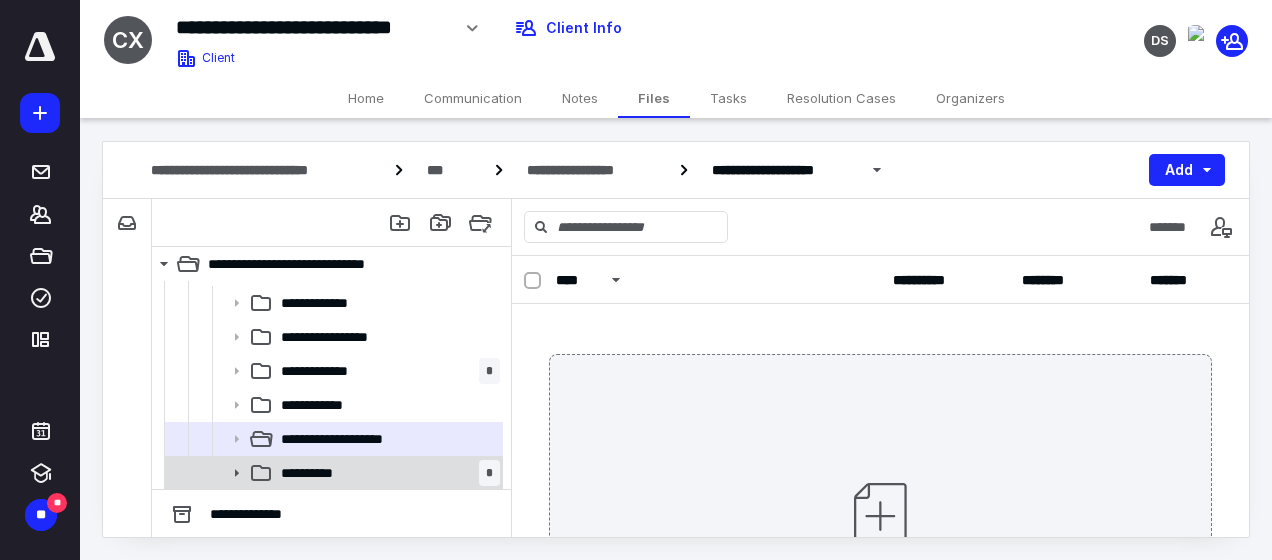 click on "**********" at bounding box center (321, 473) 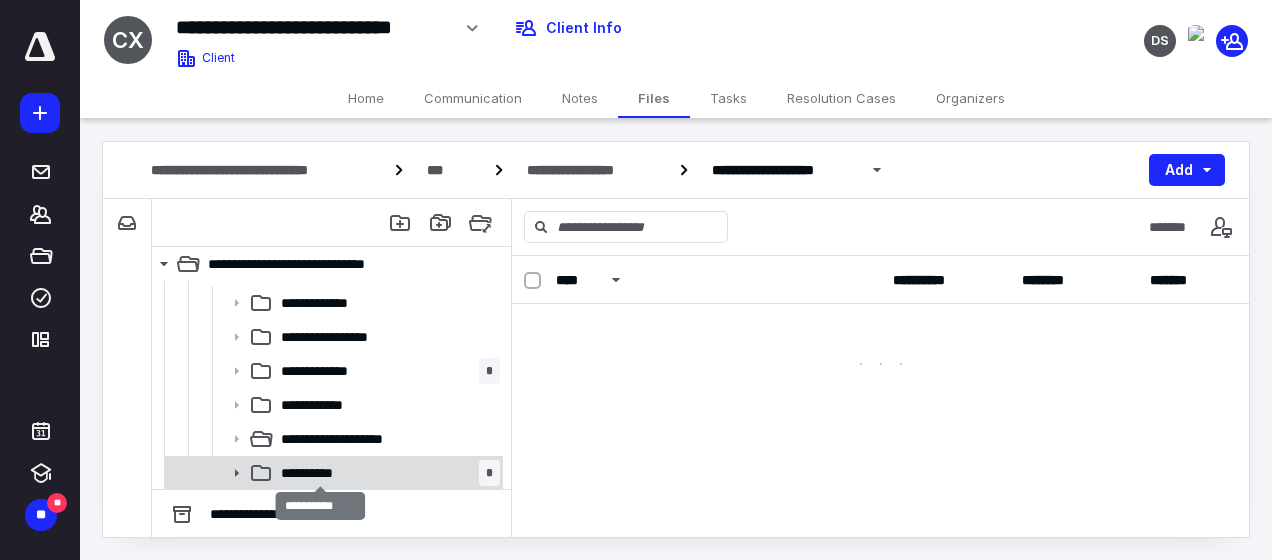 click on "**********" at bounding box center [321, 473] 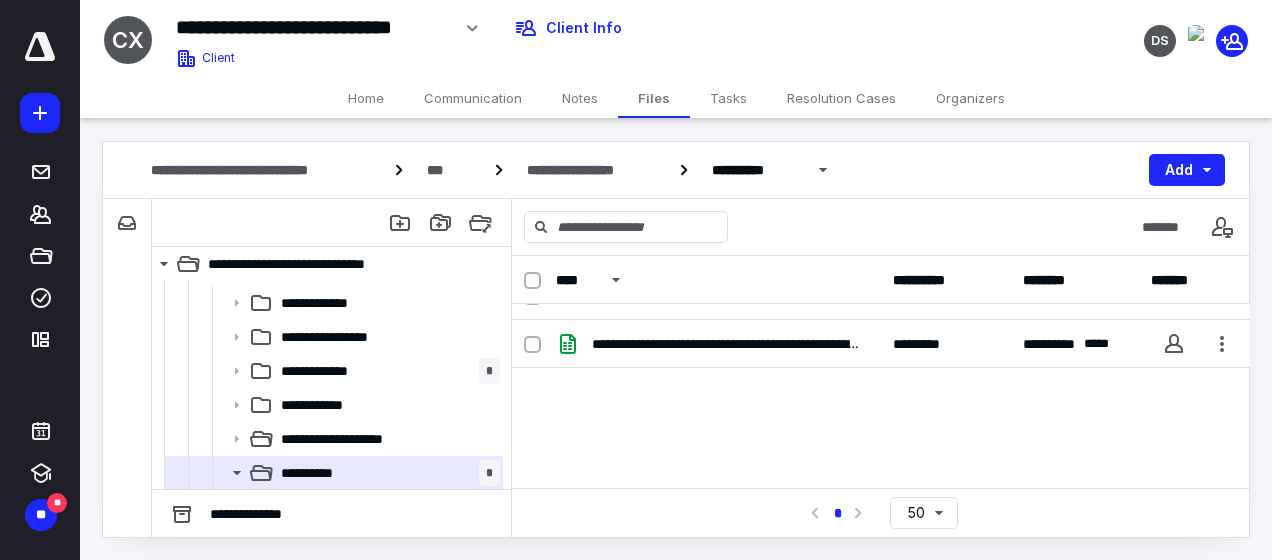 scroll, scrollTop: 233, scrollLeft: 0, axis: vertical 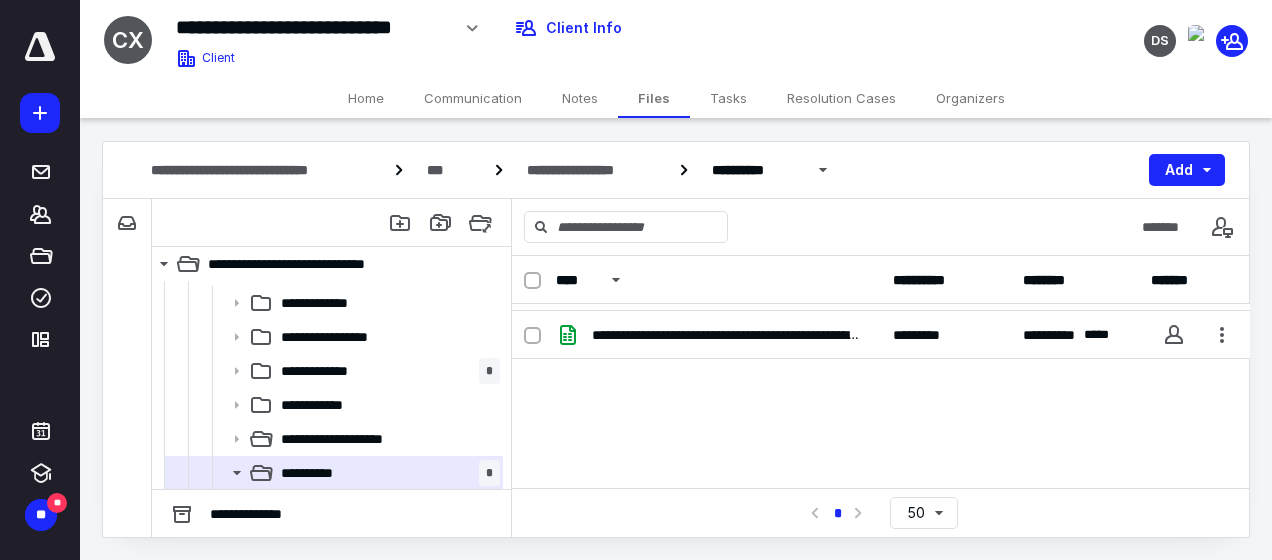 click on "**********" at bounding box center [881, 461] 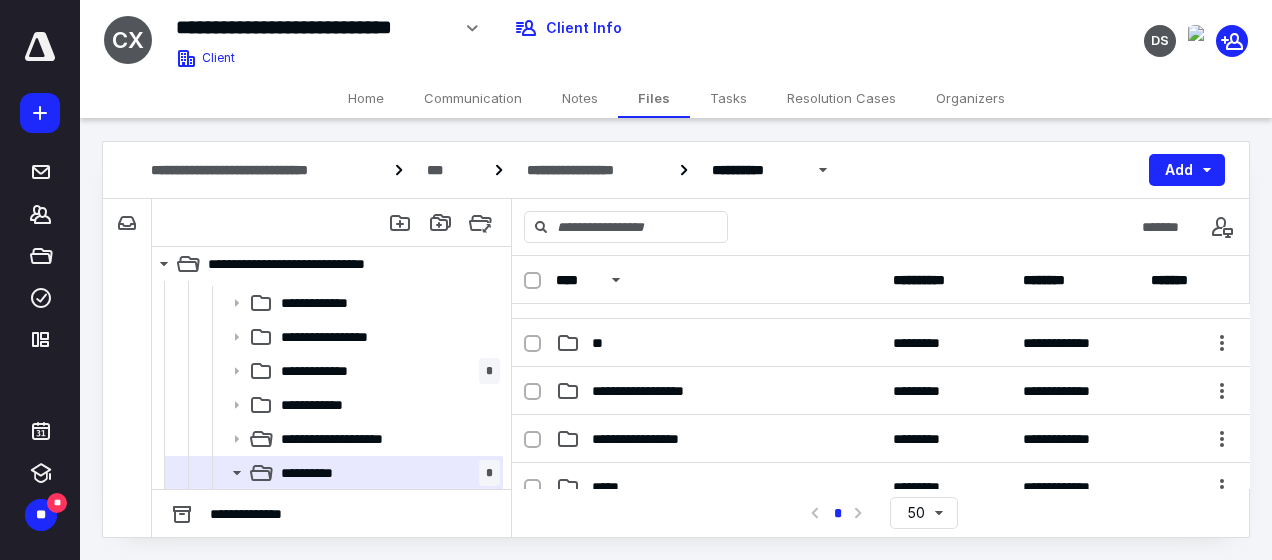 scroll, scrollTop: 0, scrollLeft: 0, axis: both 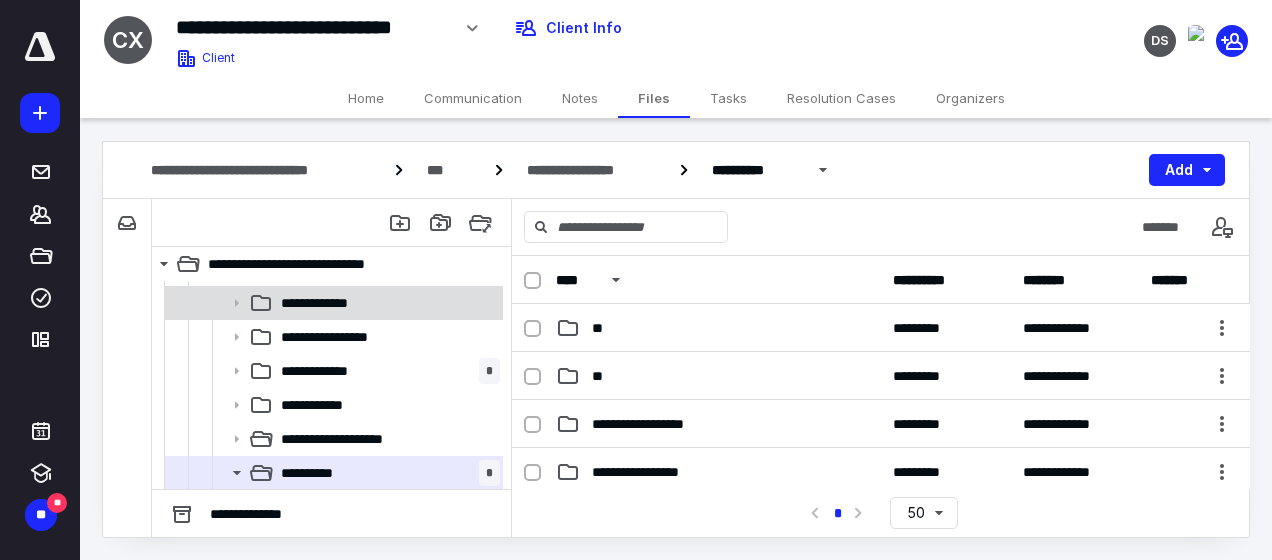 click on "**********" at bounding box center (329, 303) 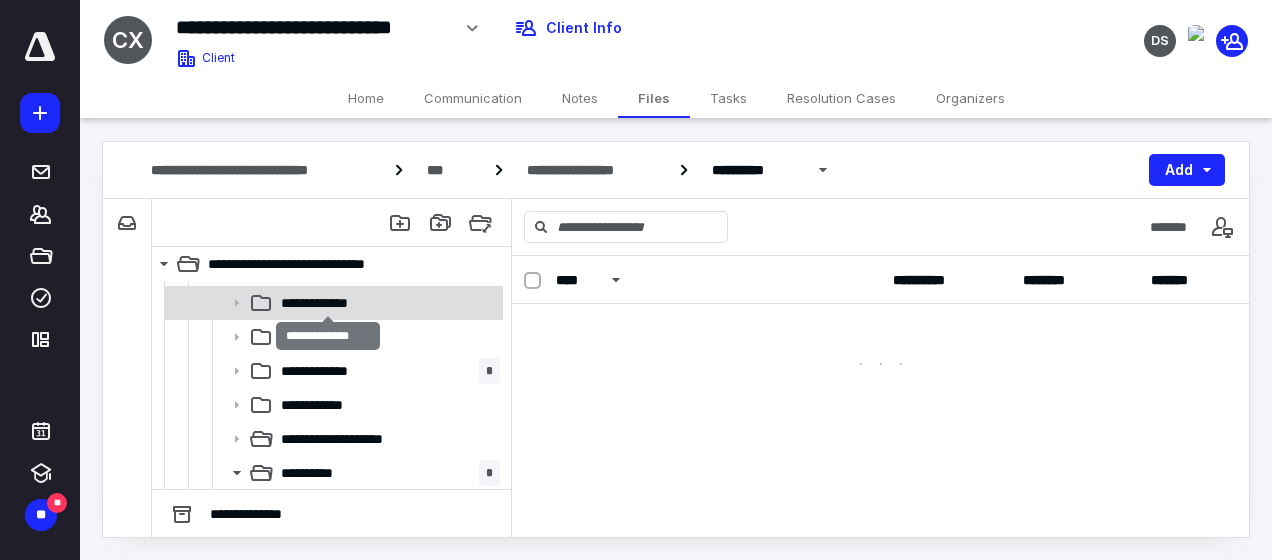 click on "**********" at bounding box center (329, 303) 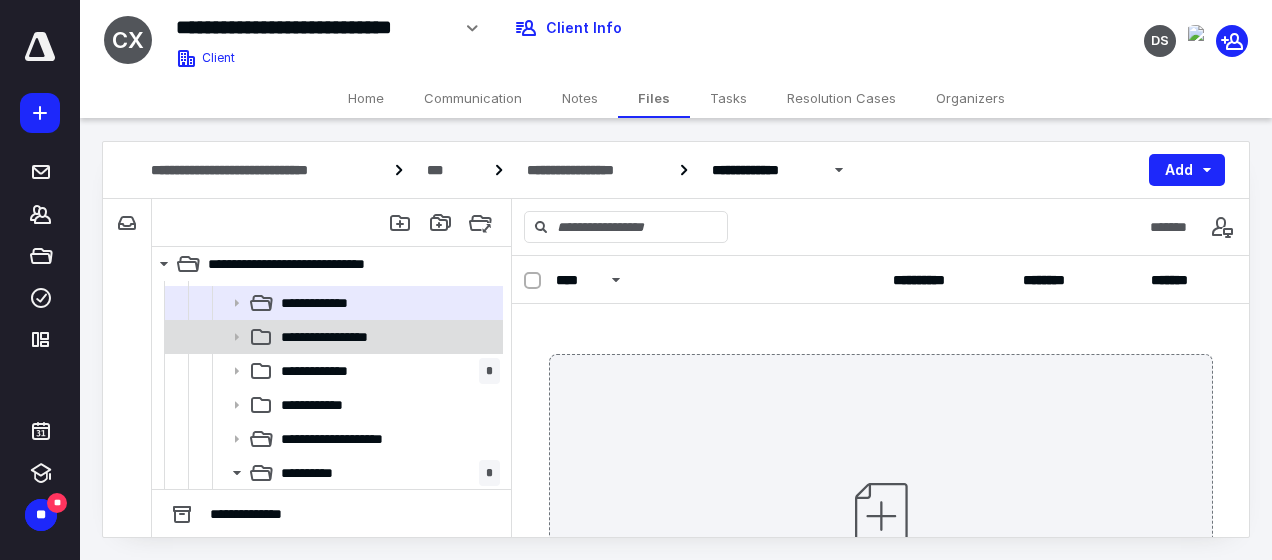 click on "**********" at bounding box center (338, 337) 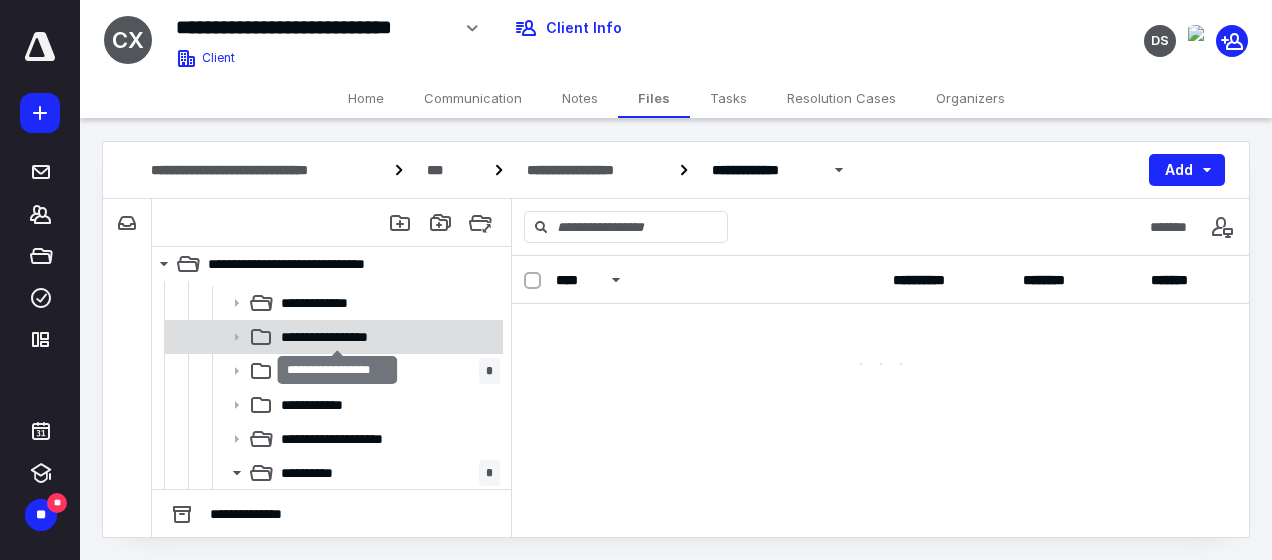 click on "**********" at bounding box center [338, 337] 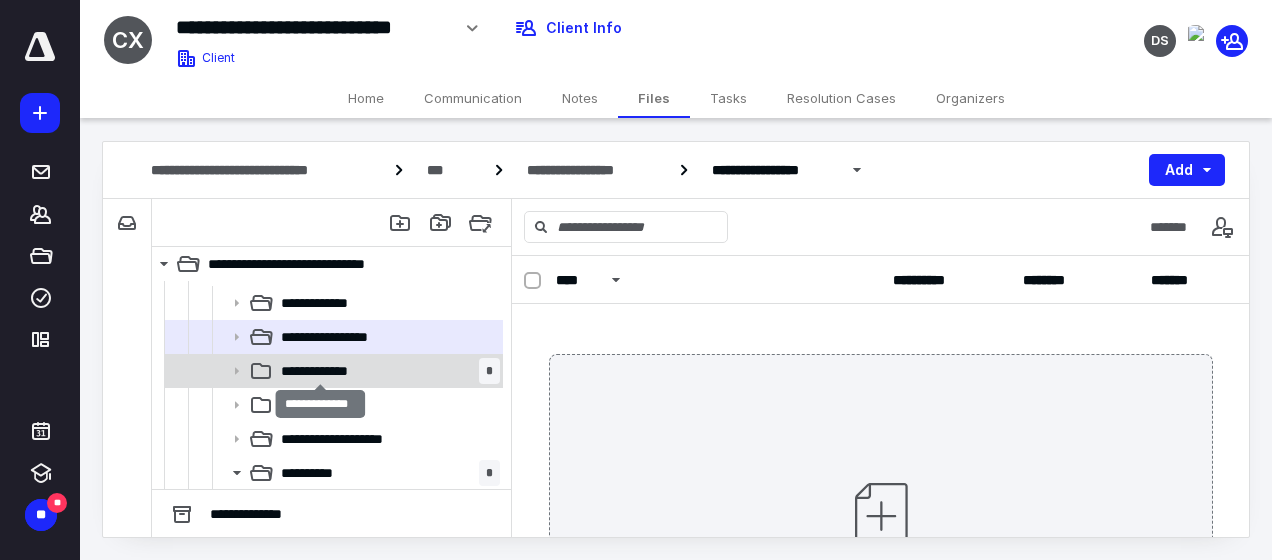 click on "**********" at bounding box center (321, 371) 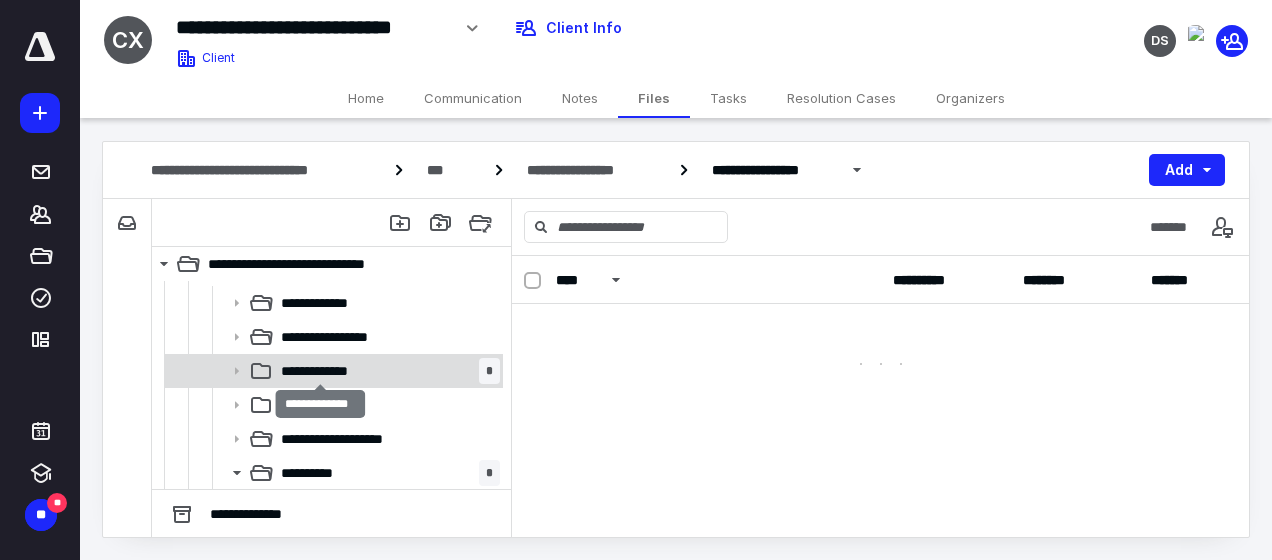 click on "**********" at bounding box center [321, 371] 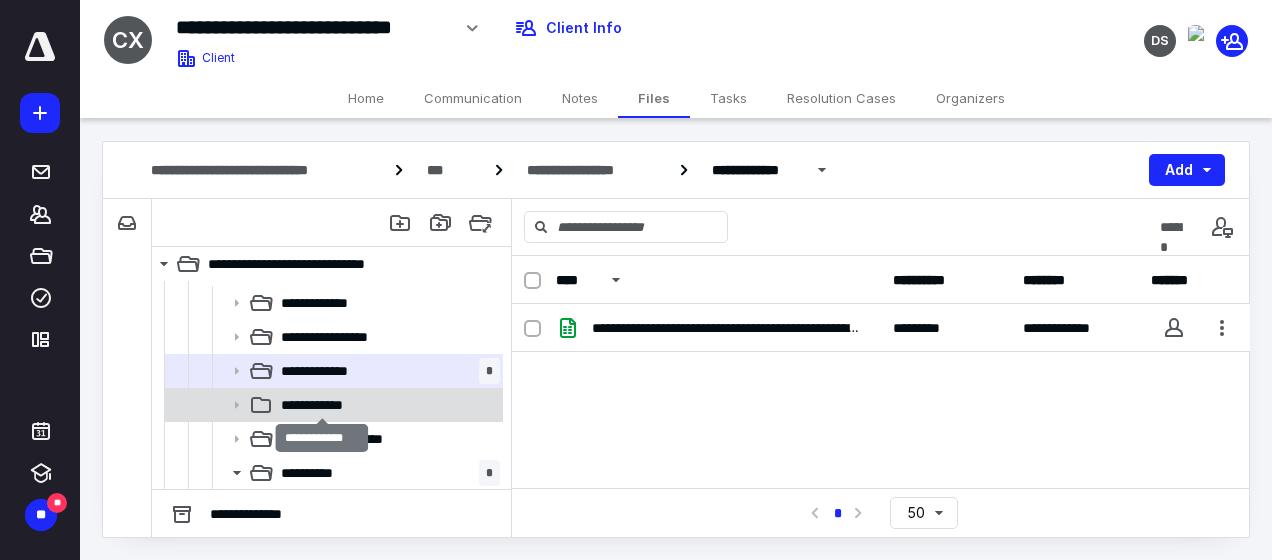 click on "**********" at bounding box center [323, 405] 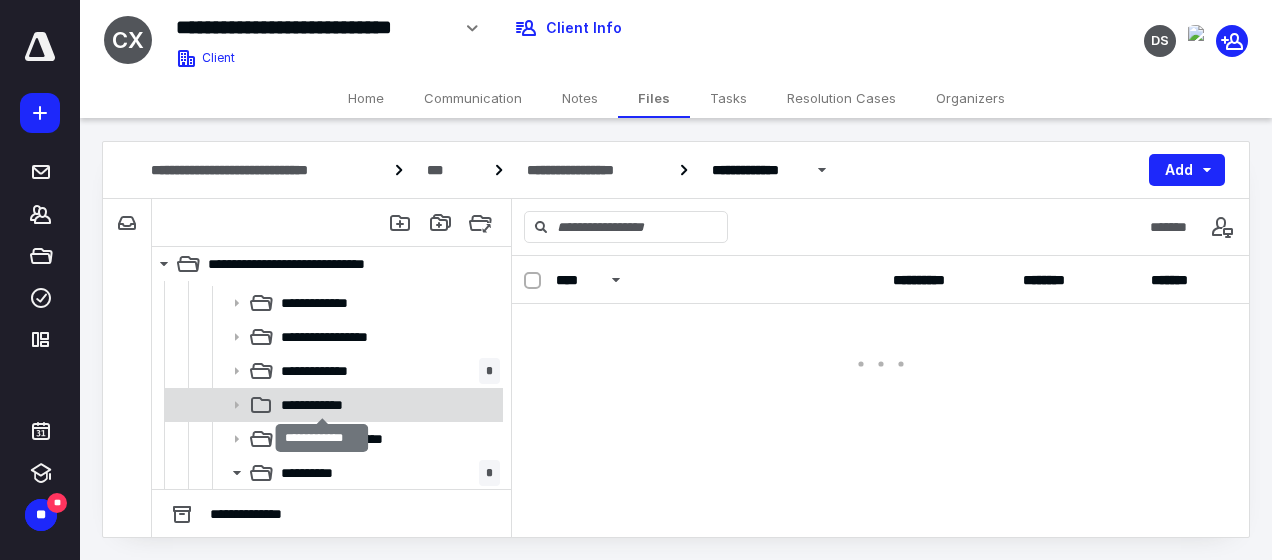click on "**********" at bounding box center (323, 405) 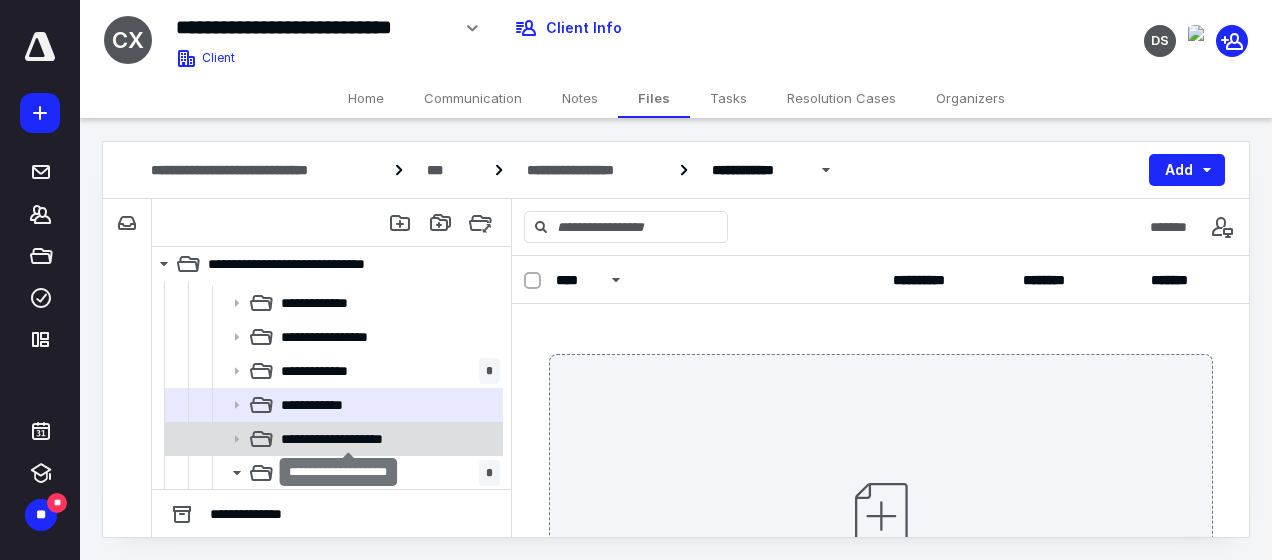 click on "**********" at bounding box center [348, 439] 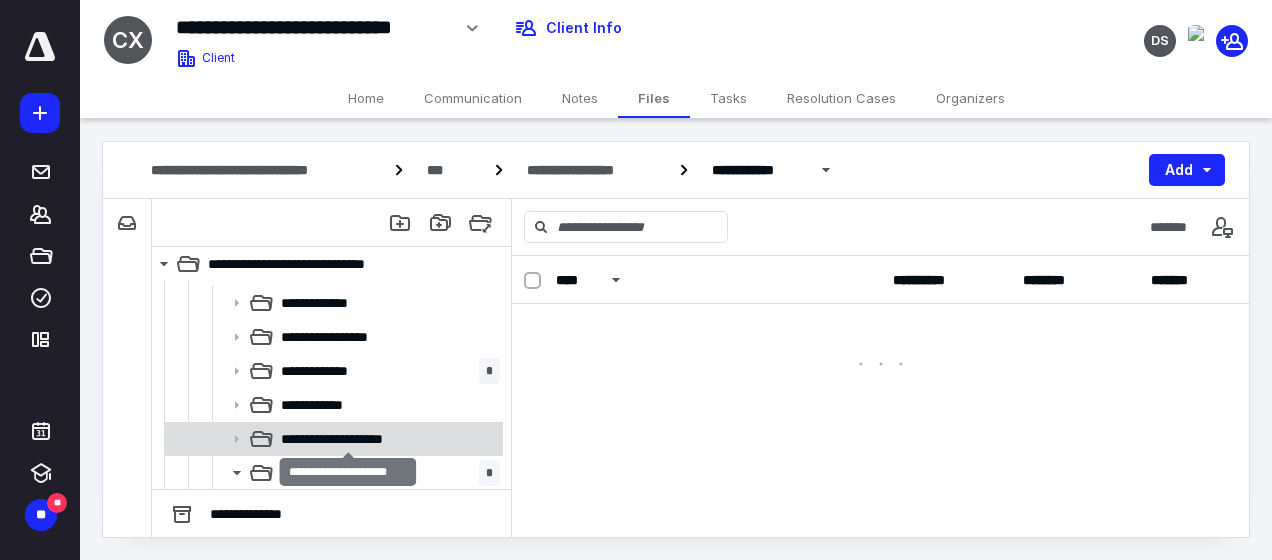 click on "**********" at bounding box center (348, 439) 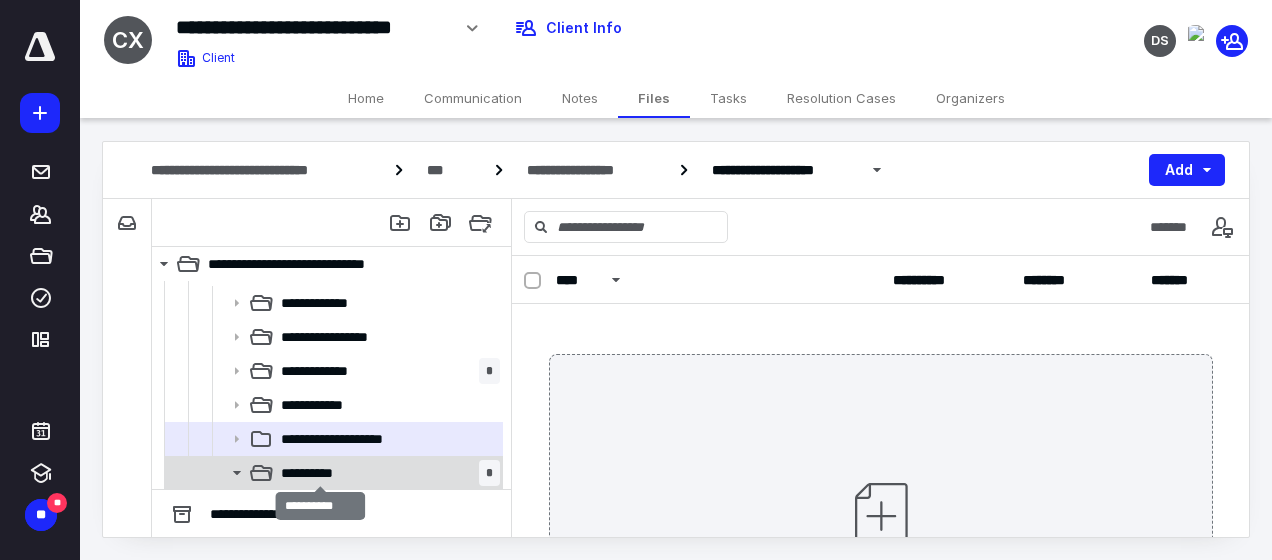 click on "**********" at bounding box center (321, 473) 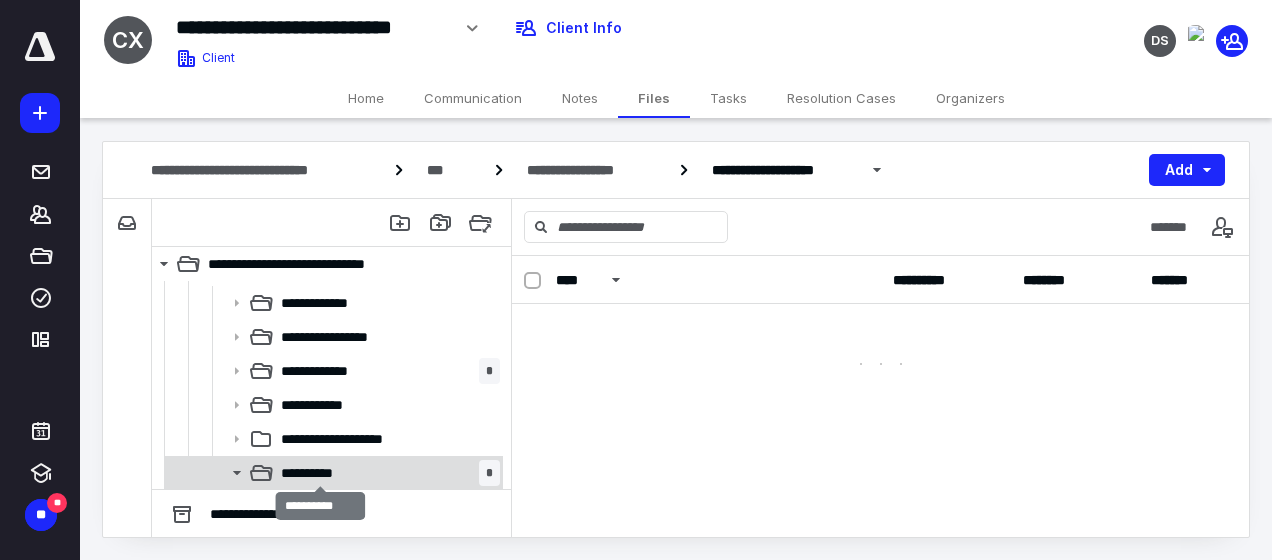 click on "**********" at bounding box center [321, 473] 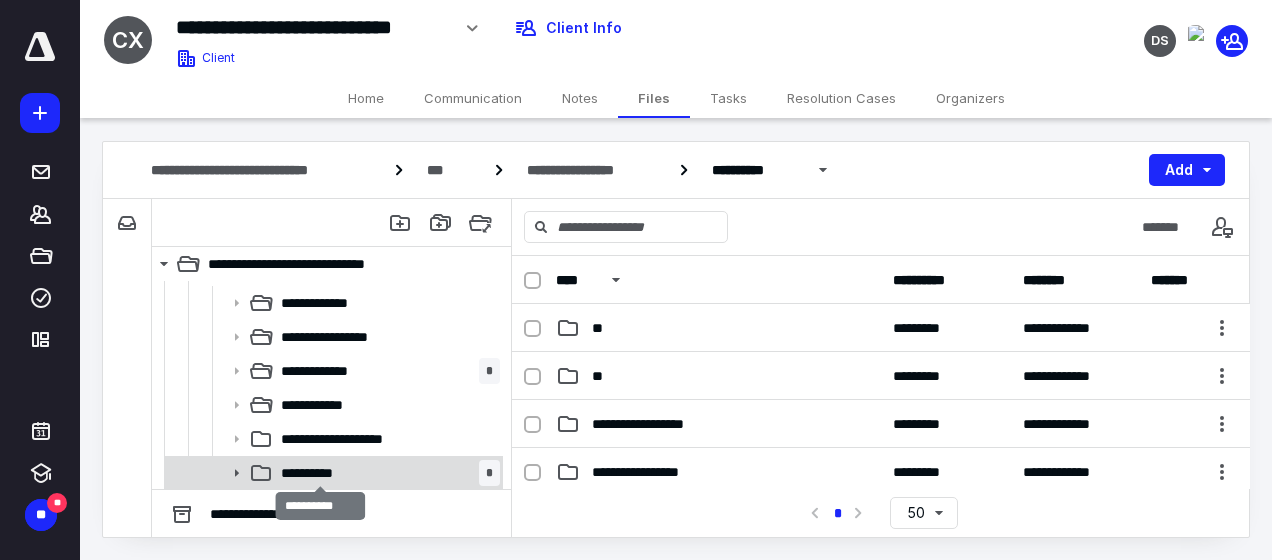 click on "**********" at bounding box center (321, 473) 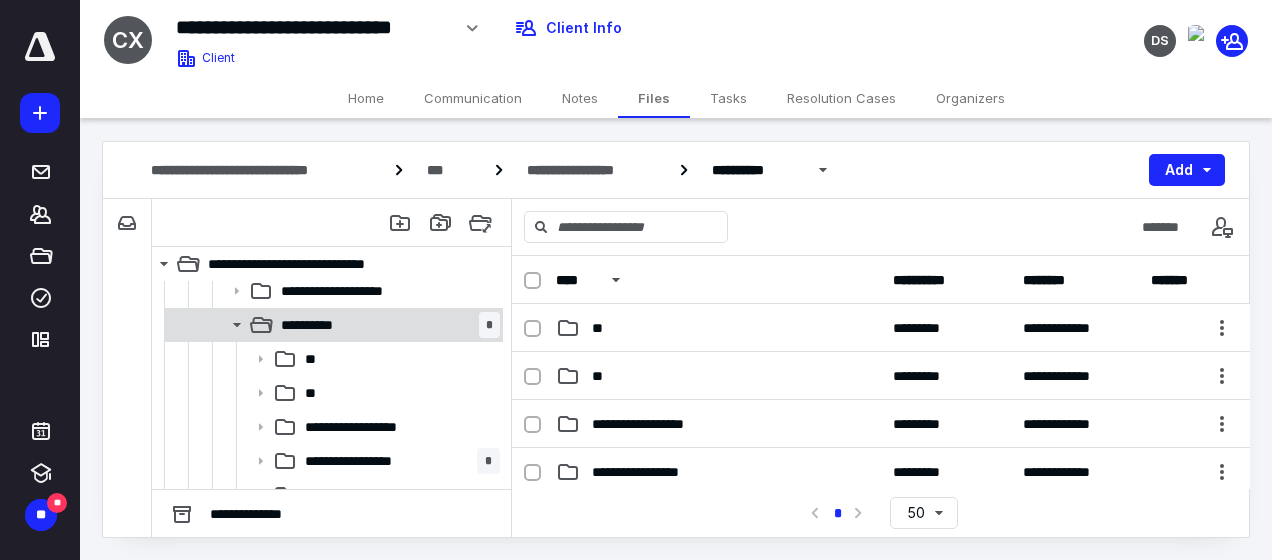 scroll, scrollTop: 437, scrollLeft: 0, axis: vertical 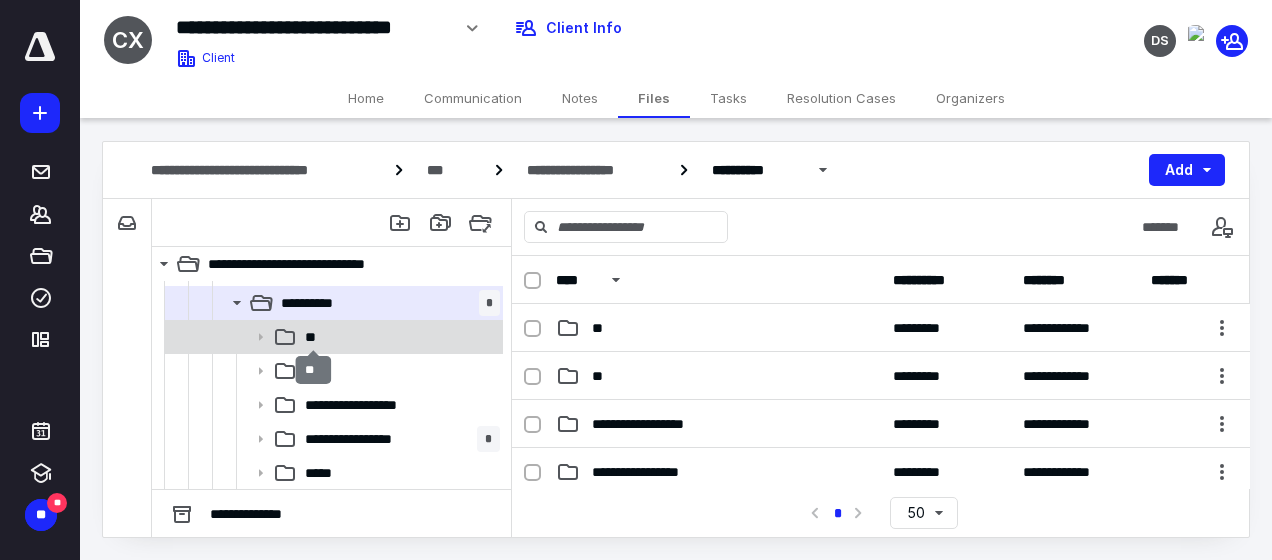 click on "**" at bounding box center [314, 337] 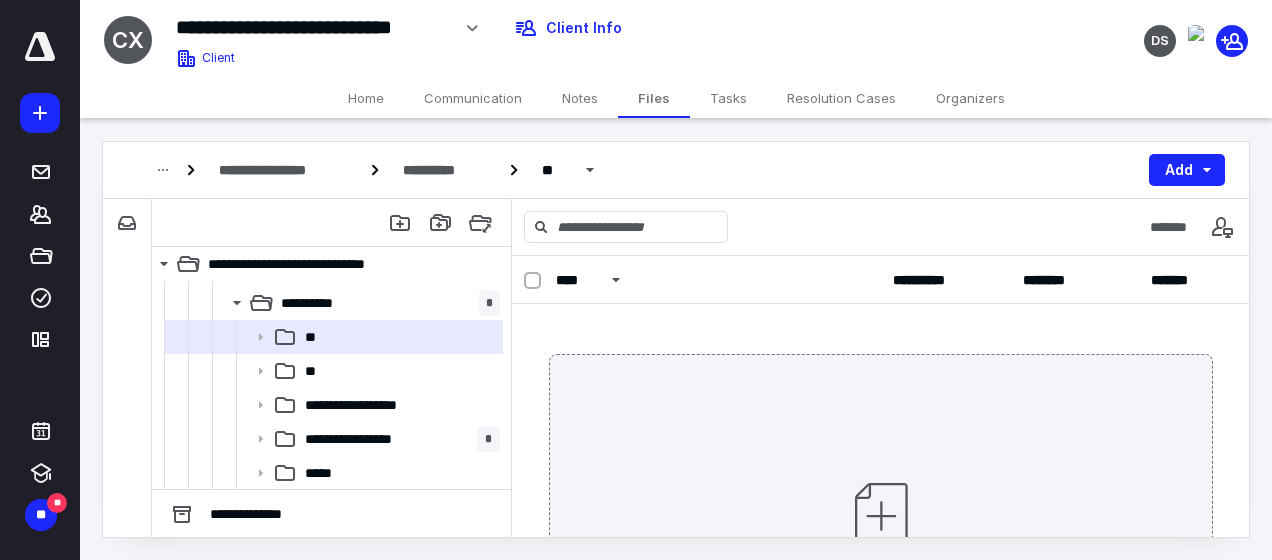 click on "**" at bounding box center [332, 371] 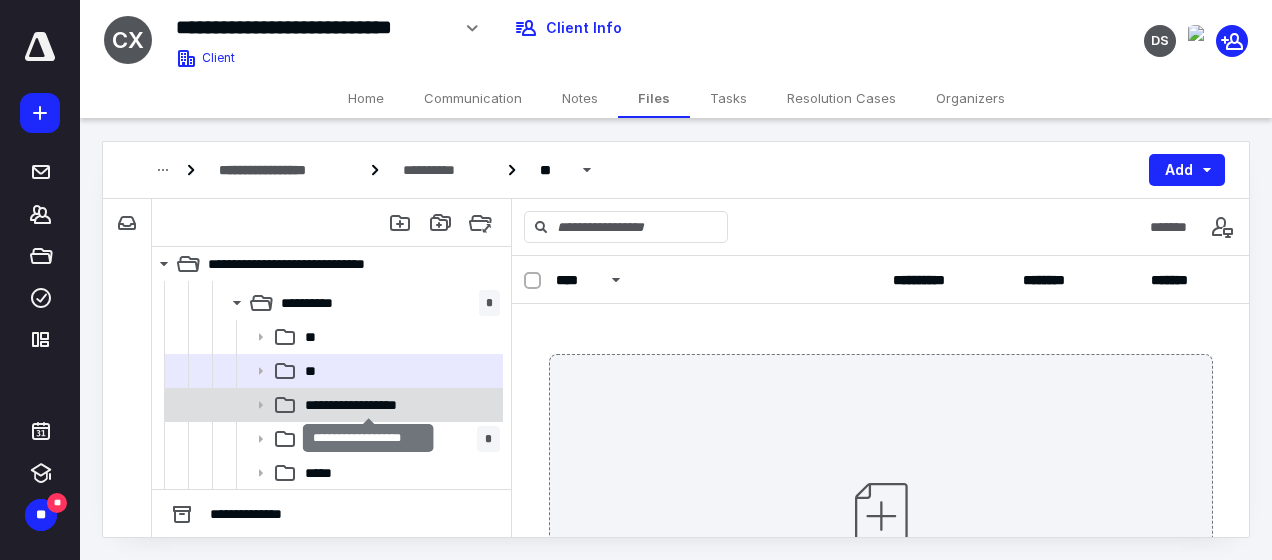 click on "**********" at bounding box center (369, 405) 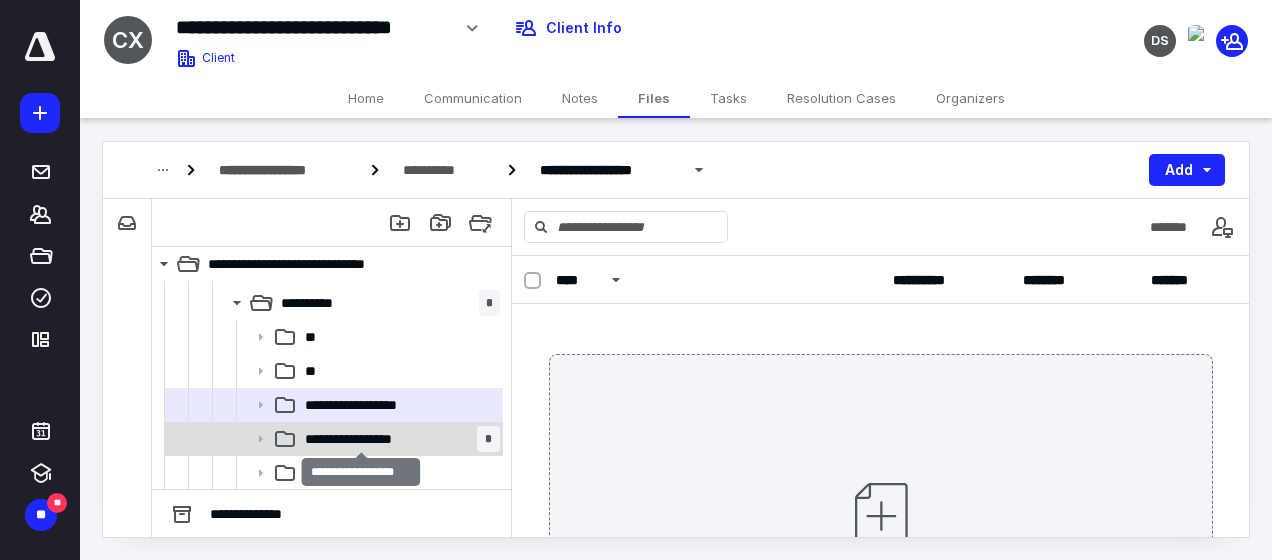 click on "**********" at bounding box center (362, 439) 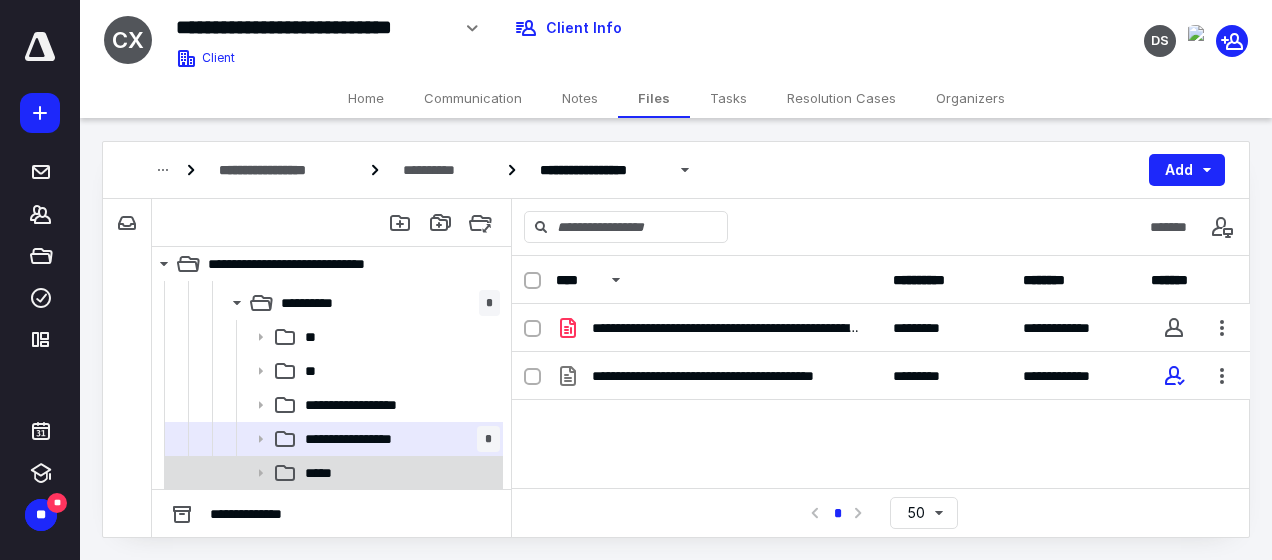 click on "*****" at bounding box center [325, 473] 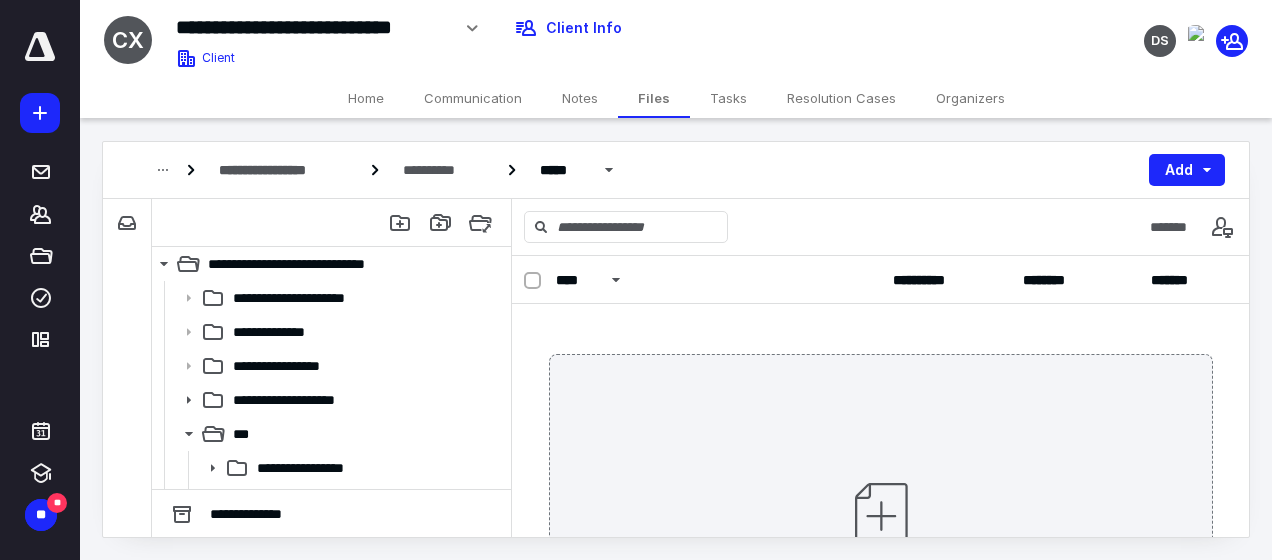 scroll, scrollTop: 0, scrollLeft: 0, axis: both 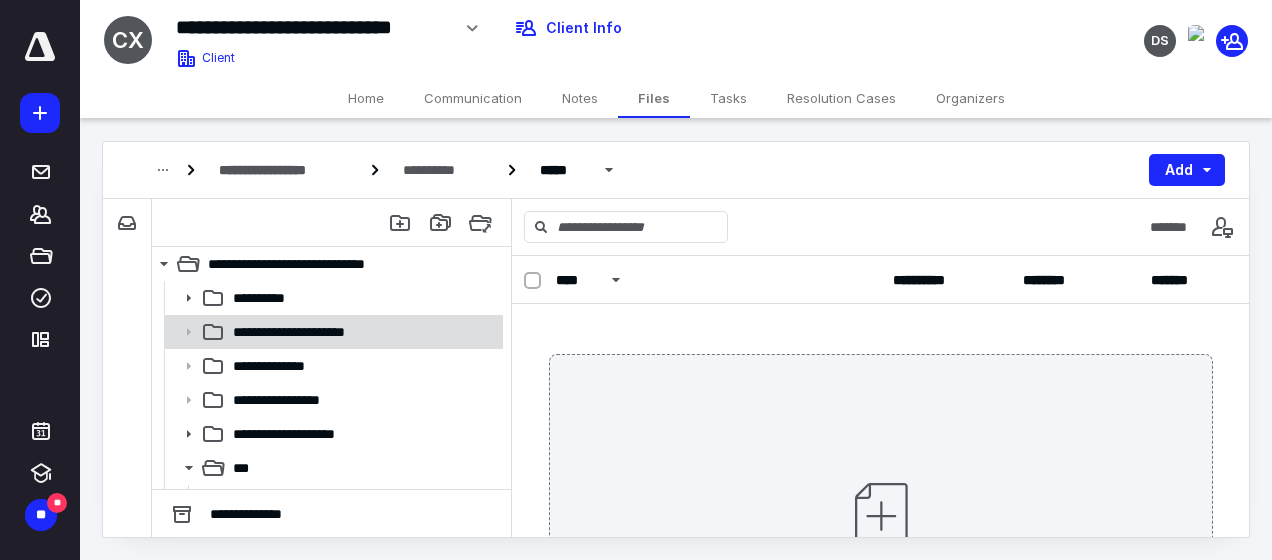 click on "**********" at bounding box center [312, 332] 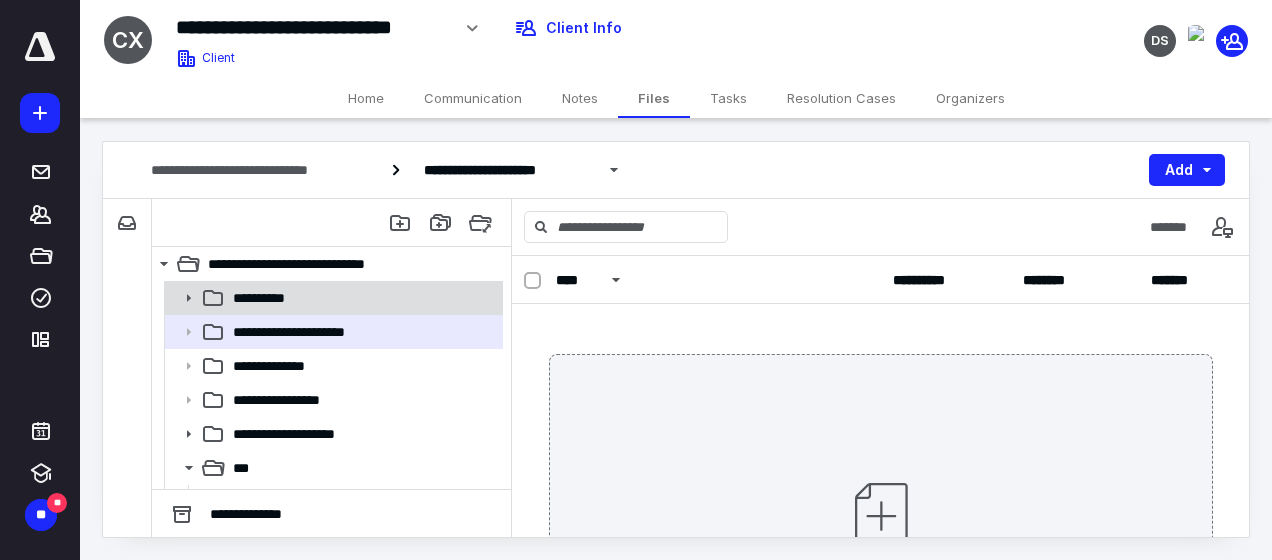 click on "**********" at bounding box center (270, 298) 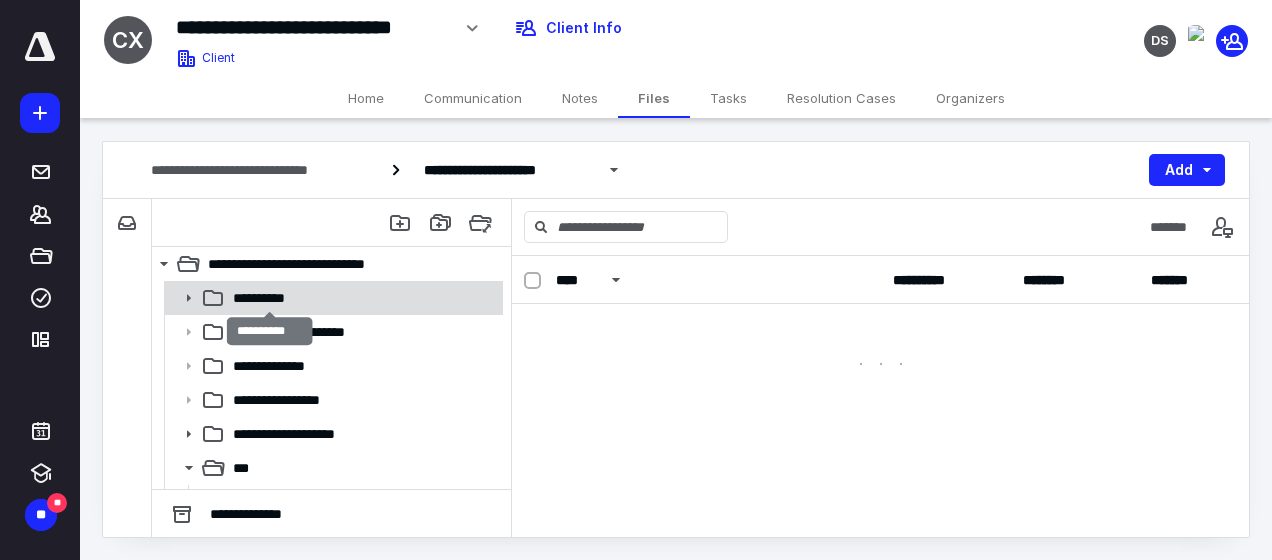 click on "**********" at bounding box center (270, 298) 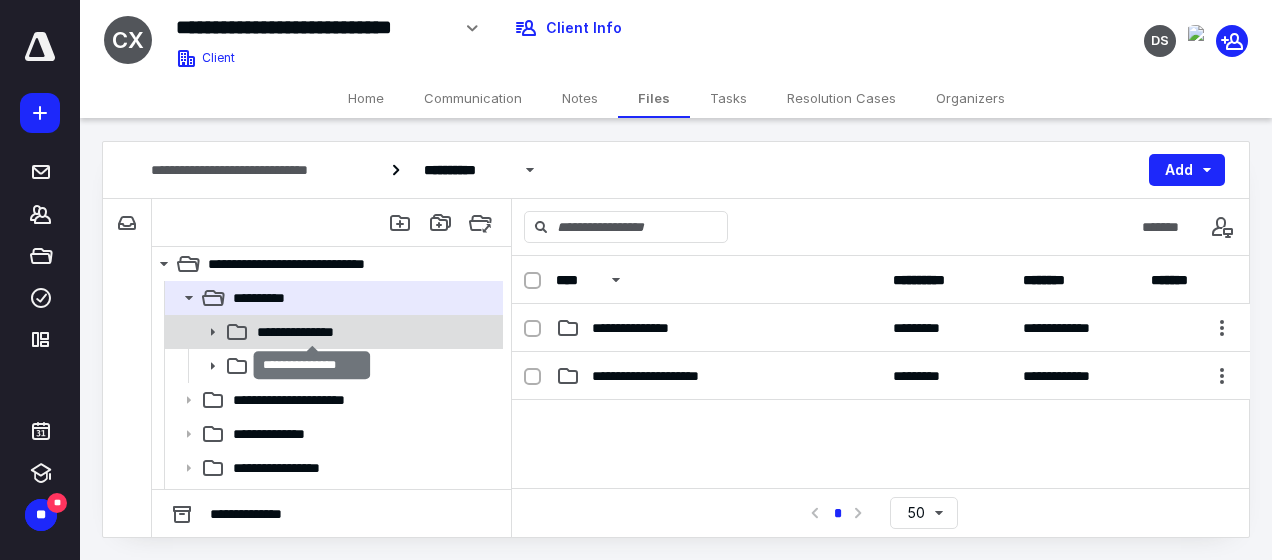 click on "**********" at bounding box center [313, 332] 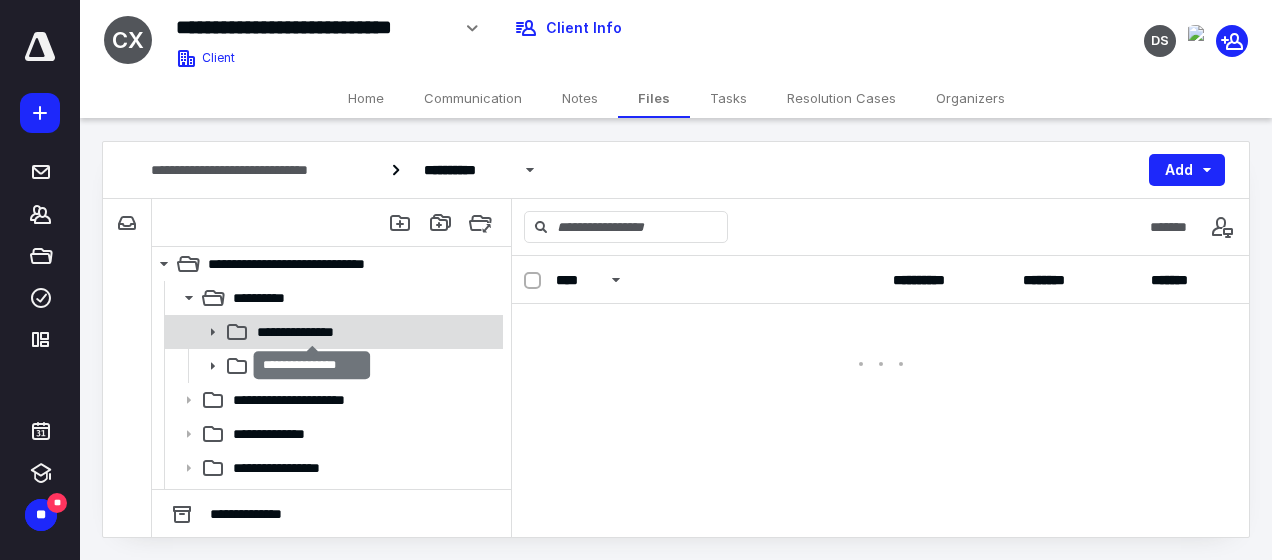 click on "**********" at bounding box center (313, 332) 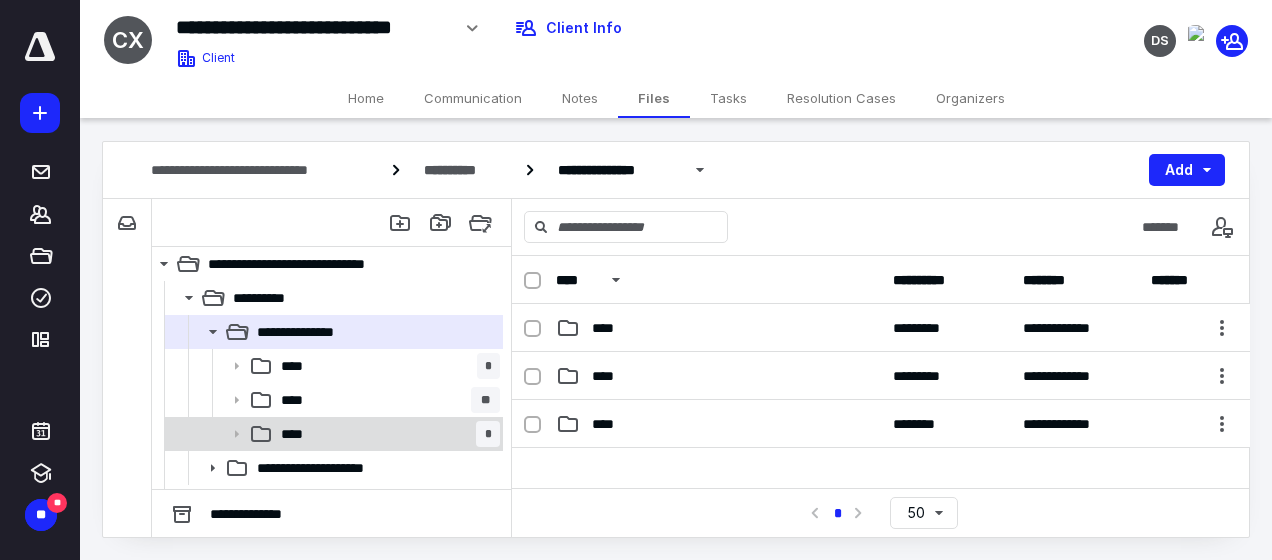 click on "**** *" at bounding box center [386, 434] 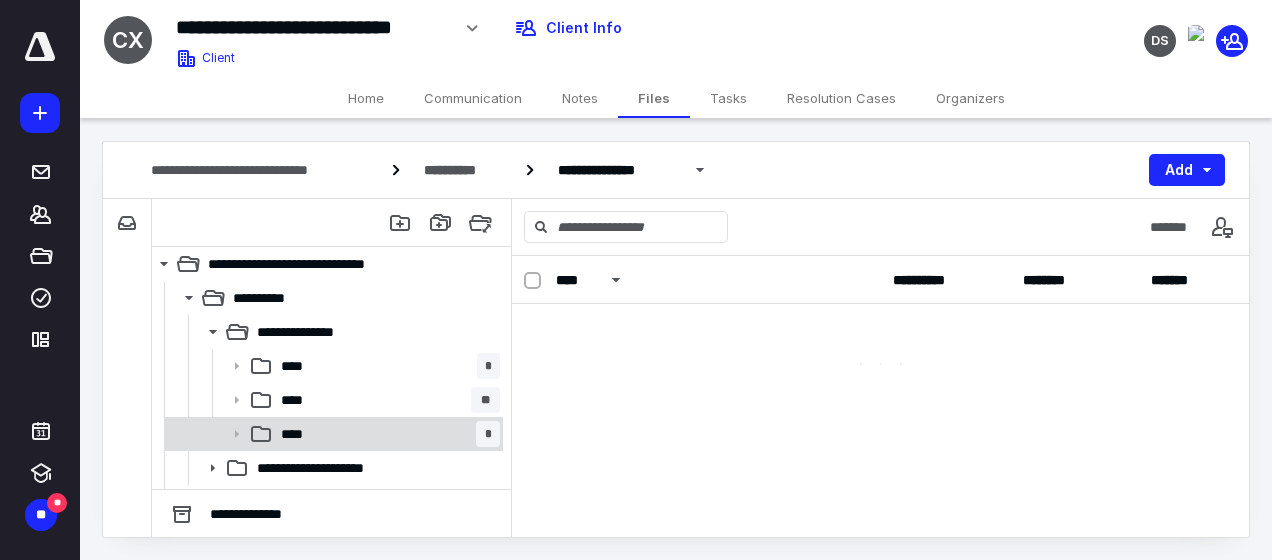 click on "**** *" at bounding box center (386, 434) 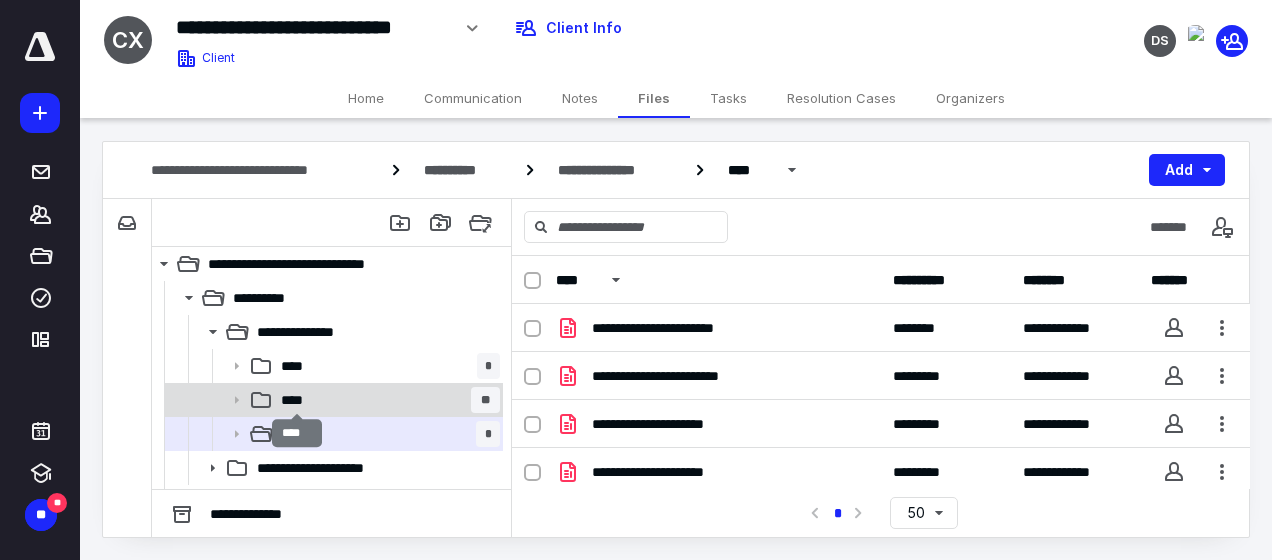 click on "****" at bounding box center [298, 400] 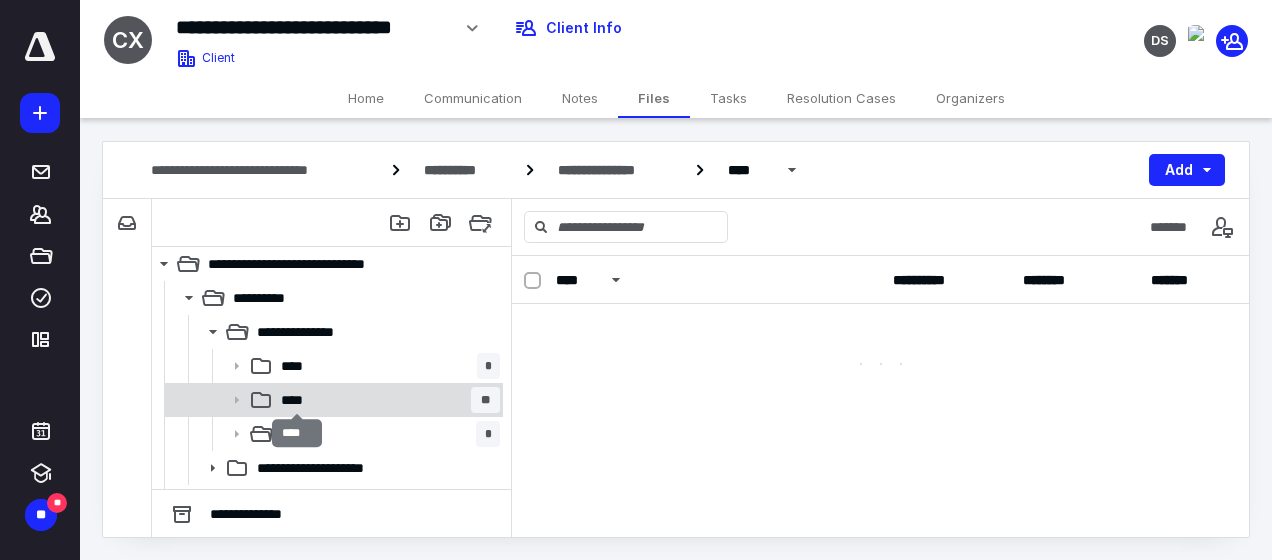 click on "****" at bounding box center (298, 400) 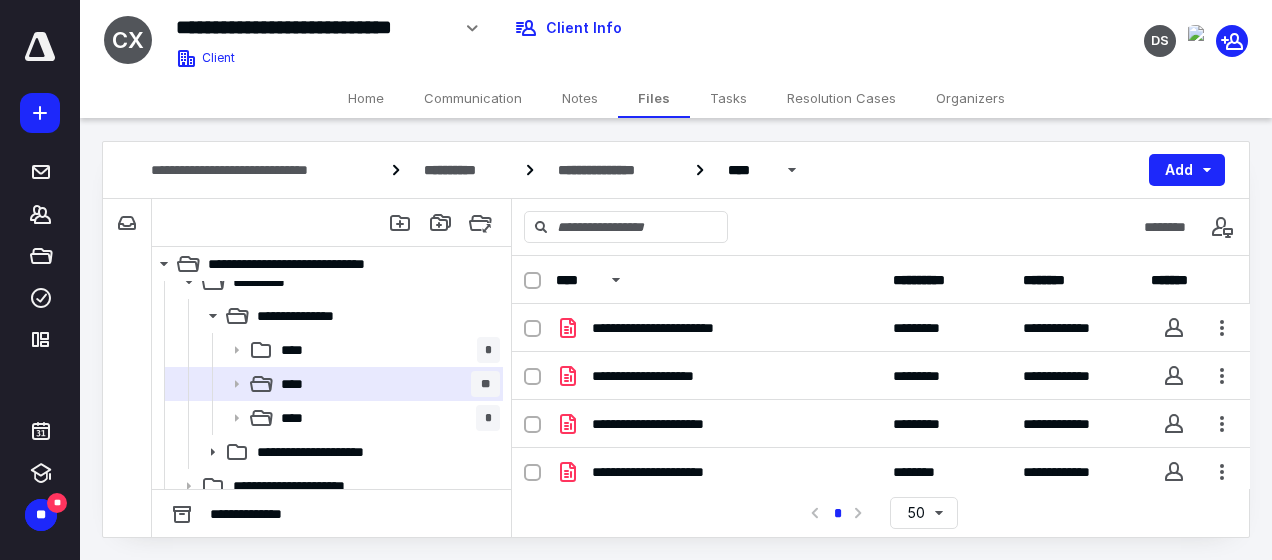 scroll, scrollTop: 0, scrollLeft: 0, axis: both 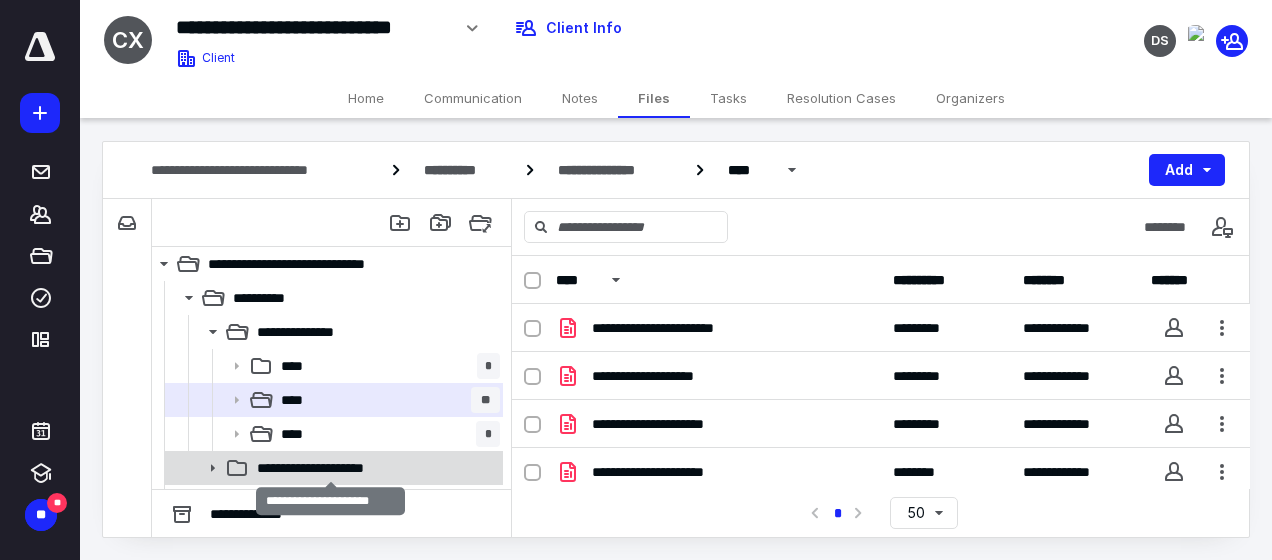 click on "**********" at bounding box center (331, 468) 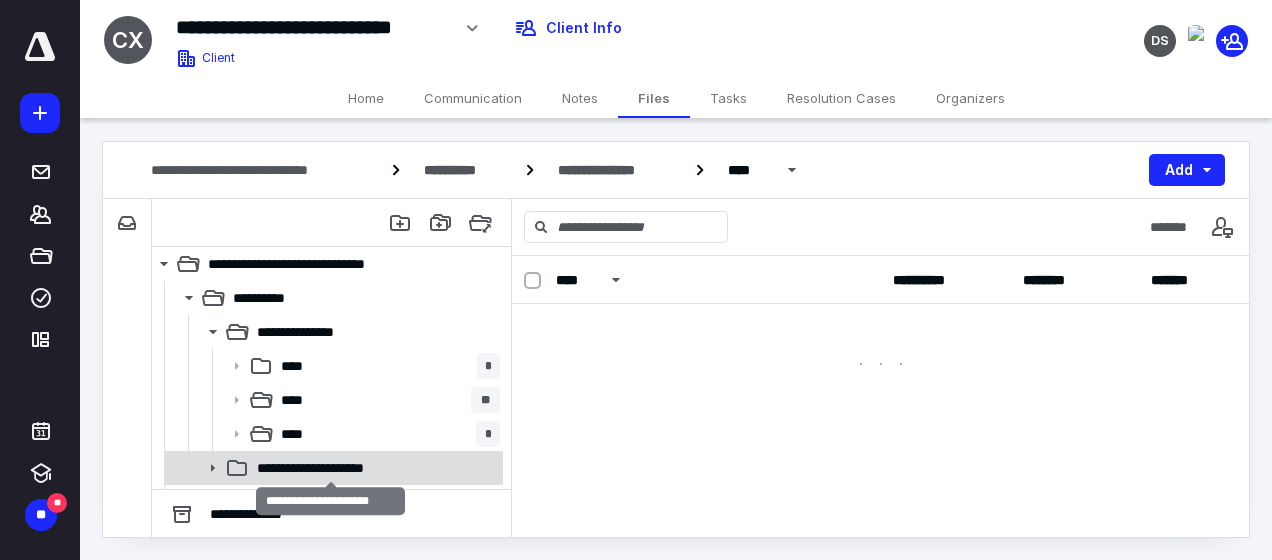 click on "**********" at bounding box center (331, 468) 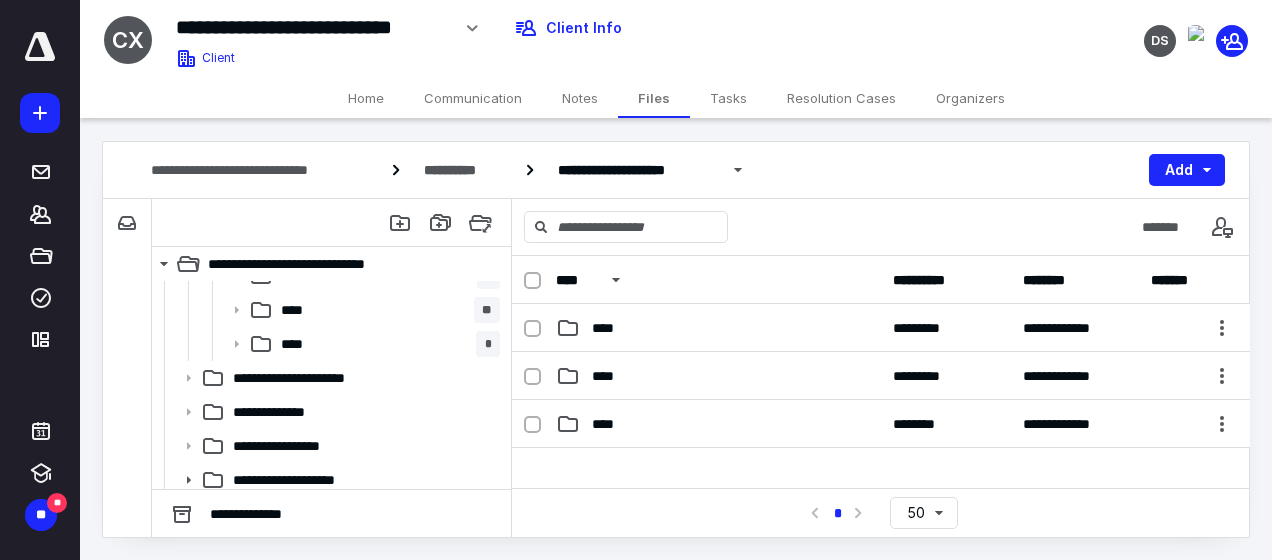scroll, scrollTop: 233, scrollLeft: 0, axis: vertical 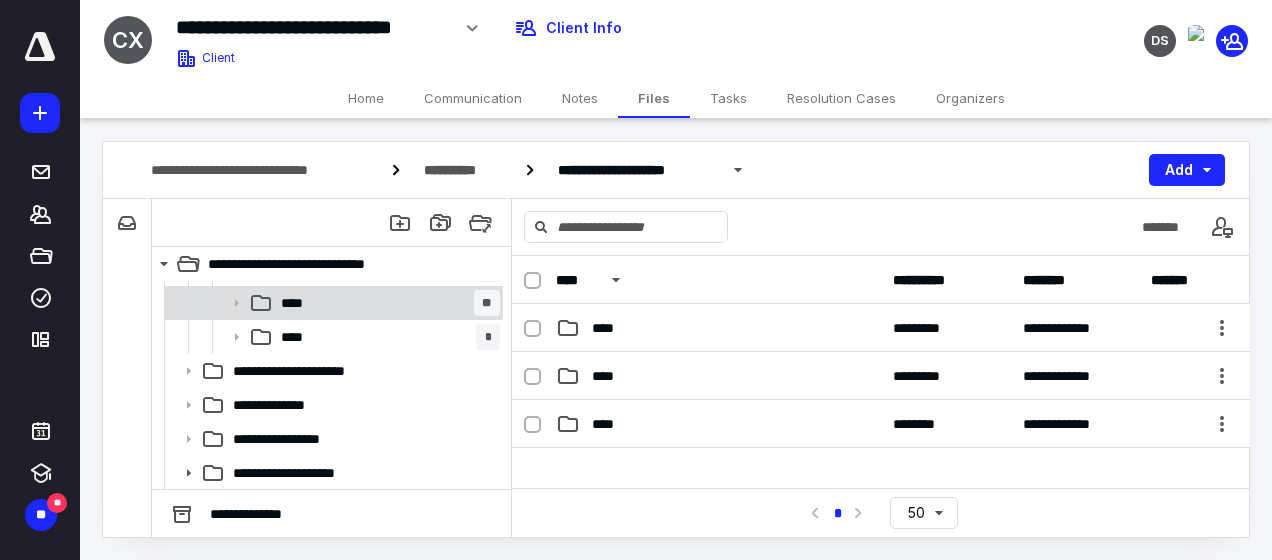 click on "****" at bounding box center [298, 303] 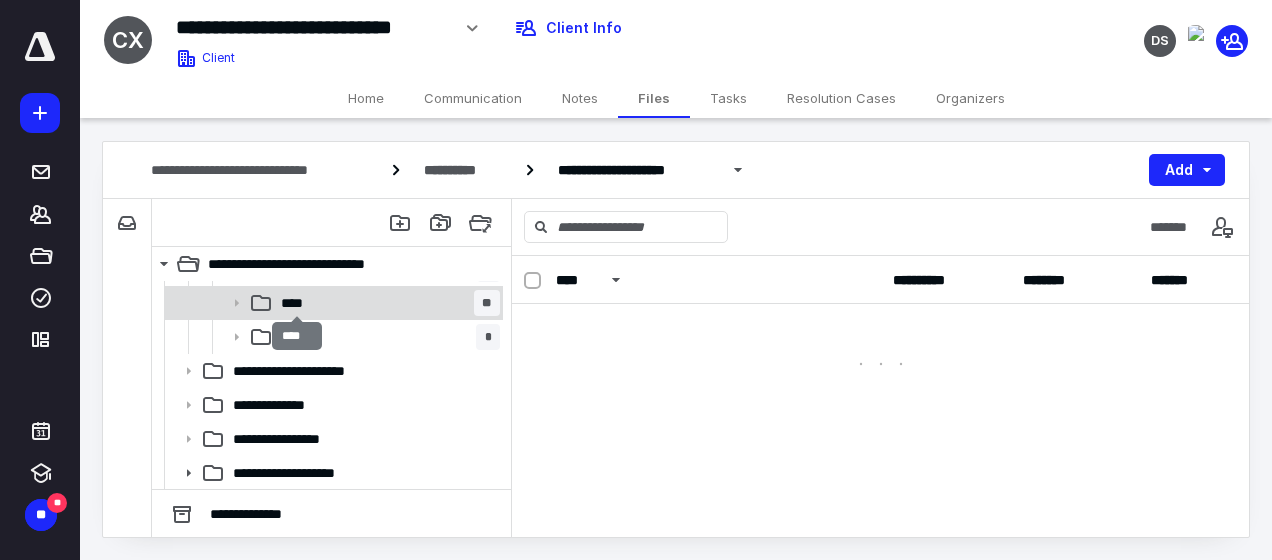 click on "****" at bounding box center (298, 303) 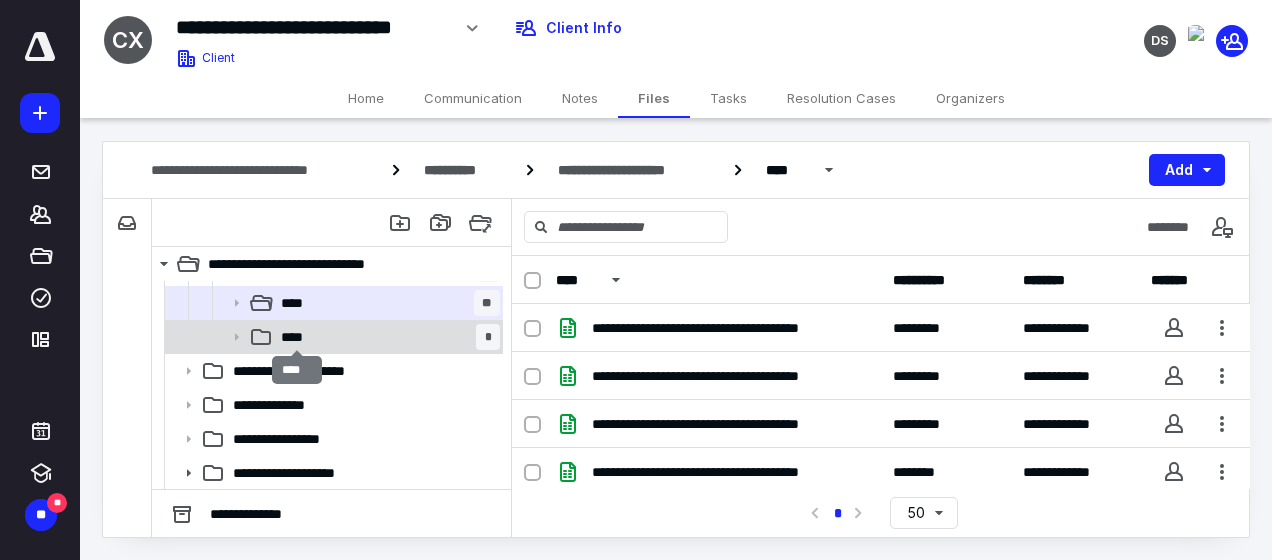 click on "****" at bounding box center [298, 337] 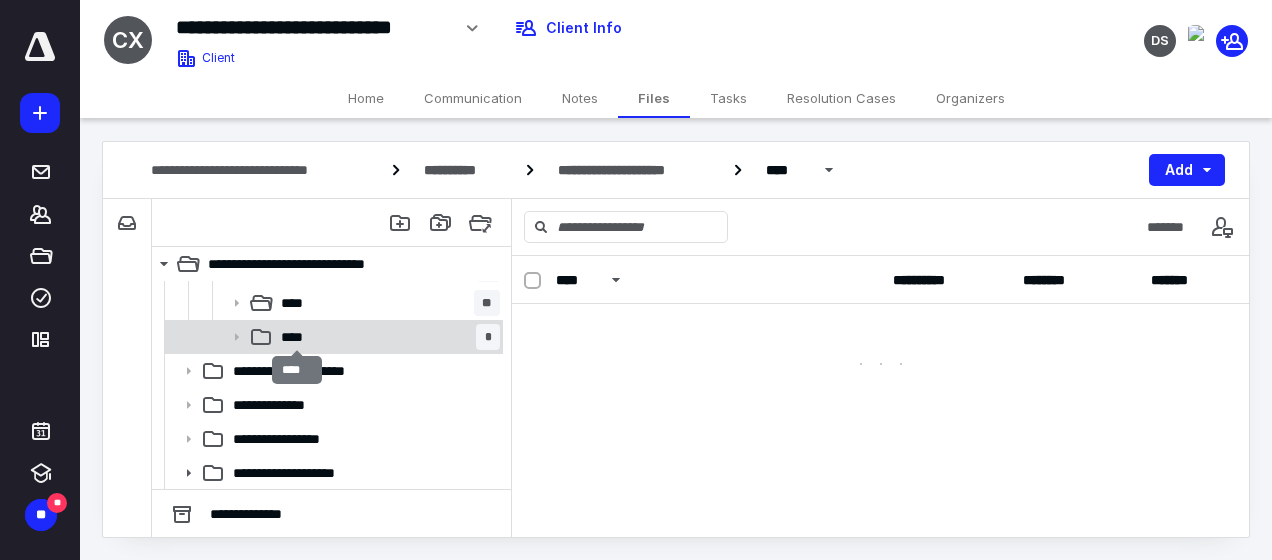 click on "****" at bounding box center [298, 337] 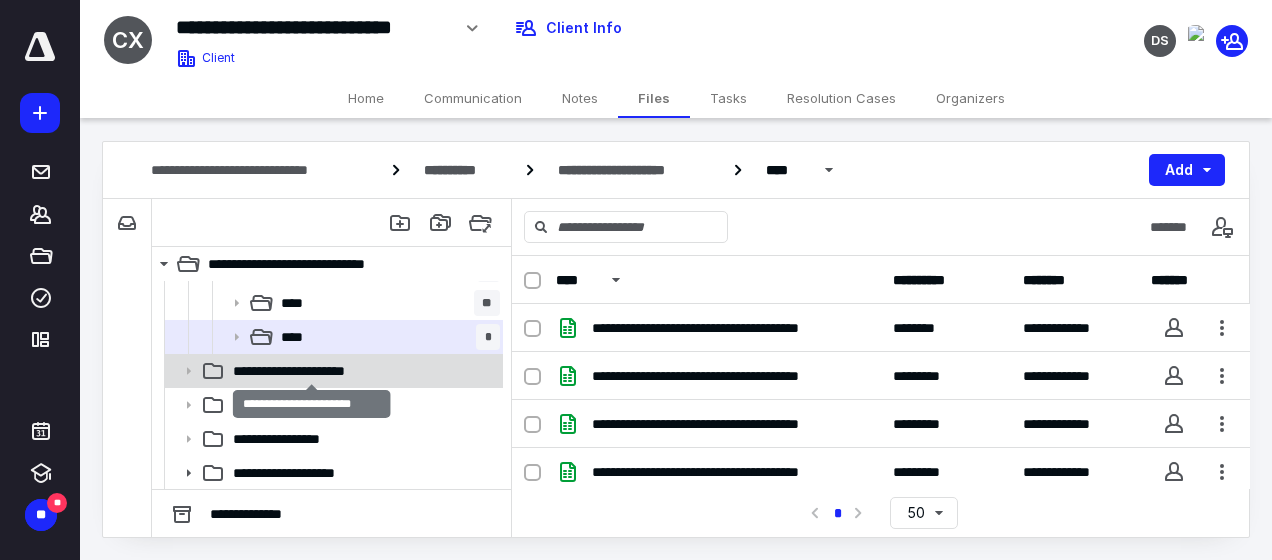 click on "**********" at bounding box center [312, 371] 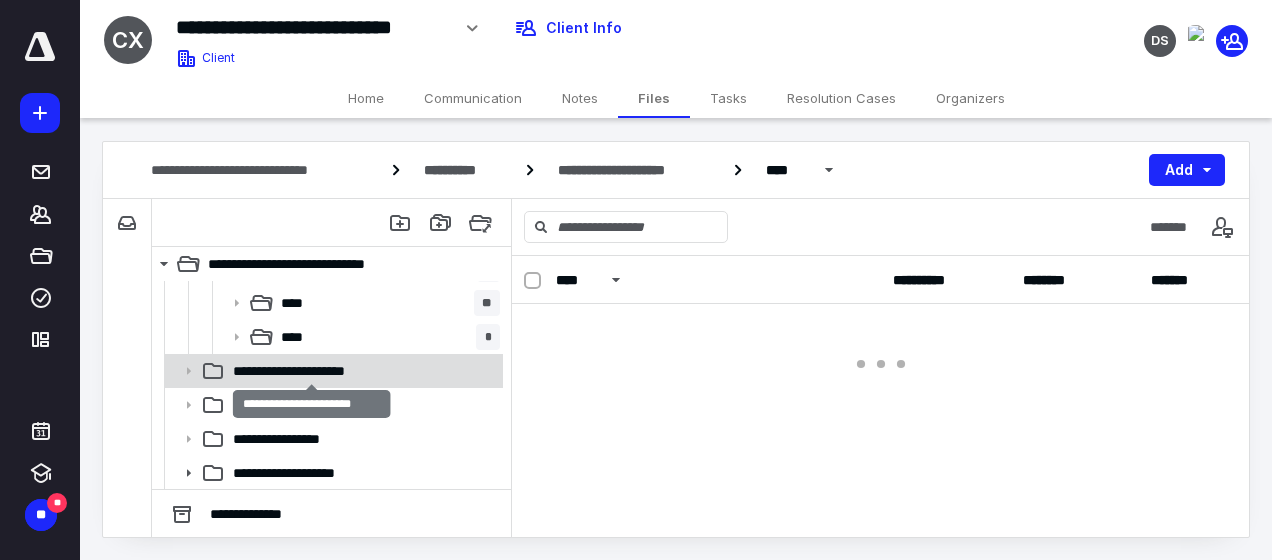 click on "**********" at bounding box center [312, 371] 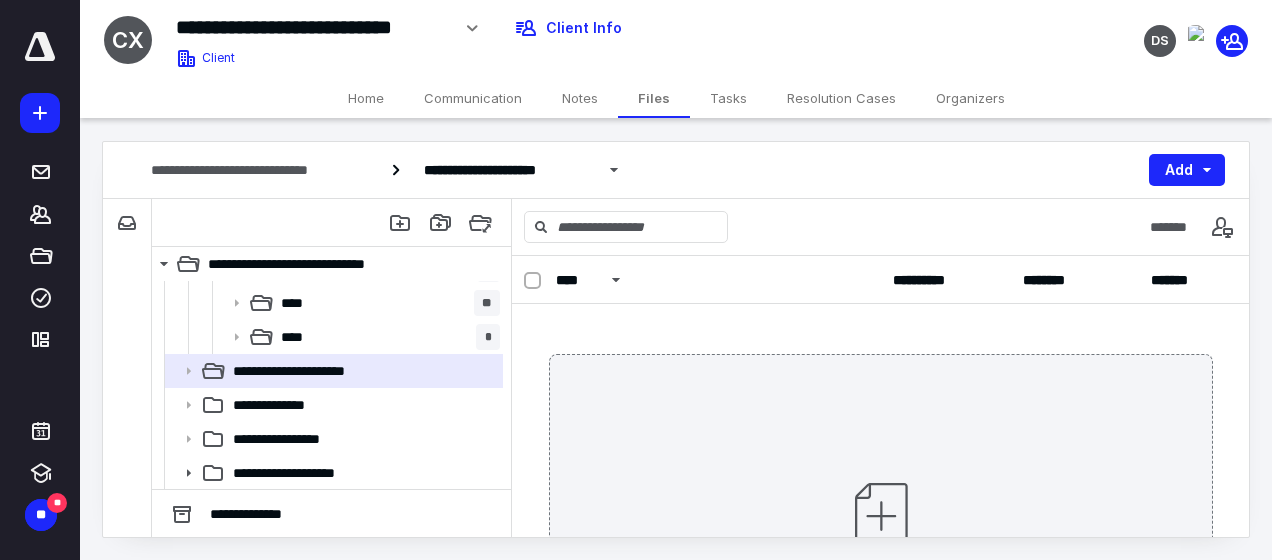 click on "**********" at bounding box center [288, 405] 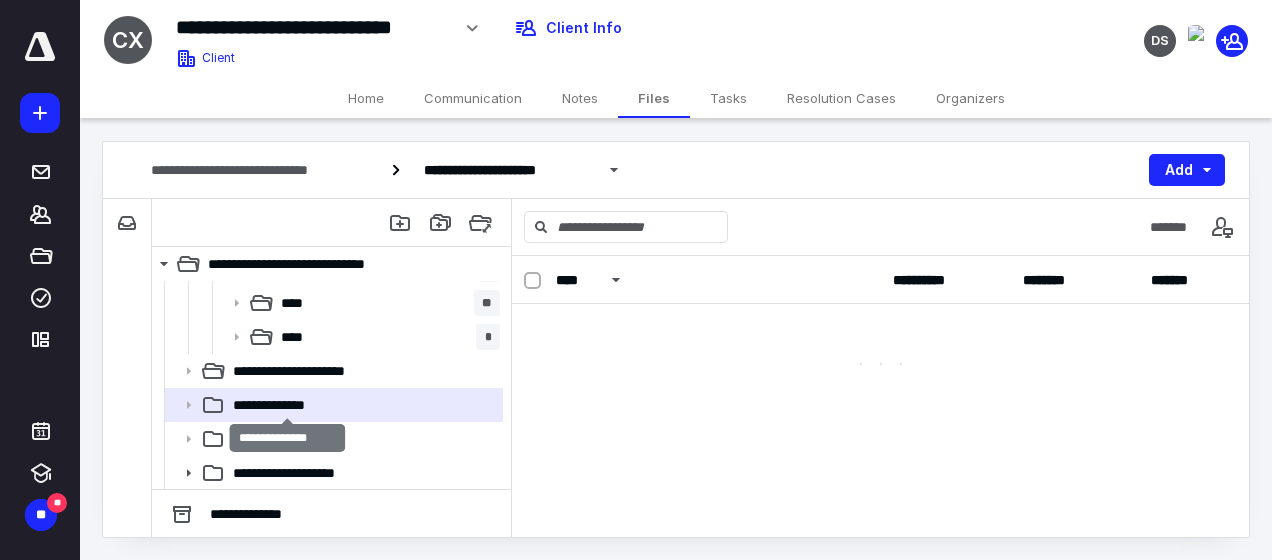 click on "**********" at bounding box center (288, 405) 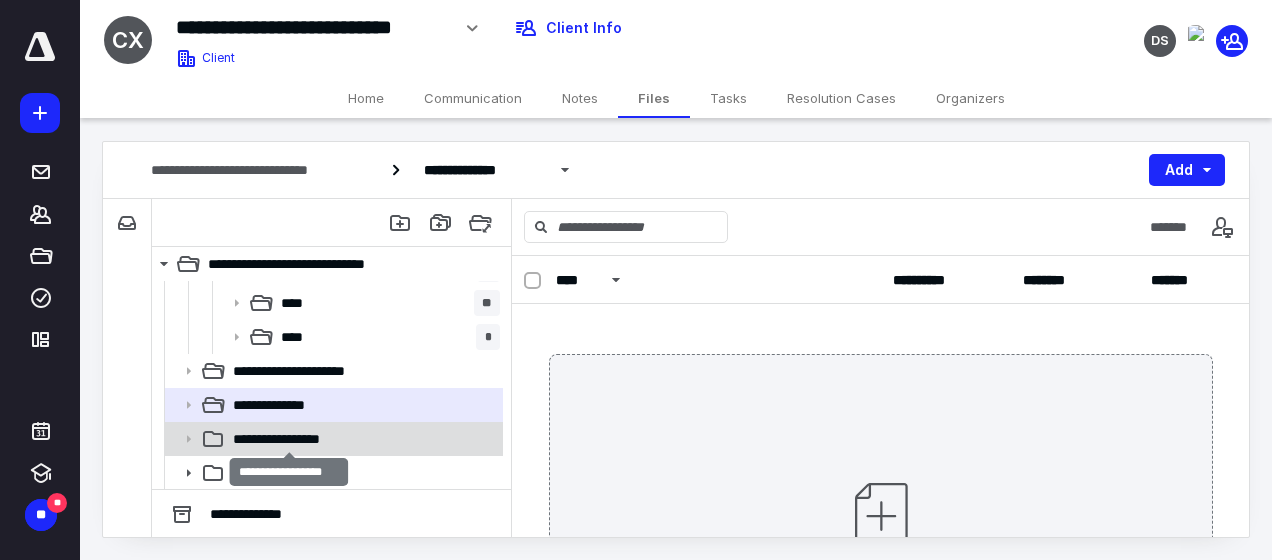 click on "**********" at bounding box center [290, 439] 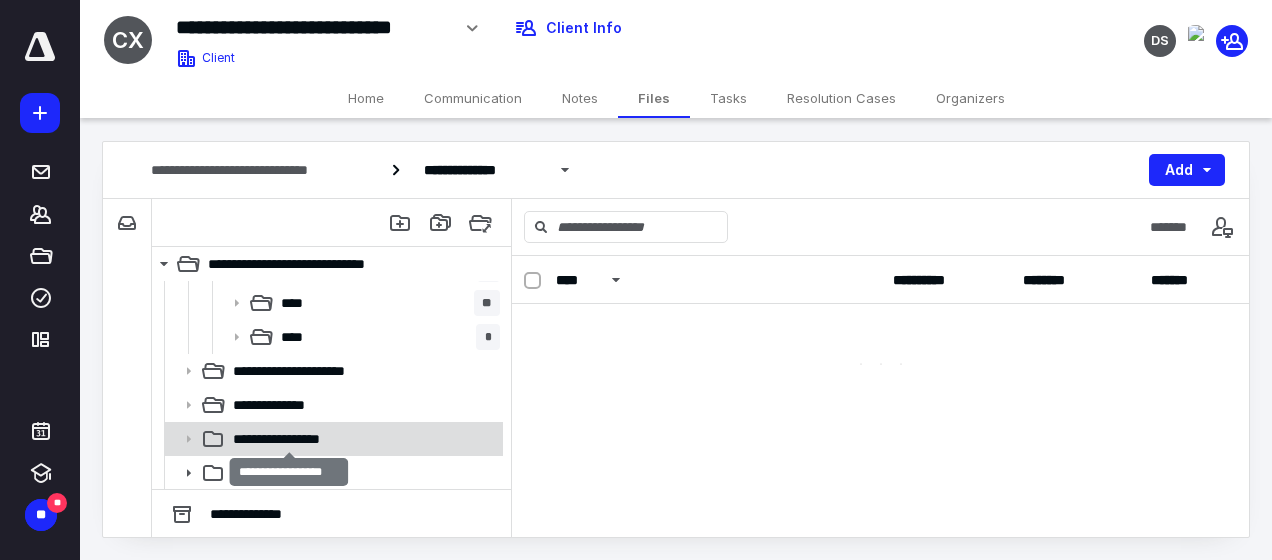 click on "**********" at bounding box center [290, 439] 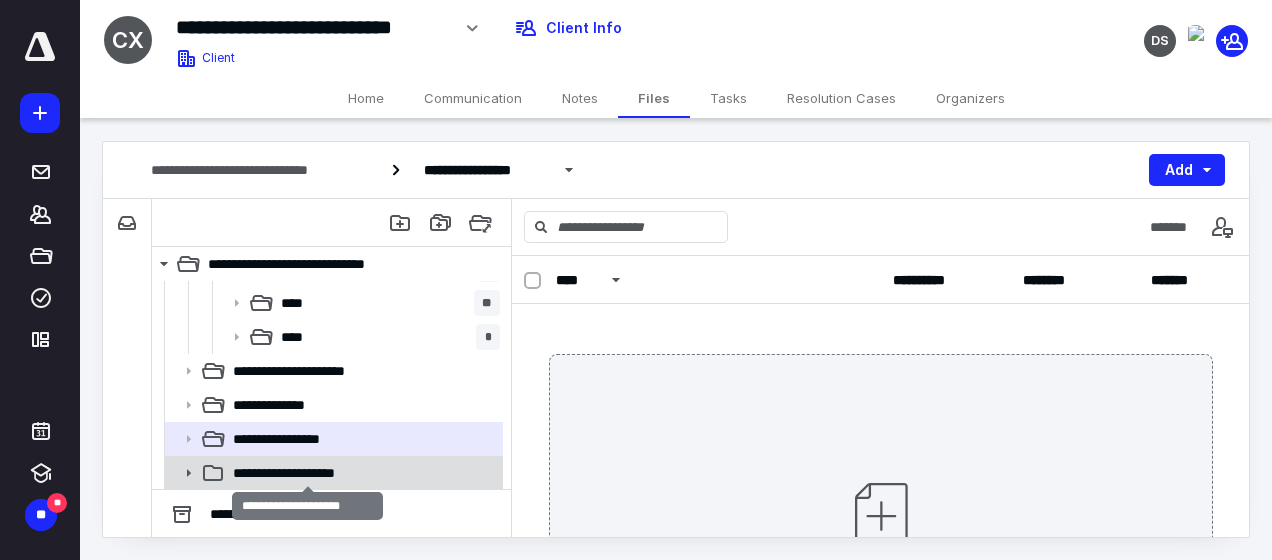 click on "**********" at bounding box center [308, 473] 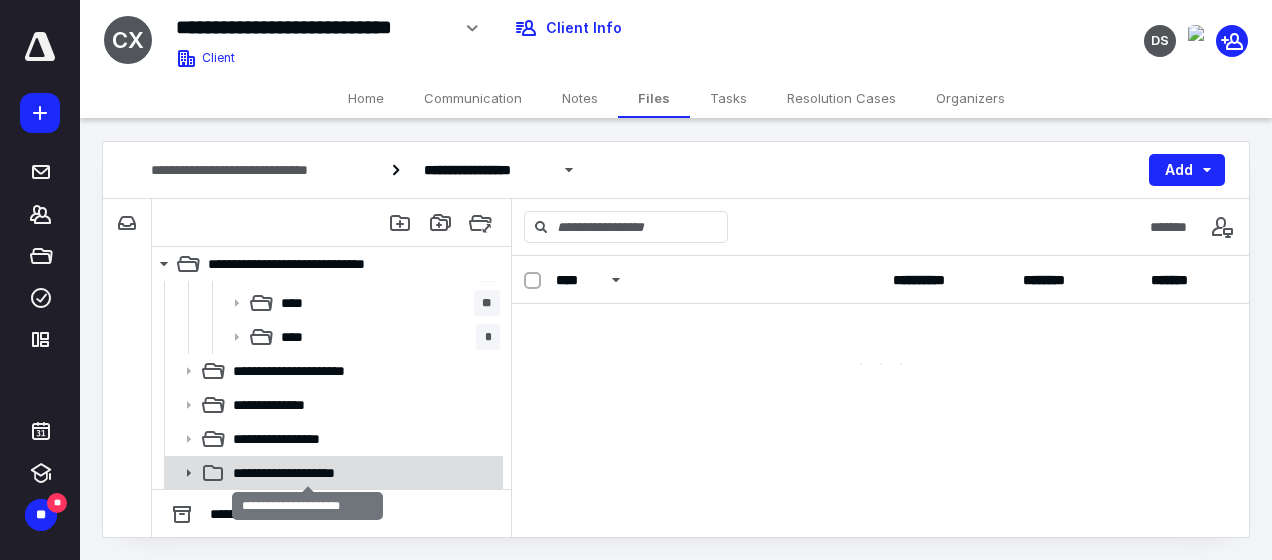 click on "**********" at bounding box center [308, 473] 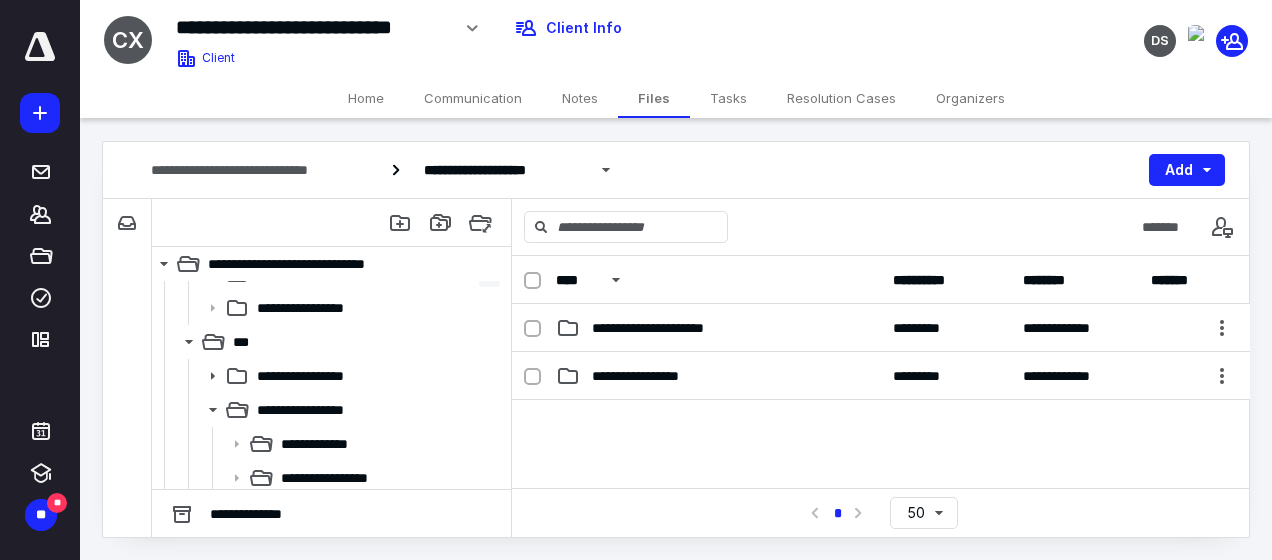 scroll, scrollTop: 426, scrollLeft: 0, axis: vertical 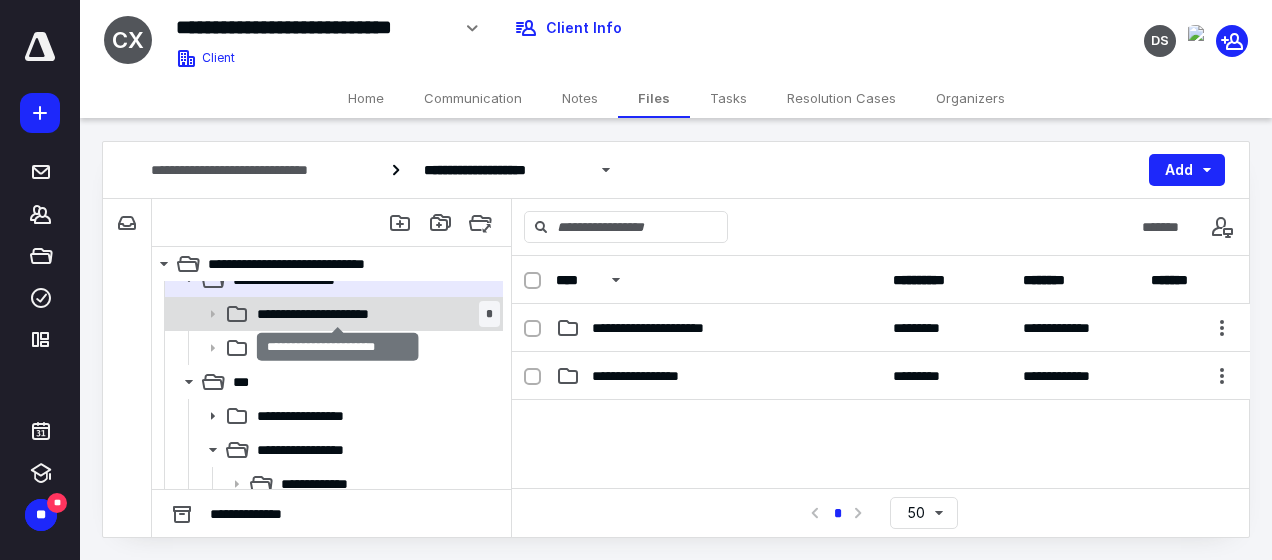 click on "**********" at bounding box center [338, 314] 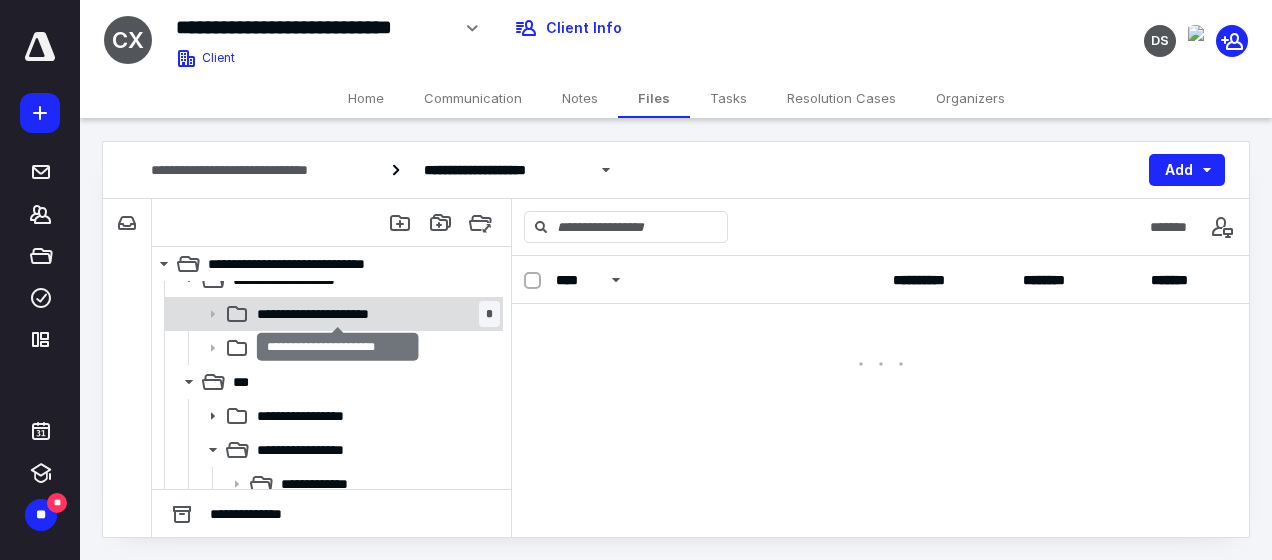 click on "**********" at bounding box center (338, 314) 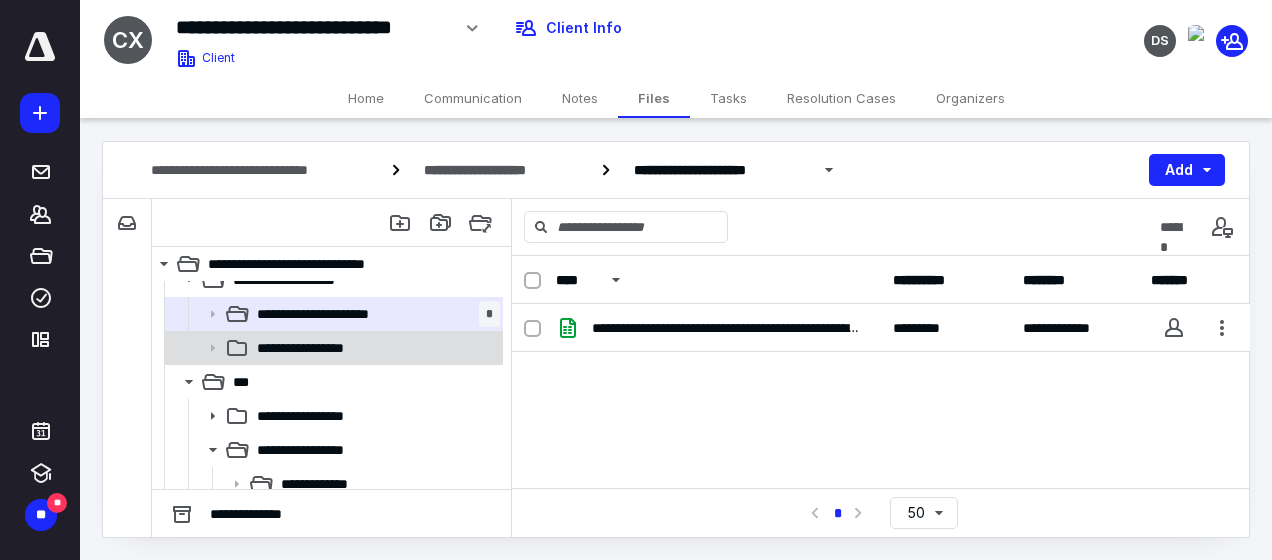 click on "**********" at bounding box center (320, 348) 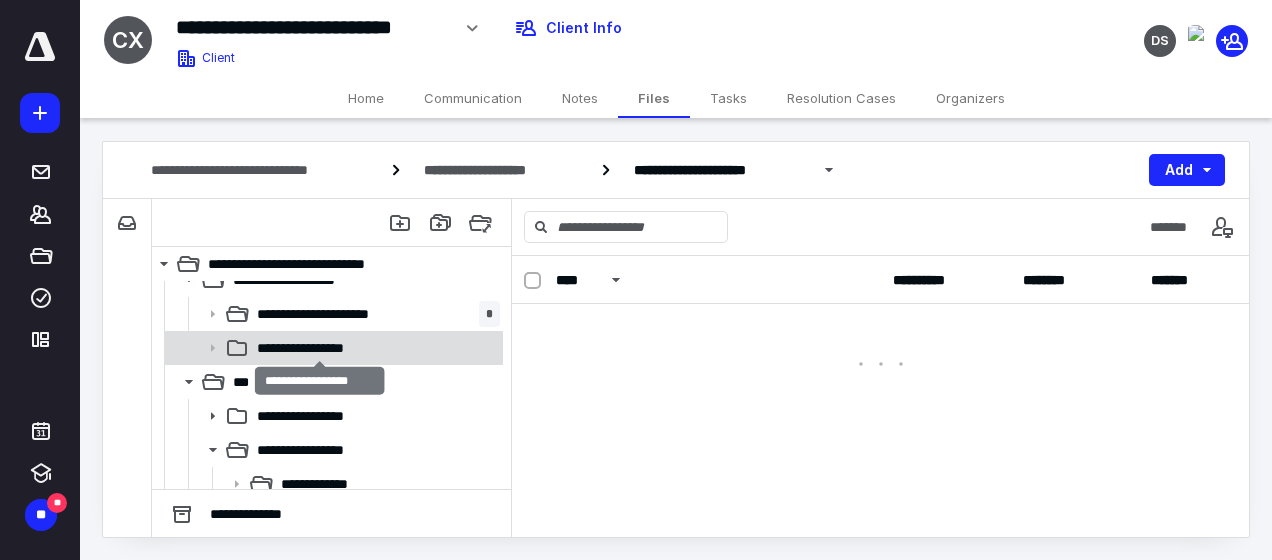 click on "**********" at bounding box center [320, 348] 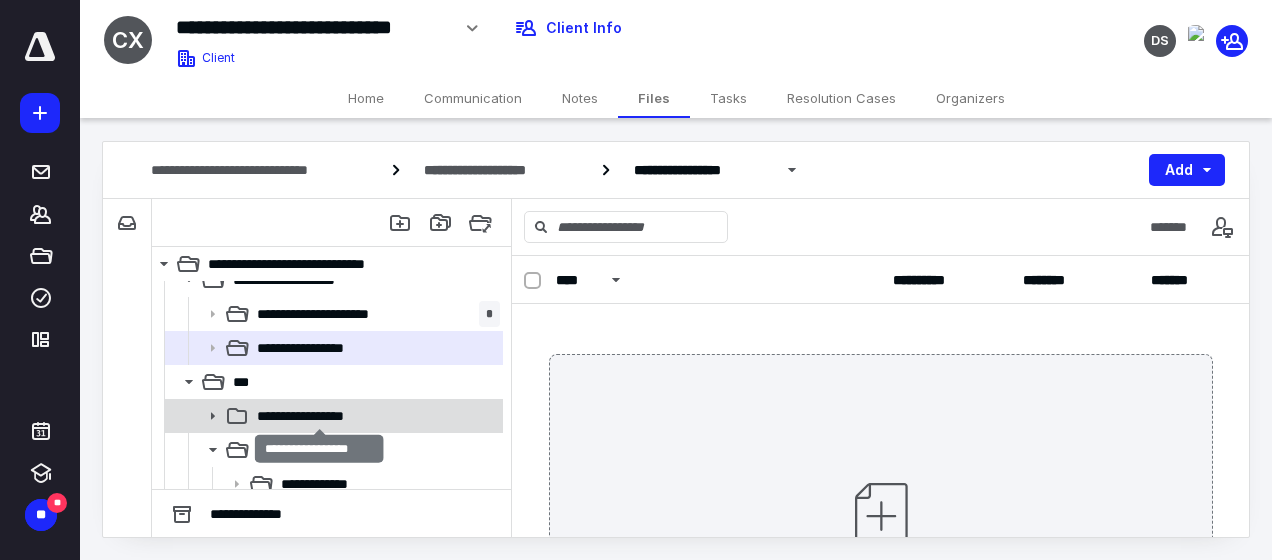 click on "**********" at bounding box center (319, 416) 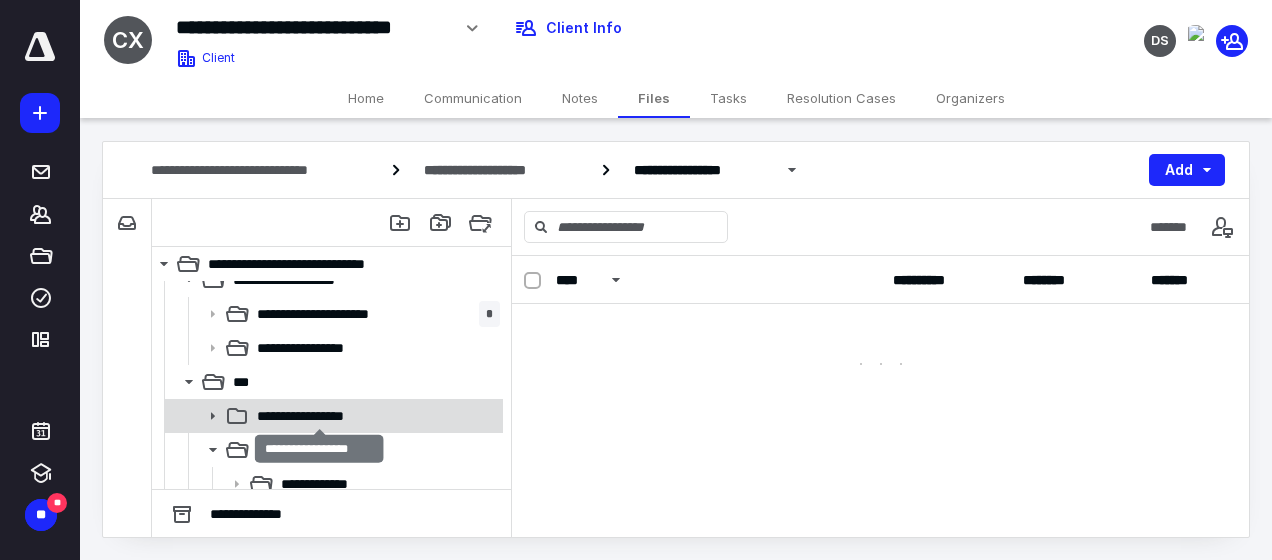 click on "**********" at bounding box center [319, 416] 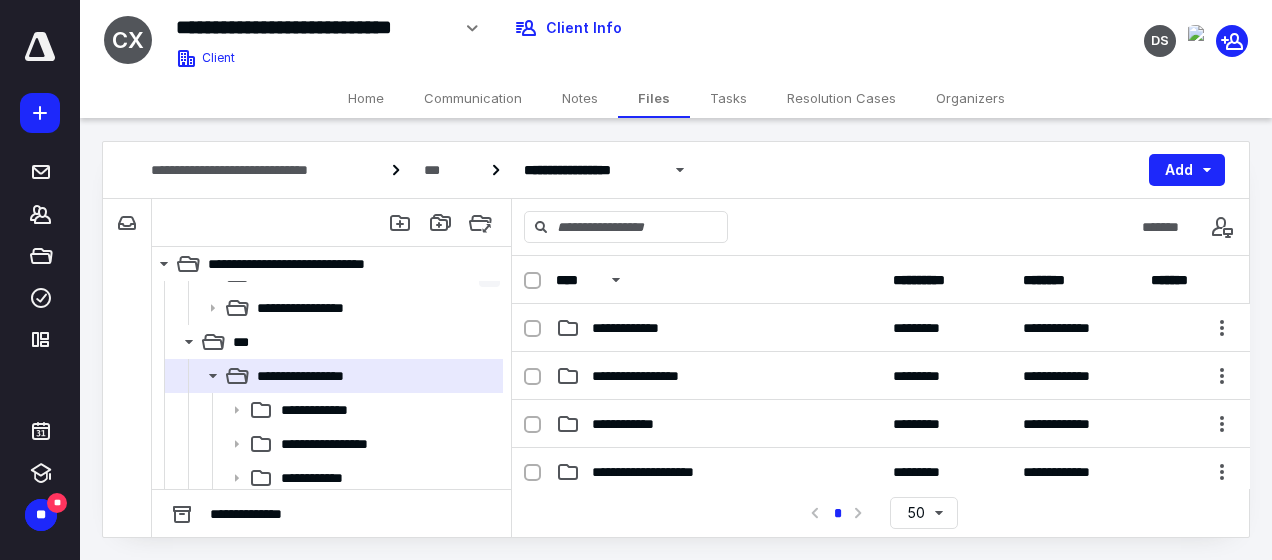 scroll, scrollTop: 506, scrollLeft: 0, axis: vertical 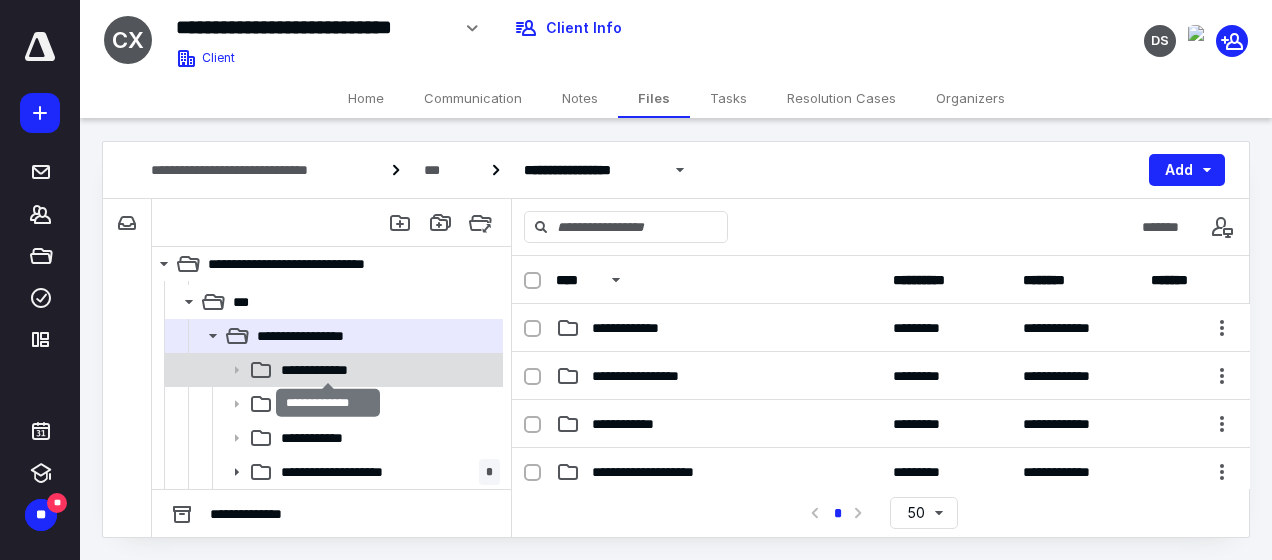 click on "**********" at bounding box center (329, 370) 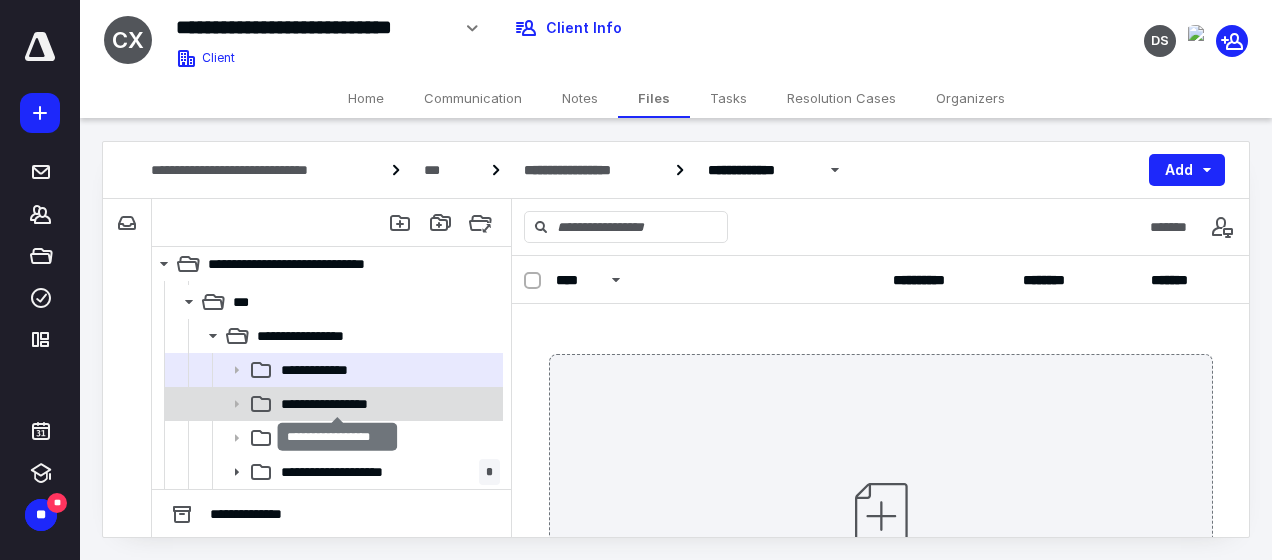 click on "**********" at bounding box center [338, 404] 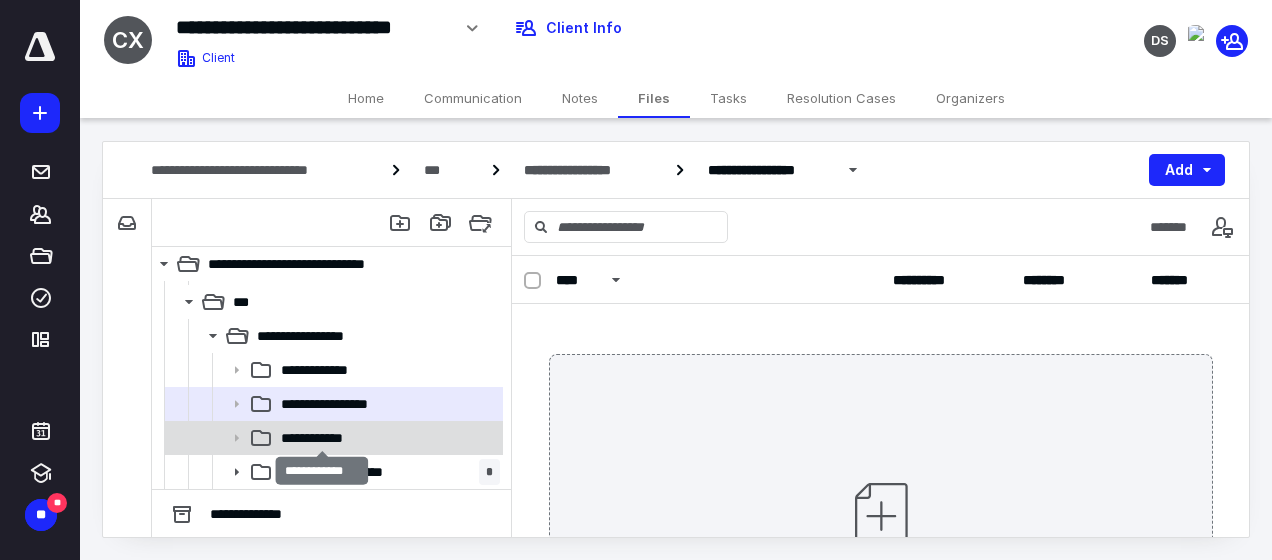 click on "**********" at bounding box center (323, 438) 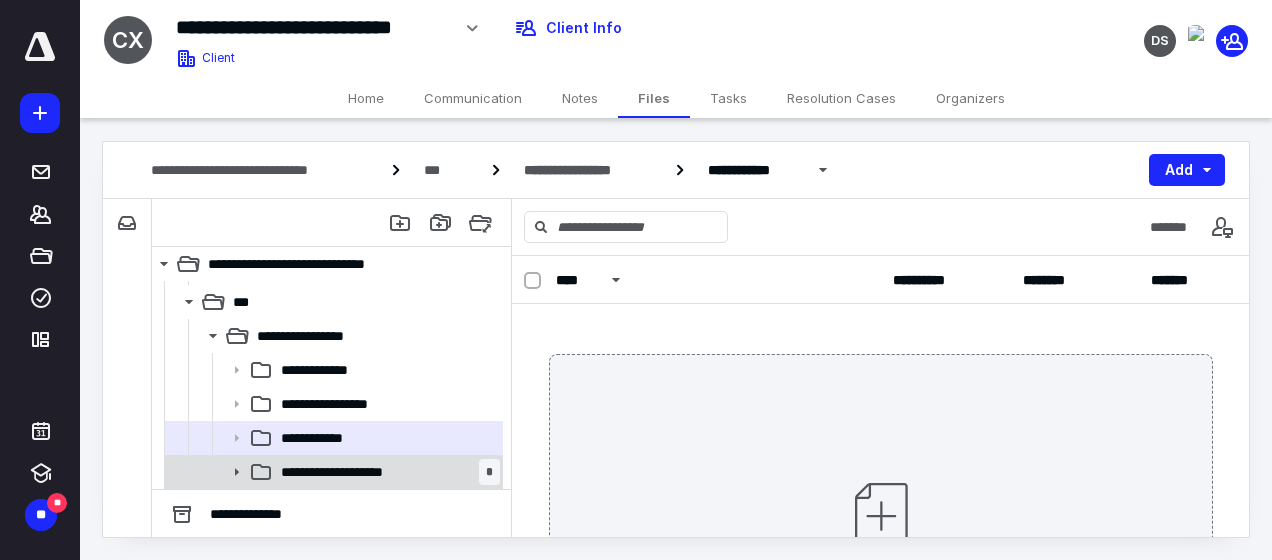 click on "**********" at bounding box center [348, 472] 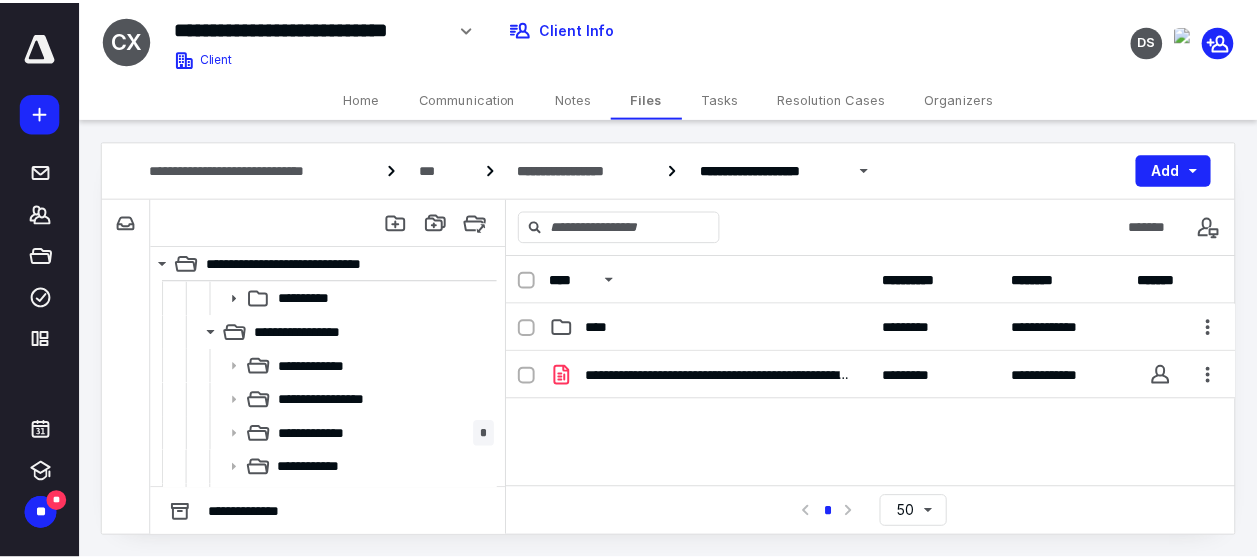 scroll, scrollTop: 740, scrollLeft: 0, axis: vertical 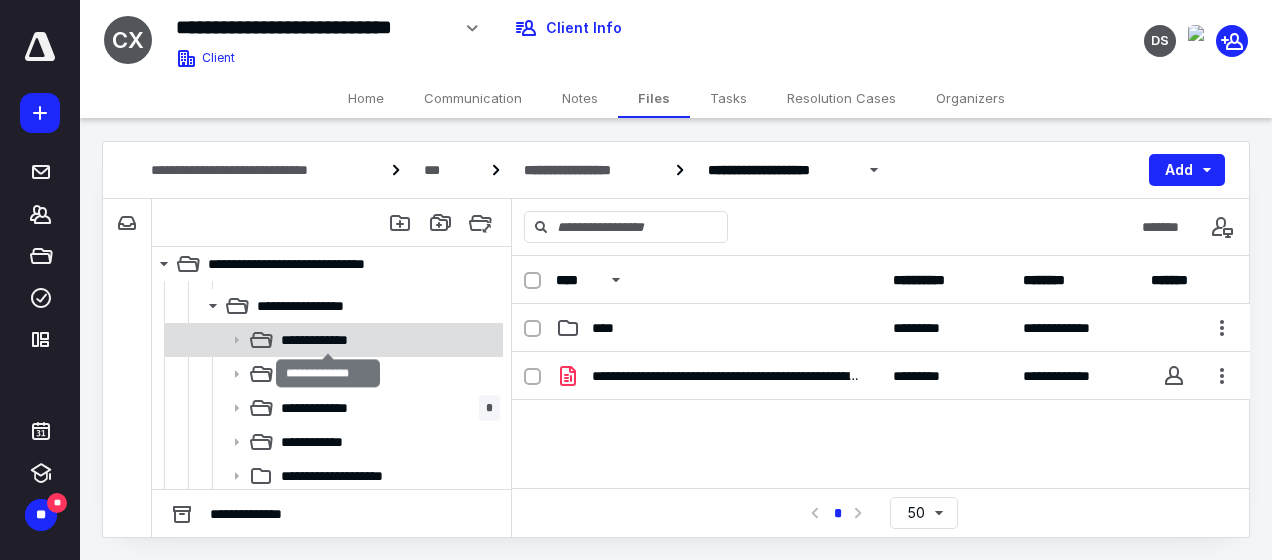 click on "**********" at bounding box center [329, 340] 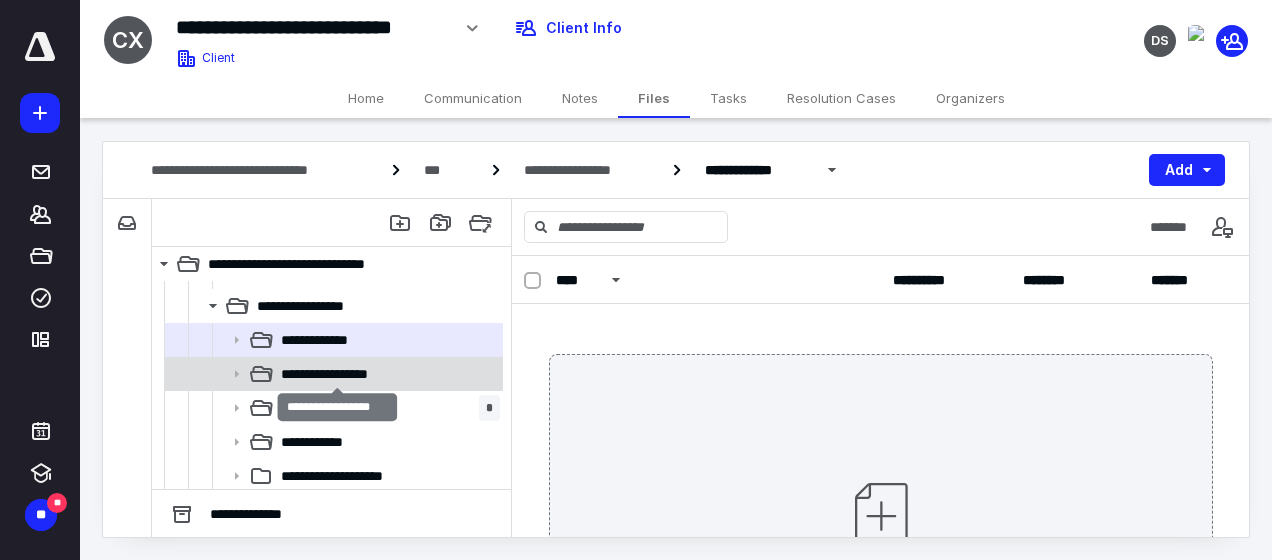 click on "**********" at bounding box center (338, 374) 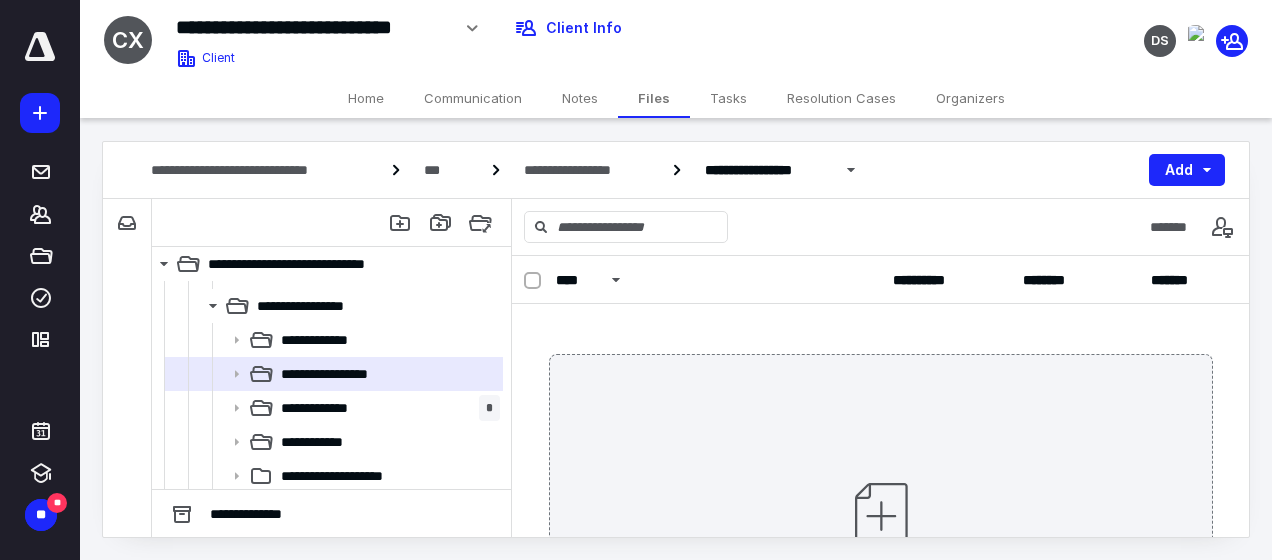 click on "**********" at bounding box center (321, 408) 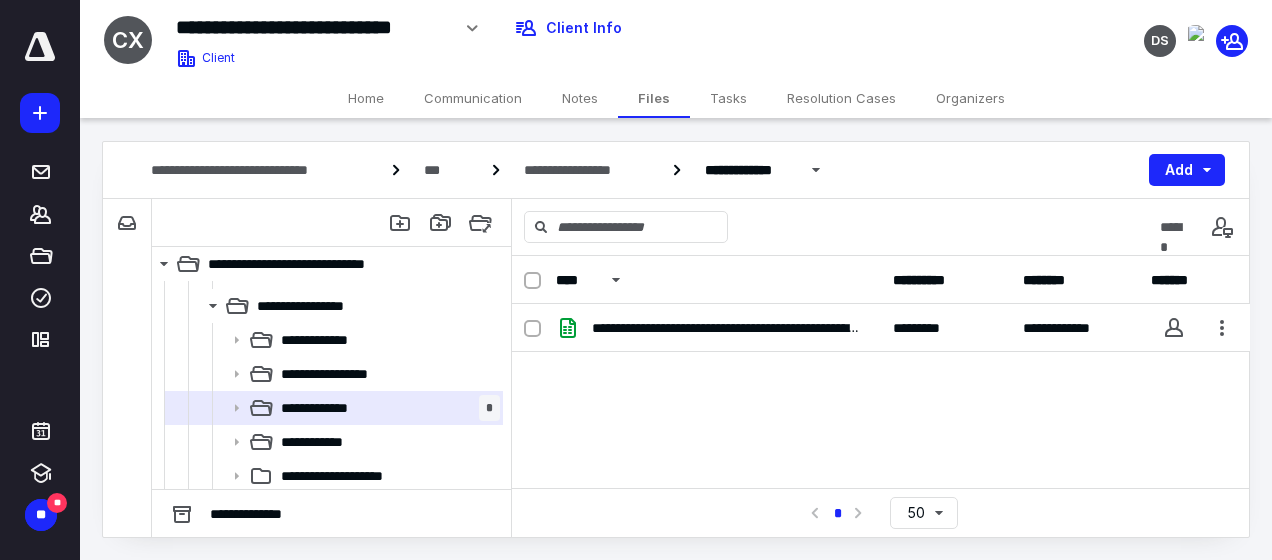 click on "**********" at bounding box center (323, 442) 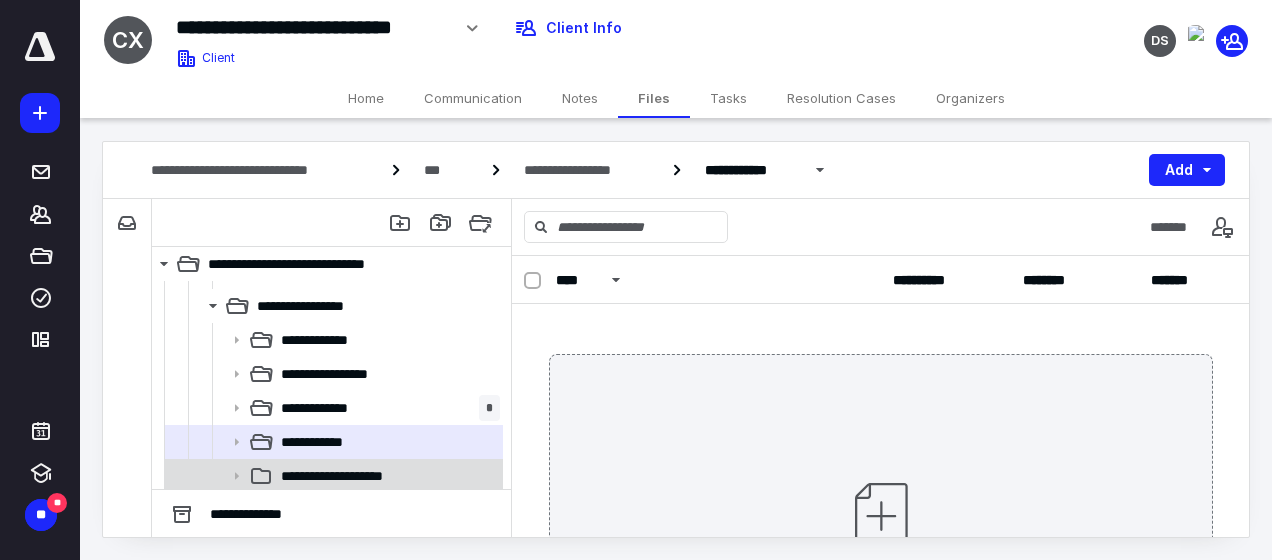 click on "**********" at bounding box center [348, 476] 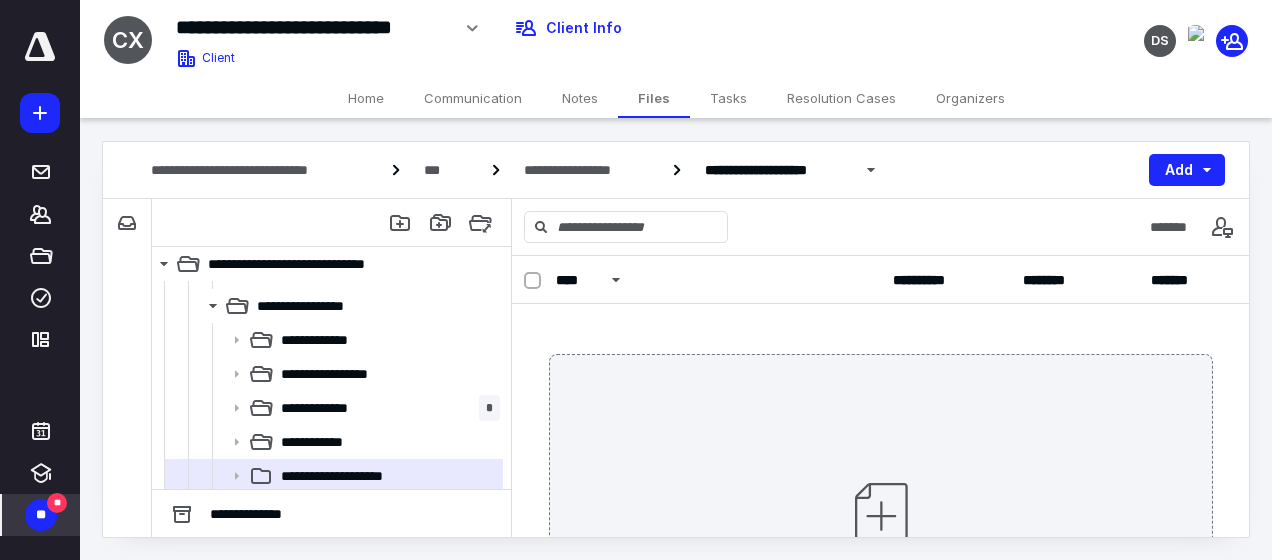 click on "**" at bounding box center (41, 515) 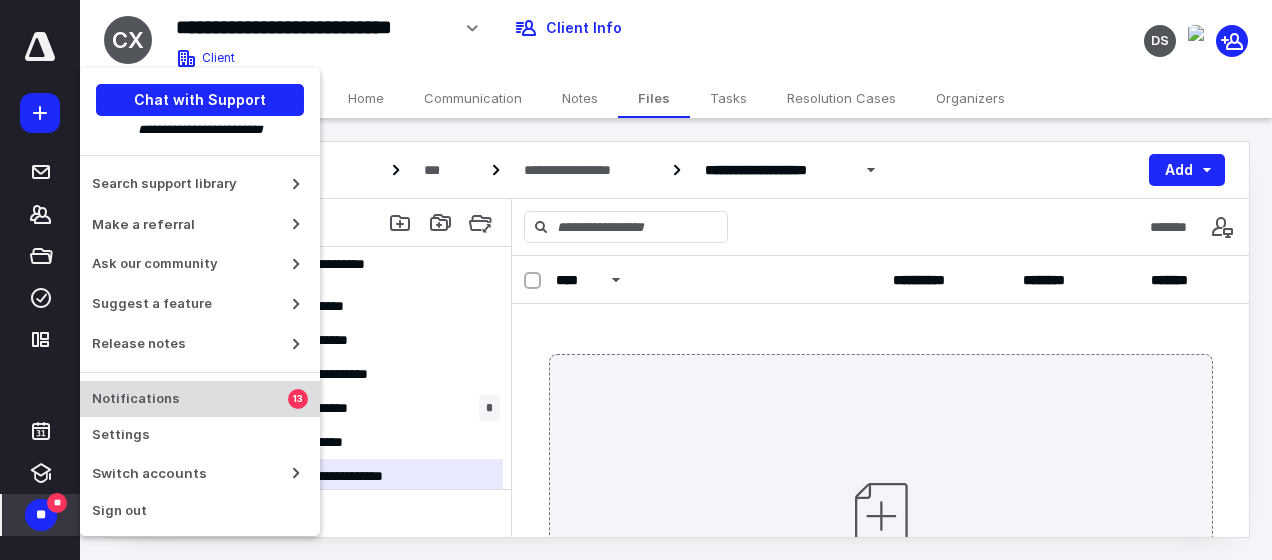 click on "Notifications" at bounding box center [190, 399] 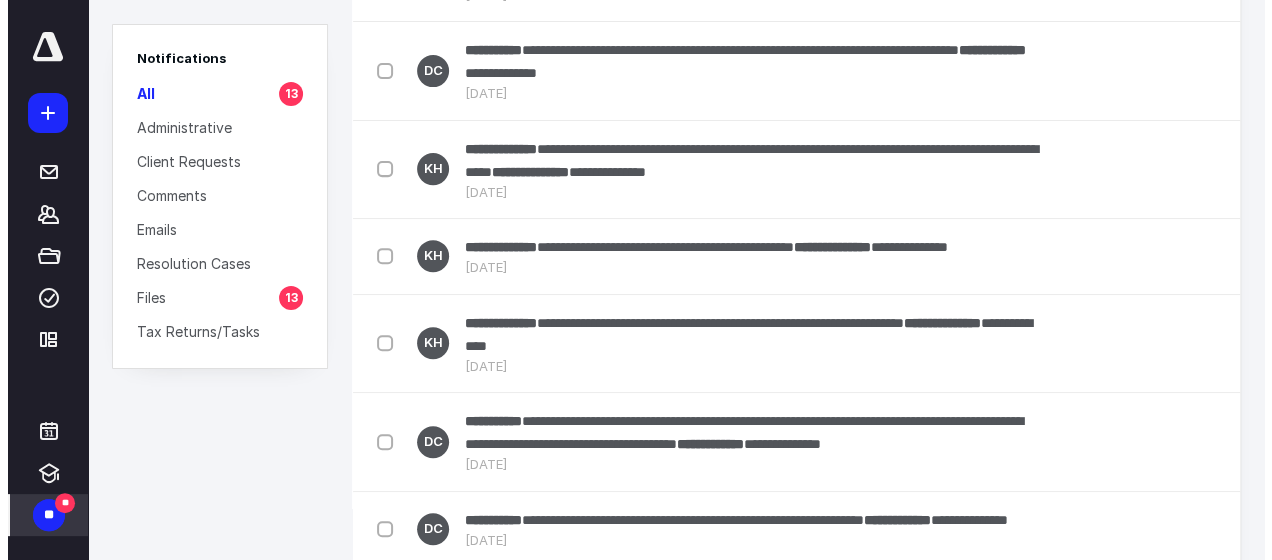 scroll, scrollTop: 0, scrollLeft: 0, axis: both 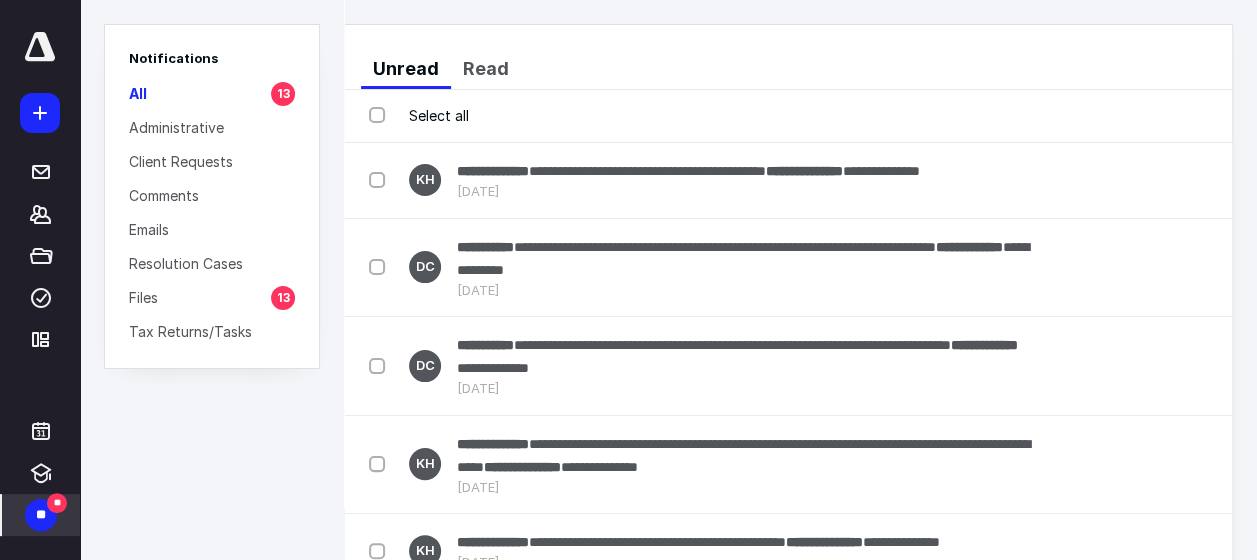 click on "Notifications All 13 Administrative Client Requests Comments Emails Resolution Cases Files 13 Tax Returns/Tasks" at bounding box center (212, 280) 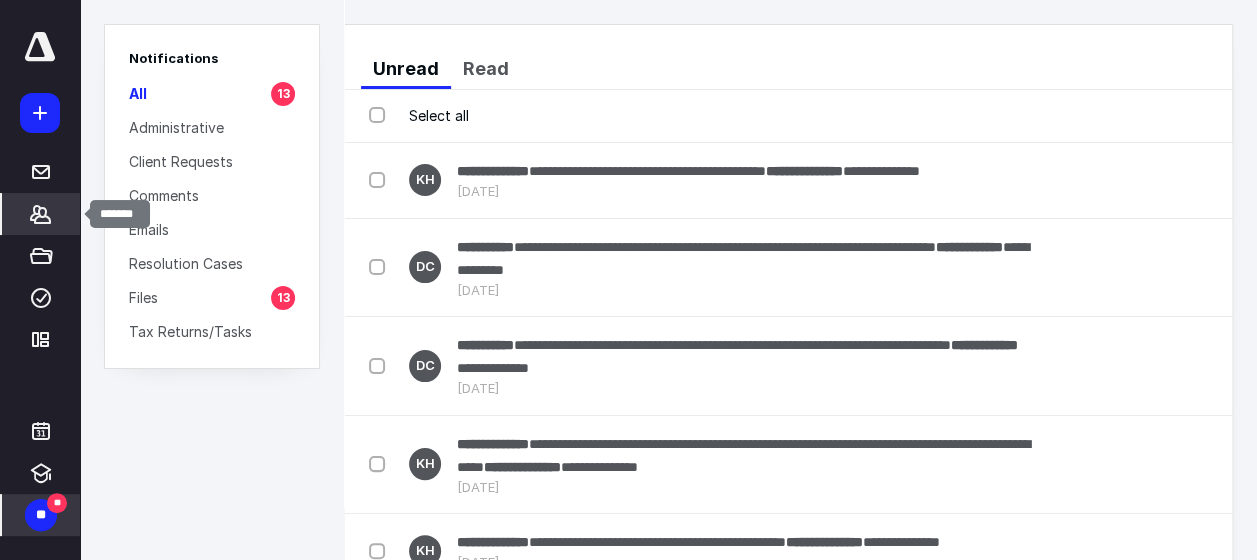 click 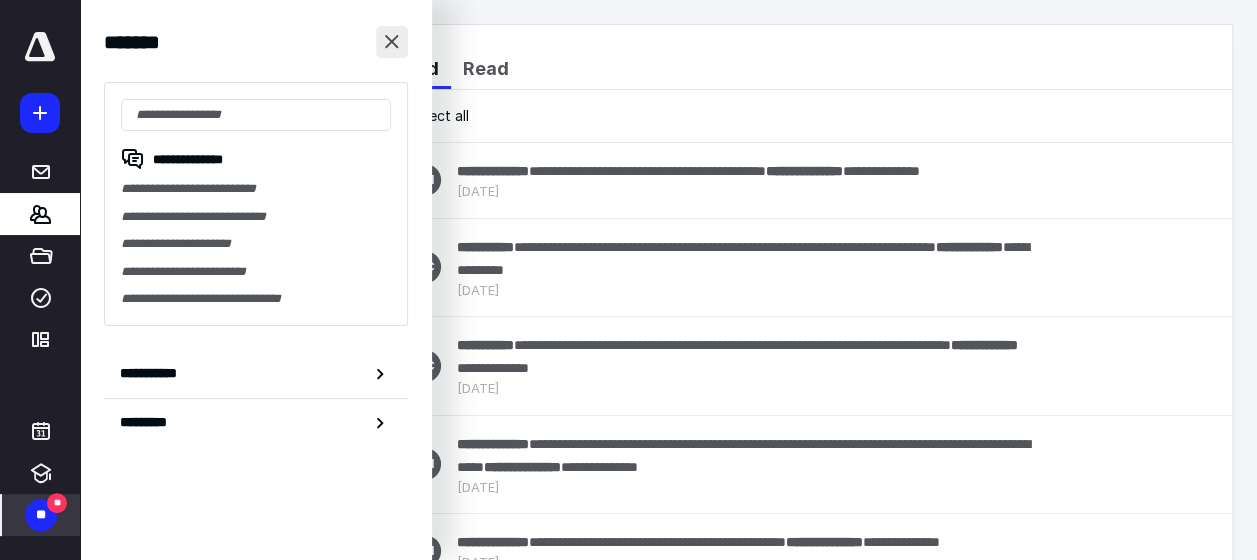 click at bounding box center (392, 42) 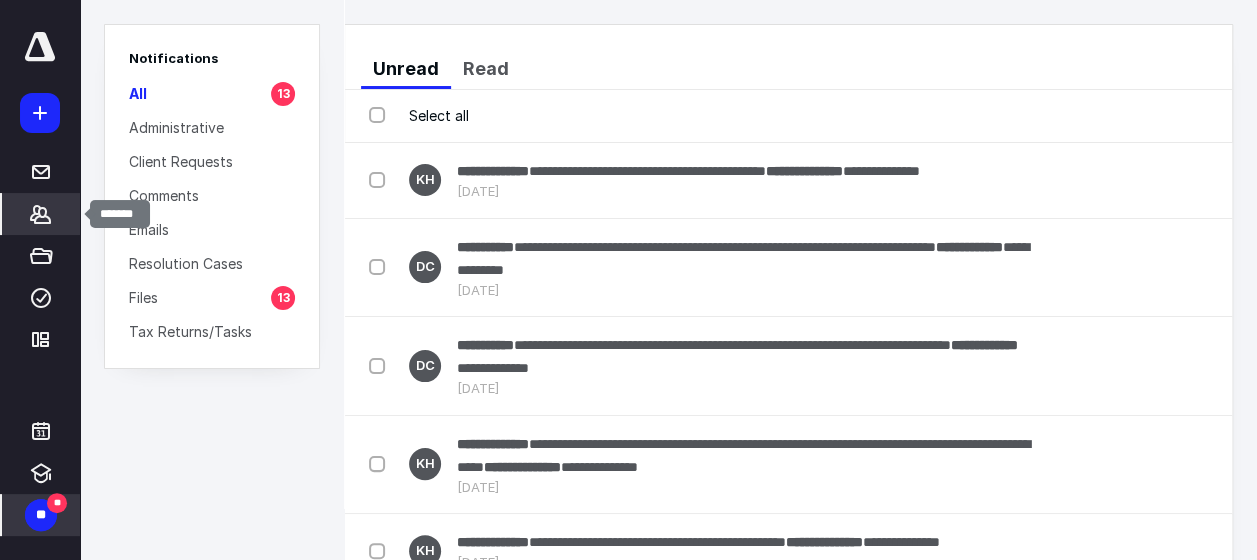 click 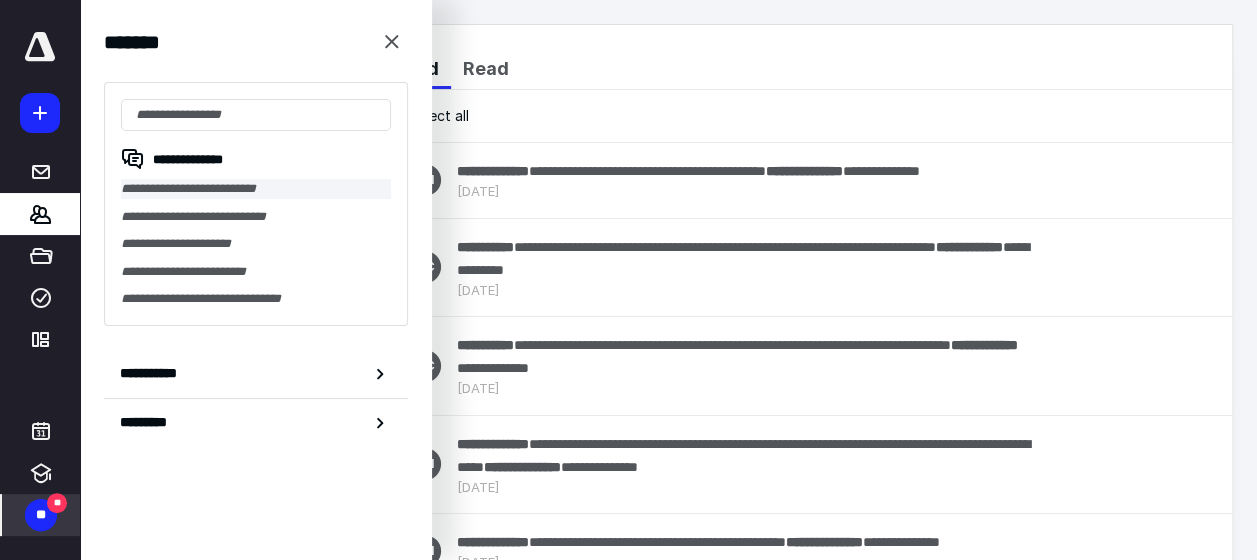 click on "**********" at bounding box center [256, 189] 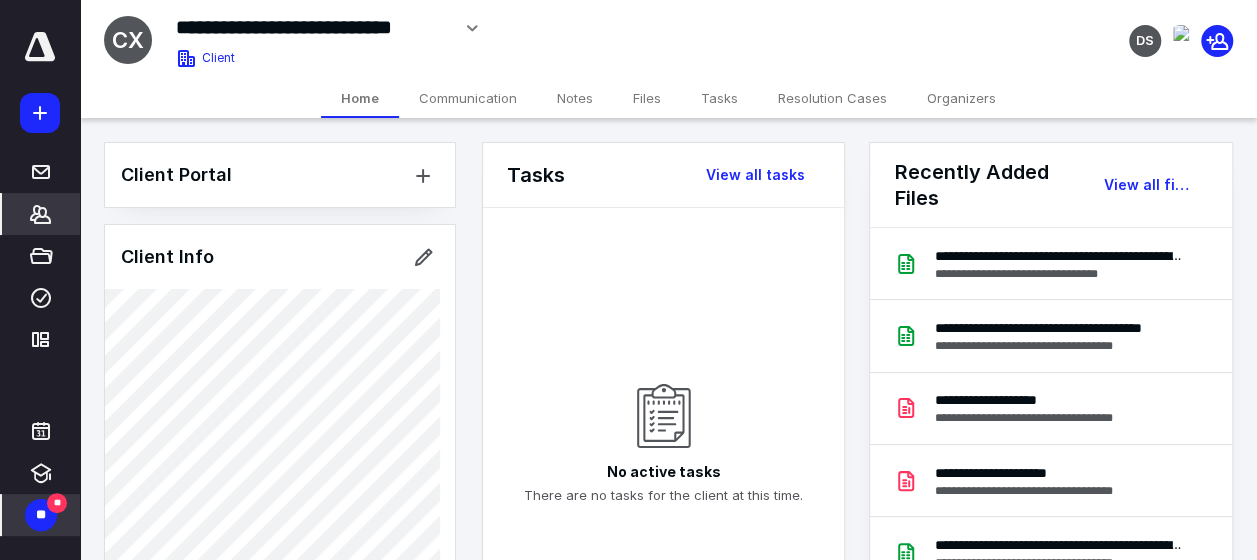 click on "Files" at bounding box center [647, 98] 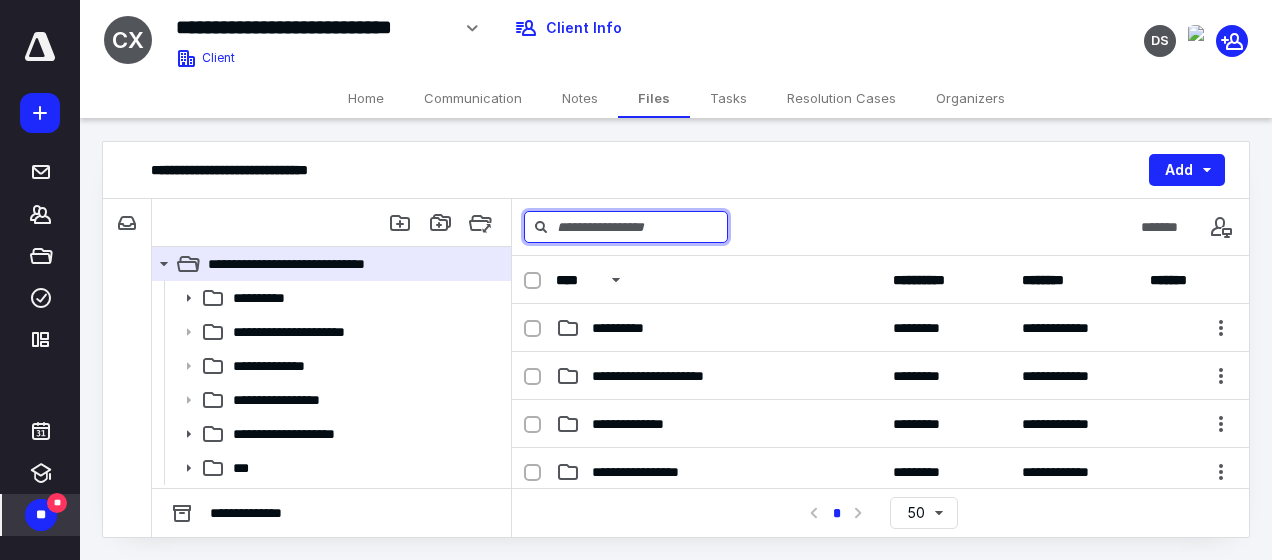 click at bounding box center (626, 227) 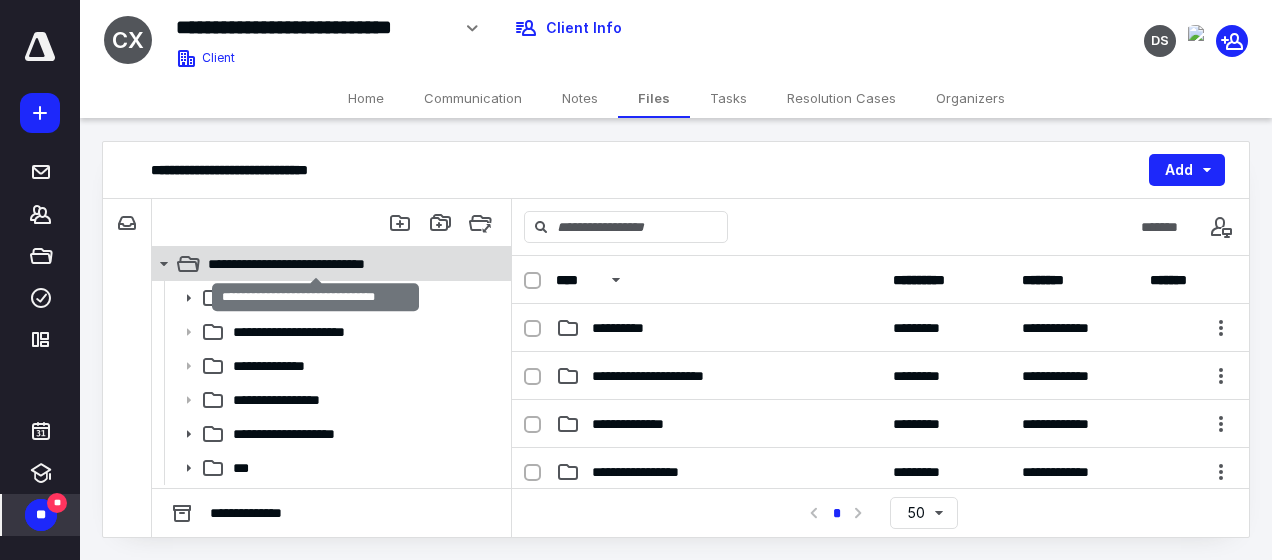 click on "**********" at bounding box center (316, 264) 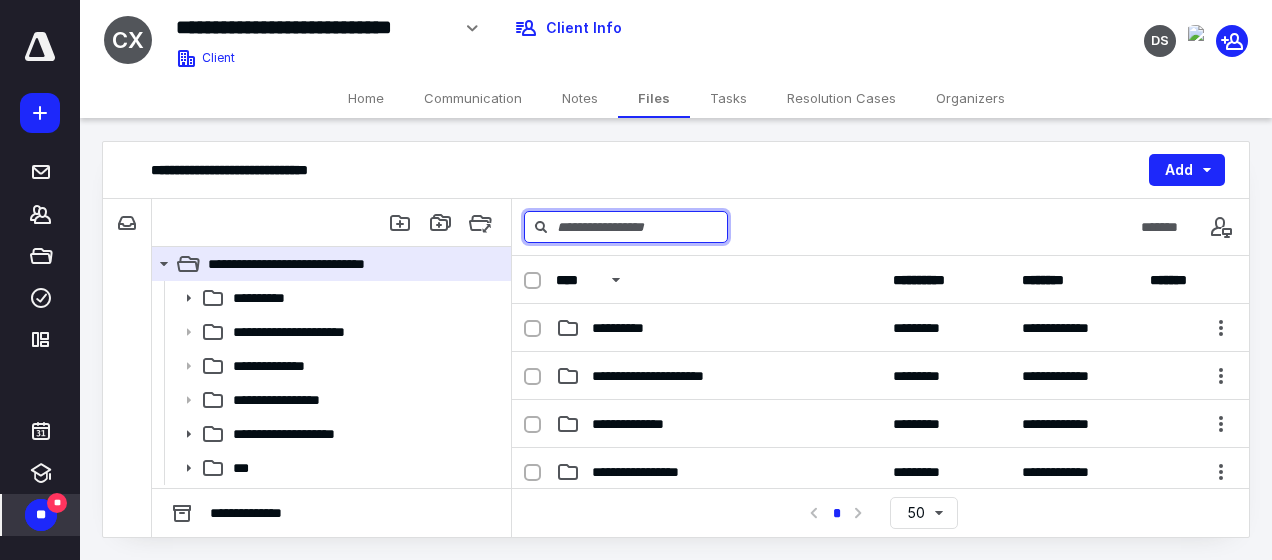 click at bounding box center (626, 227) 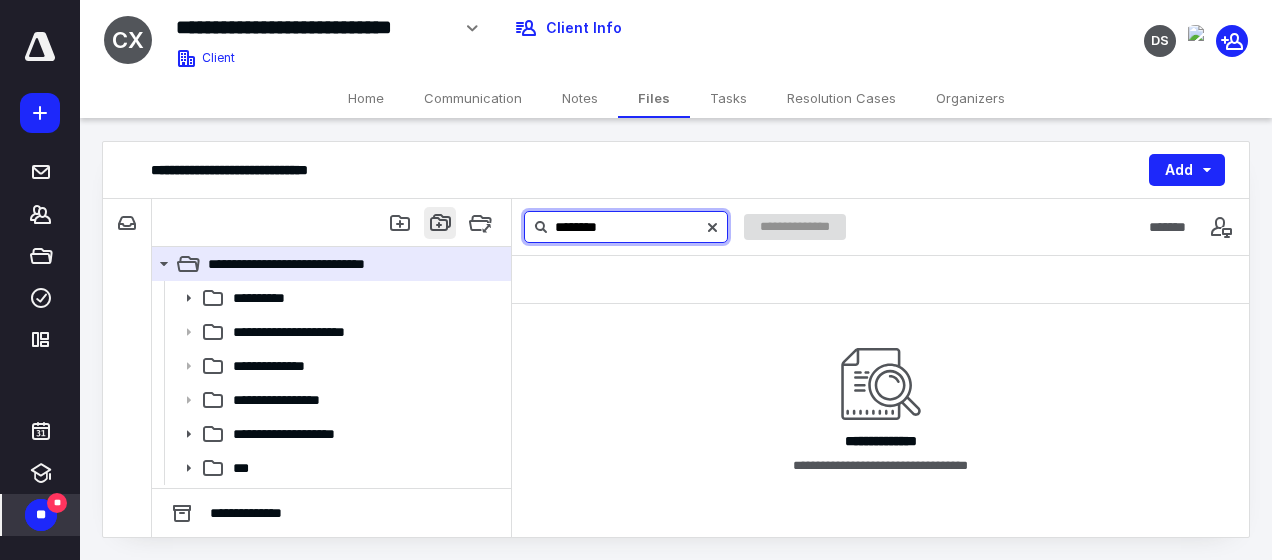 drag, startPoint x: 675, startPoint y: 224, endPoint x: 430, endPoint y: 225, distance: 245.00204 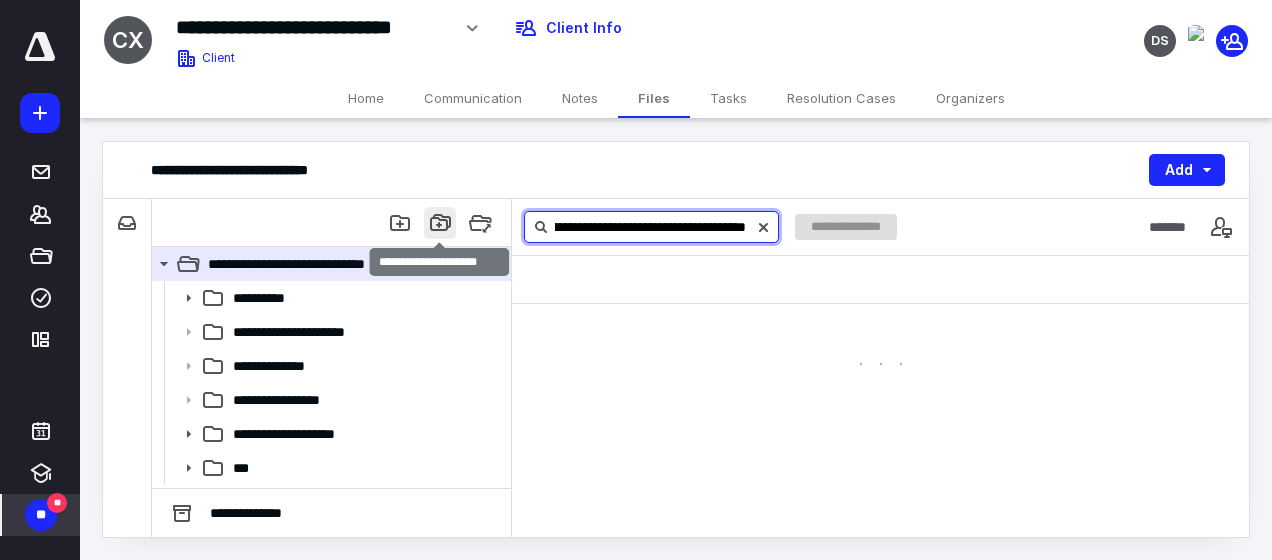 scroll, scrollTop: 0, scrollLeft: 100, axis: horizontal 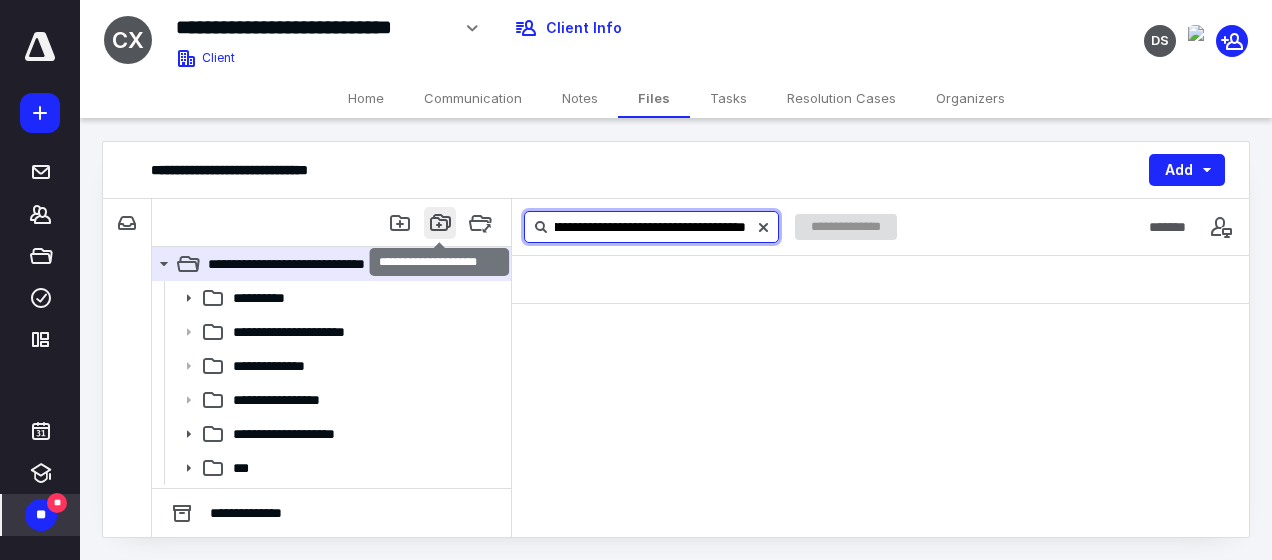 type on "**********" 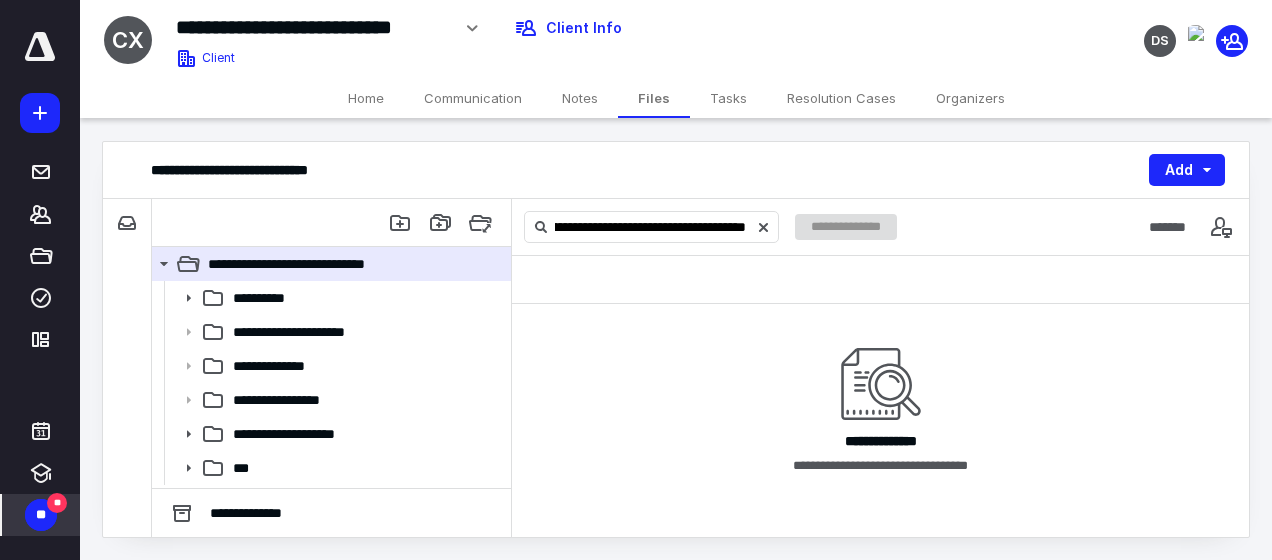 scroll, scrollTop: 0, scrollLeft: 0, axis: both 